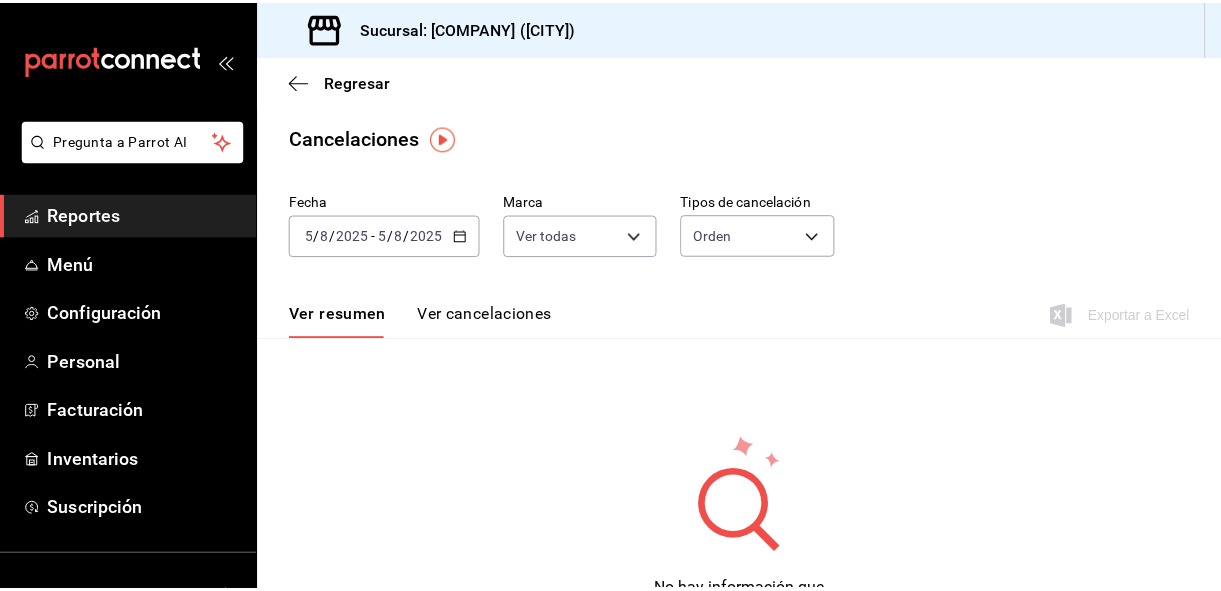 scroll, scrollTop: 0, scrollLeft: 0, axis: both 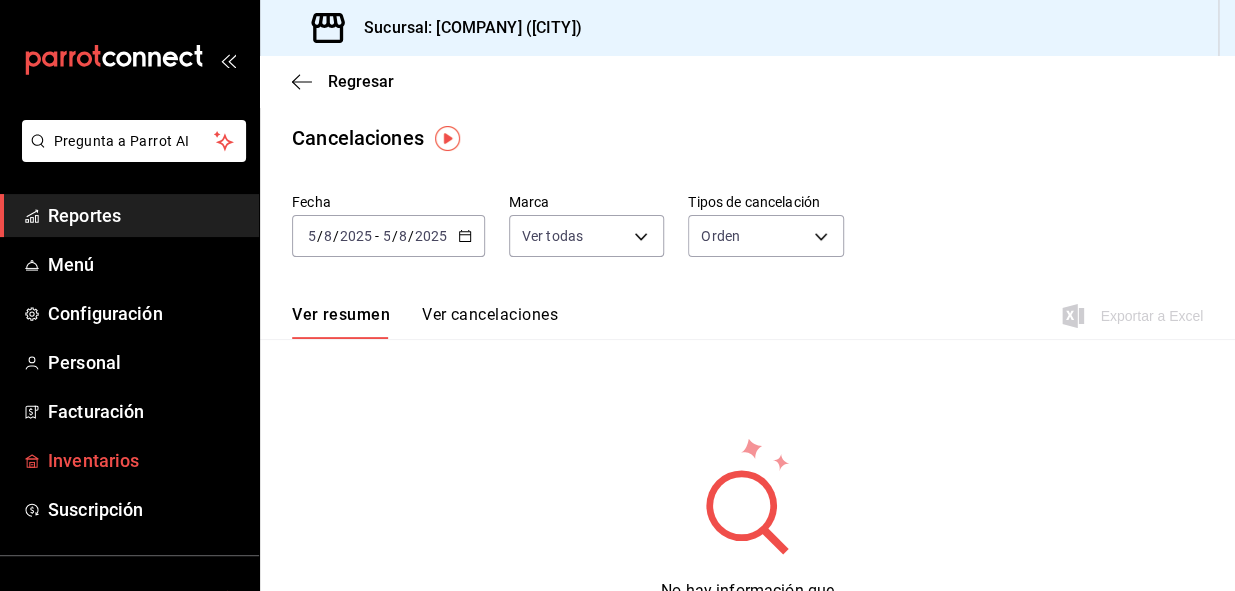 click on "Inventarios" at bounding box center [145, 460] 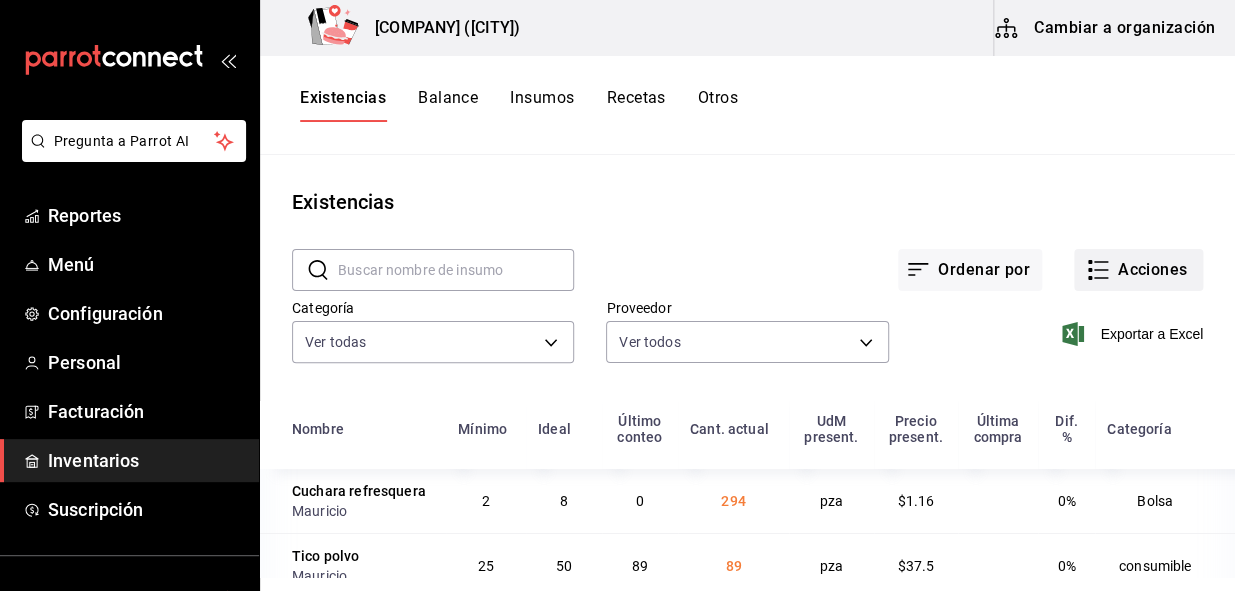 click 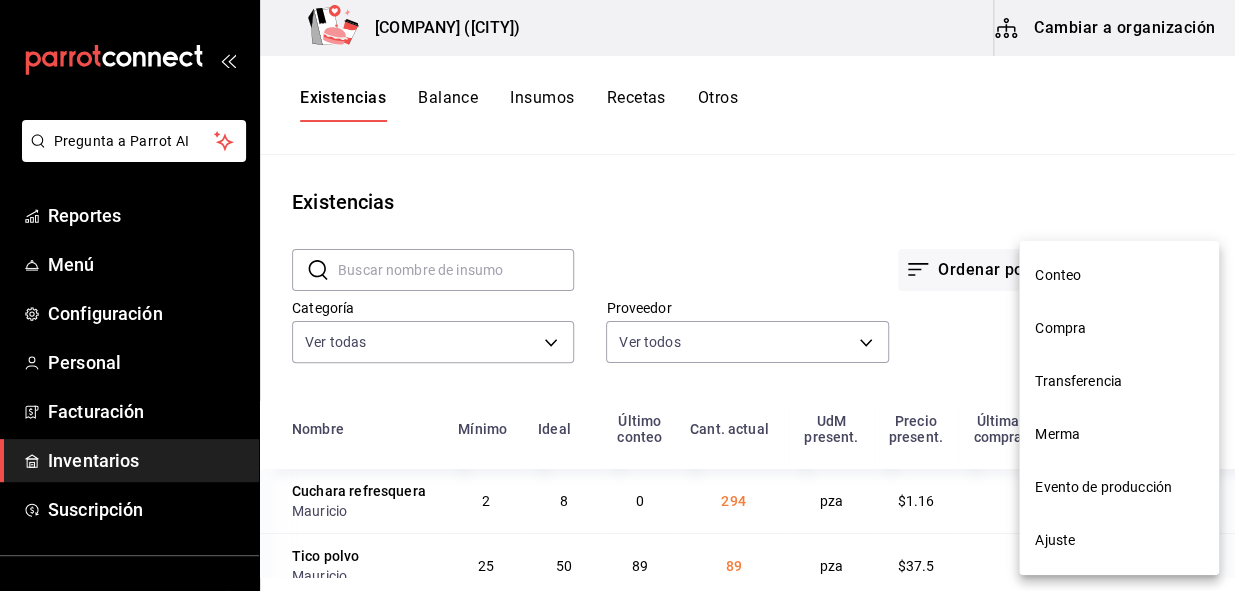 click on "Compra" at bounding box center (1119, 328) 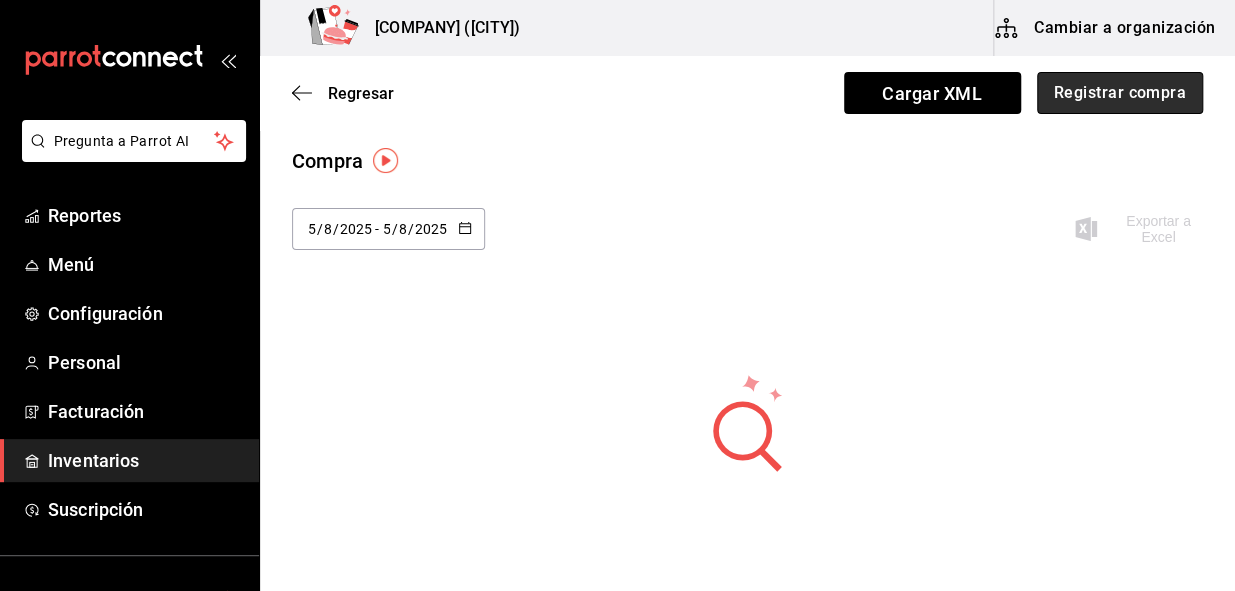 click on "Registrar compra" at bounding box center [1120, 93] 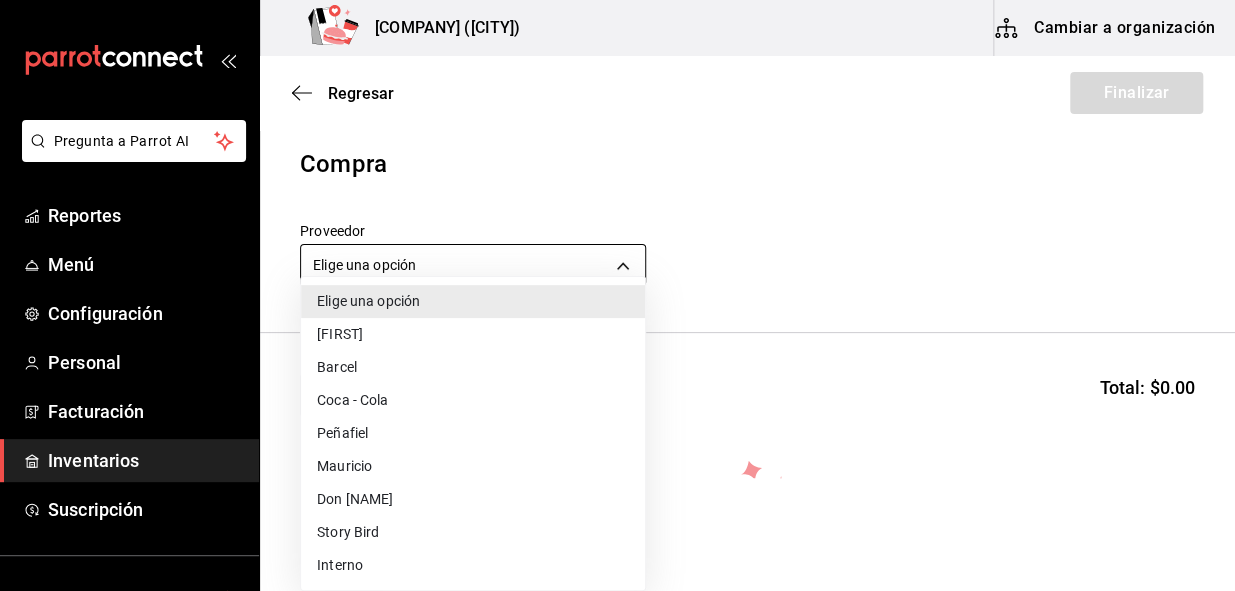 click on "Pregunta a Parrot AI Reportes   Menú   Configuración   Personal   Facturación   Inventarios   Suscripción   Ayuda Recomienda Parrot   [FIRST] [LAST]   Sugerir nueva función   [COMPANY] ([CITY]) Cambiar a organización Regresar Finalizar Compra Proveedor Elige una opción default Buscar Total: $0.00 No hay insumos a mostrar. Busca un insumo para agregarlo a la lista GANA 1 MES GRATIS EN TU SUSCRIPCIÓN AQUÍ ¿Recuerdas cómo empezó tu restaurante?
Hoy puedes ayudar a un colega a tener el mismo cambio que tú viviste.
Recomienda Parrot directamente desde tu Portal Administrador.
Es fácil y rápido.
🎁 Por cada restaurante que se una, ganas 1 mes gratis. Ver video tutorial Ir a video Pregunta a Parrot AI Reportes   Menú   Configuración   Personal   Facturación   Inventarios   Suscripción   Ayuda Recomienda Parrot   [FIRST] [LAST]   Sugerir nueva función   Editar Eliminar Visitar centro de ayuda ([PHONE]) ([EMAIL]) Visitar centro de ayuda ([PHONE]) Elige una opción" at bounding box center (617, 239) 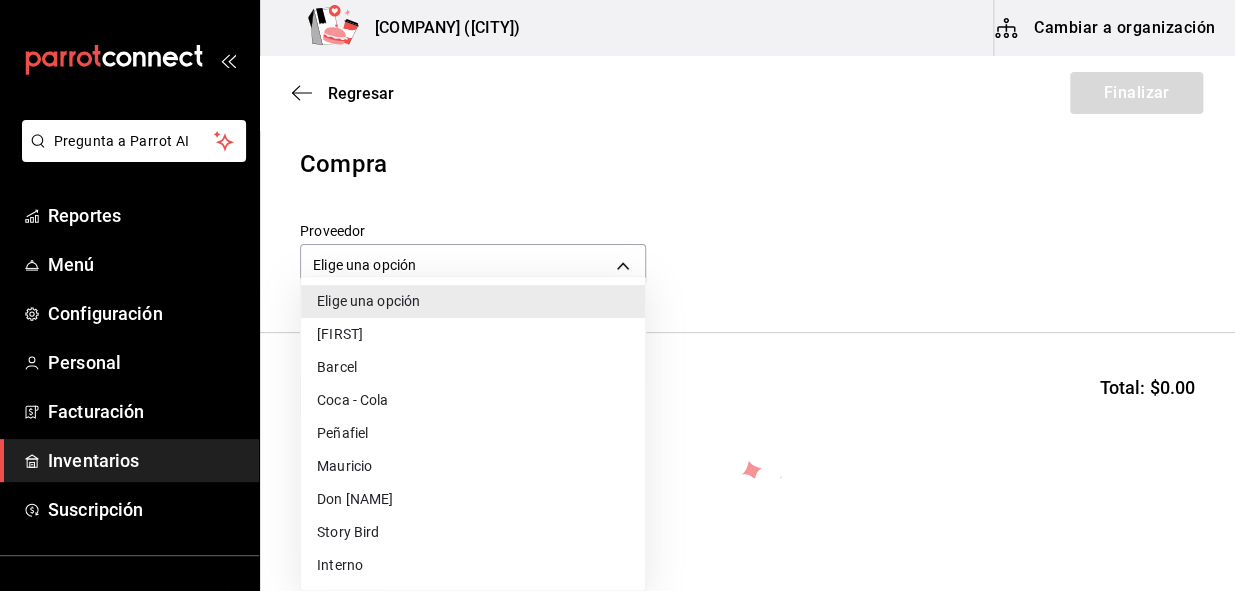 click on "Story Bird" at bounding box center [473, 532] 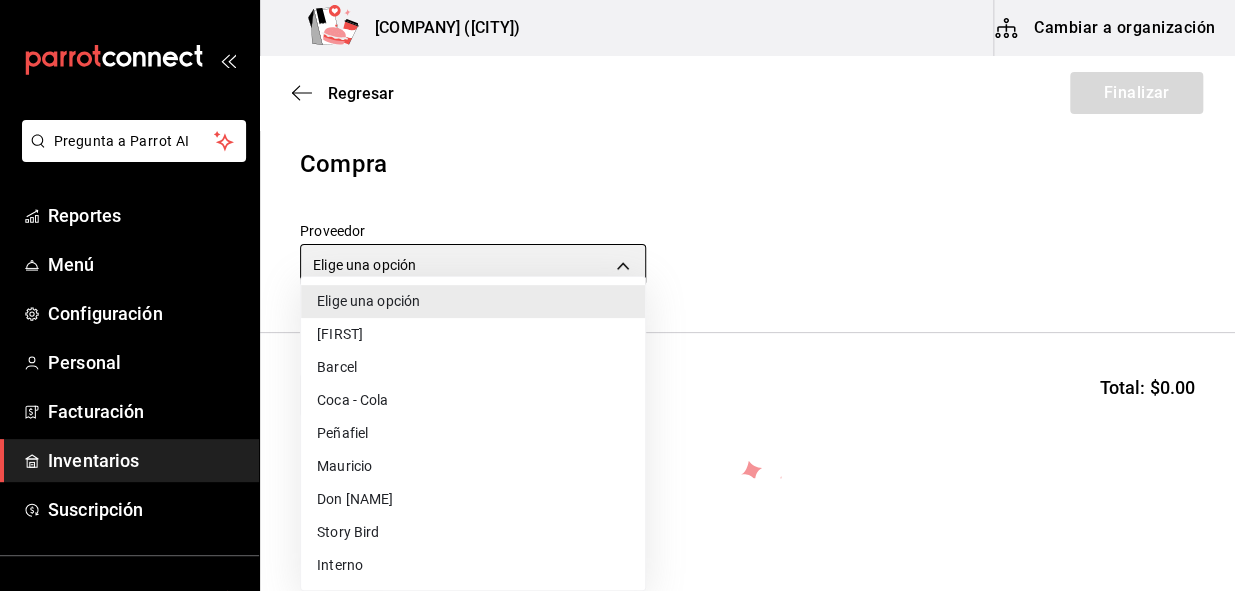 type on "56011acc-c01a-4f08-a44c-d0c0e28cd95c" 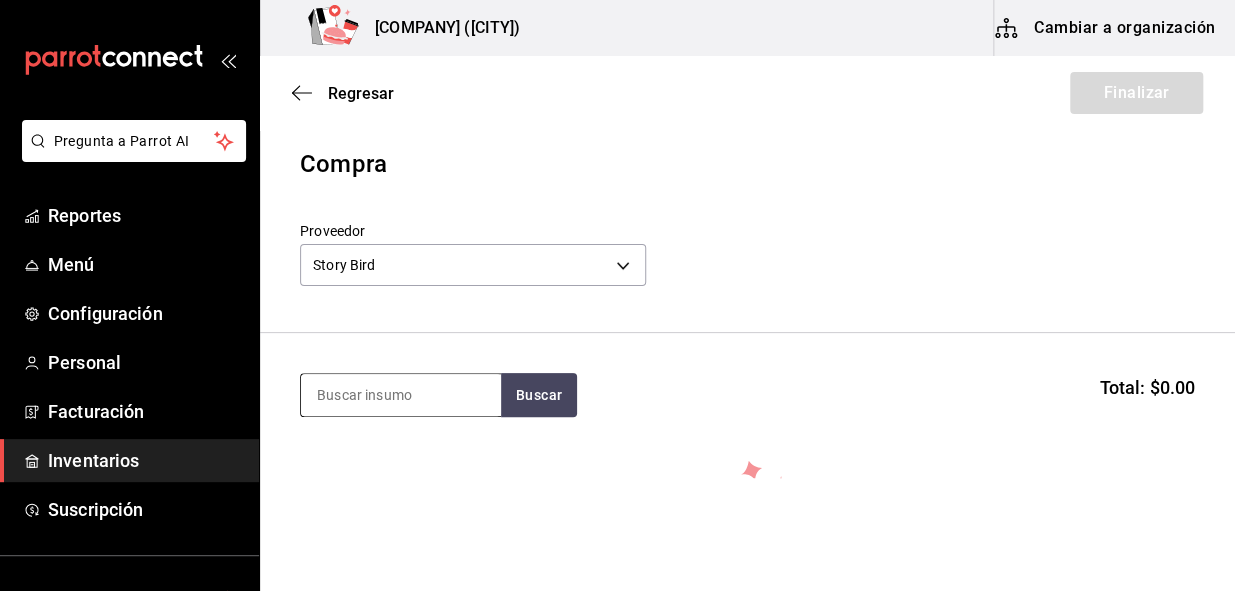 click at bounding box center (401, 395) 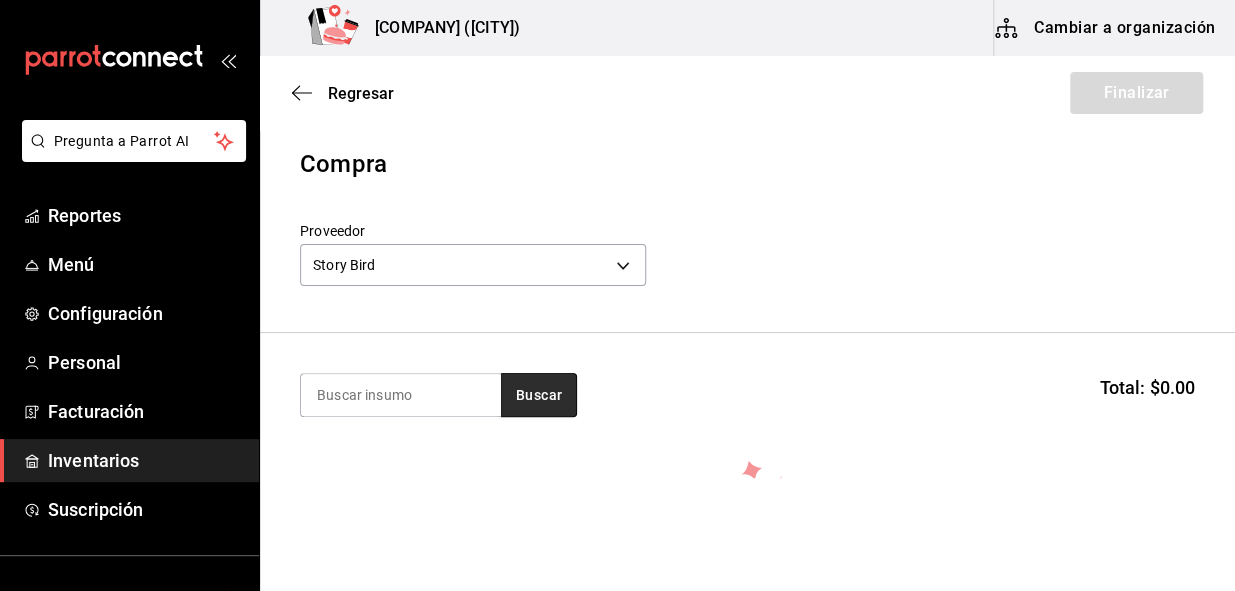 click on "Buscar" at bounding box center [539, 395] 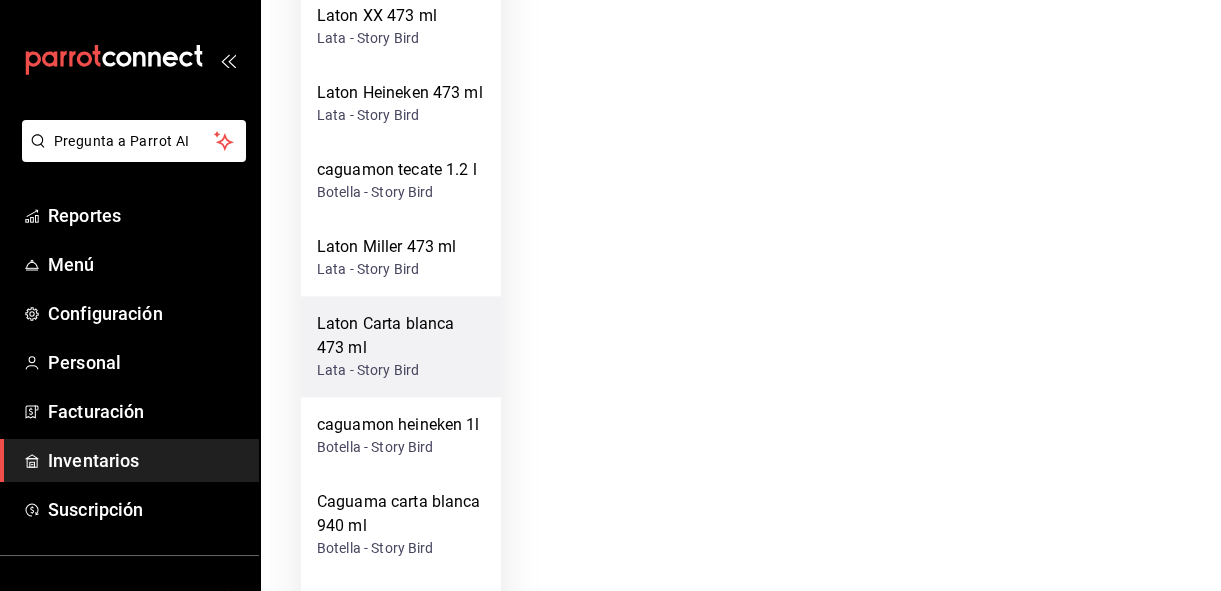 scroll, scrollTop: 1069, scrollLeft: 0, axis: vertical 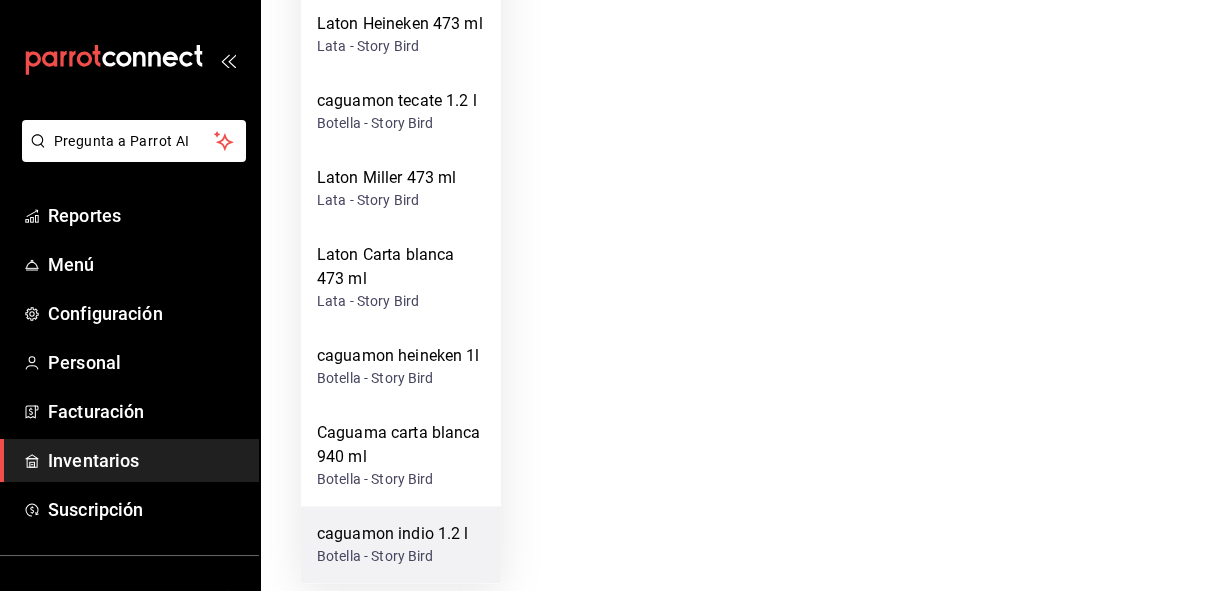 click on "caguamon indio 1.2 l" at bounding box center (393, 534) 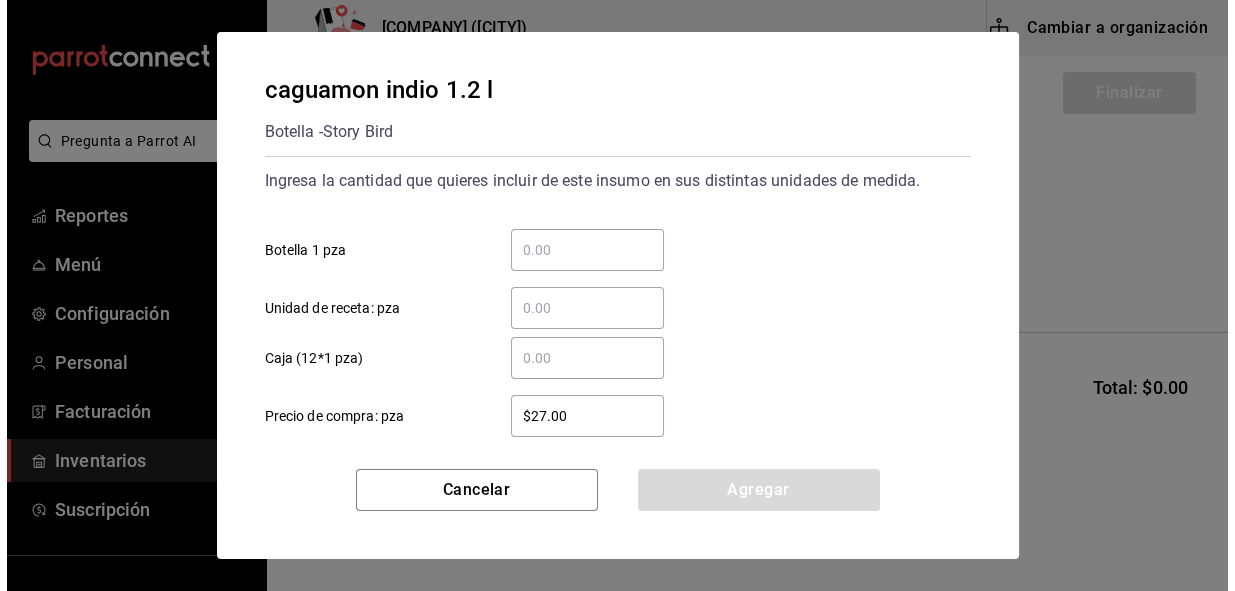 scroll, scrollTop: 0, scrollLeft: 0, axis: both 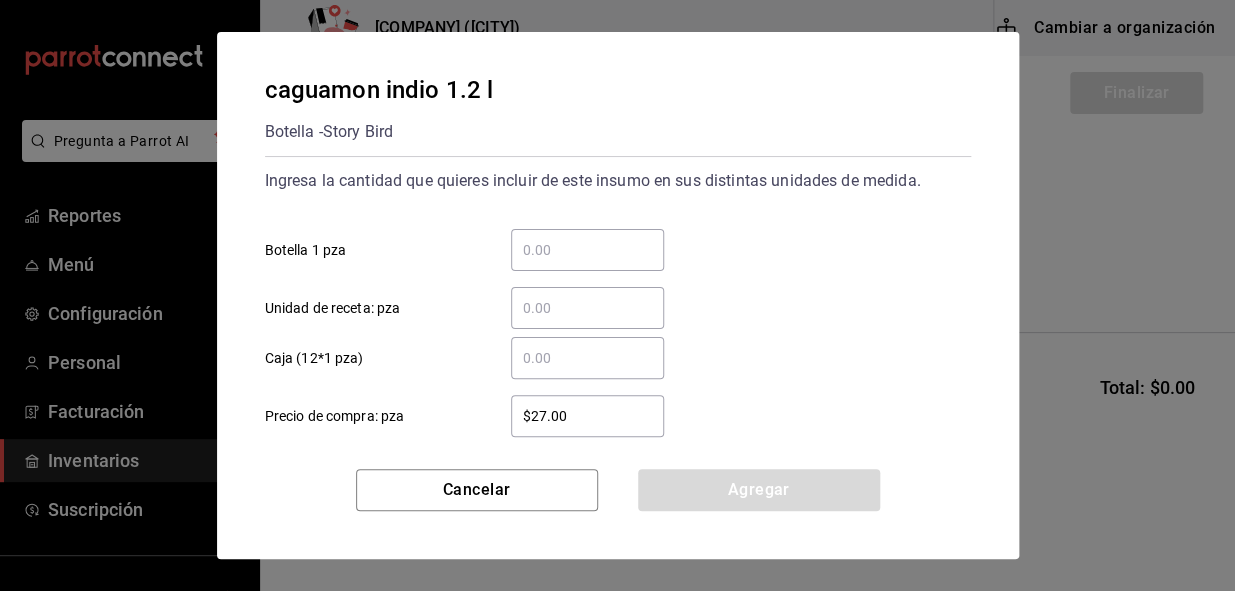 click on "​ Caja (12*1 pza)" at bounding box center (587, 358) 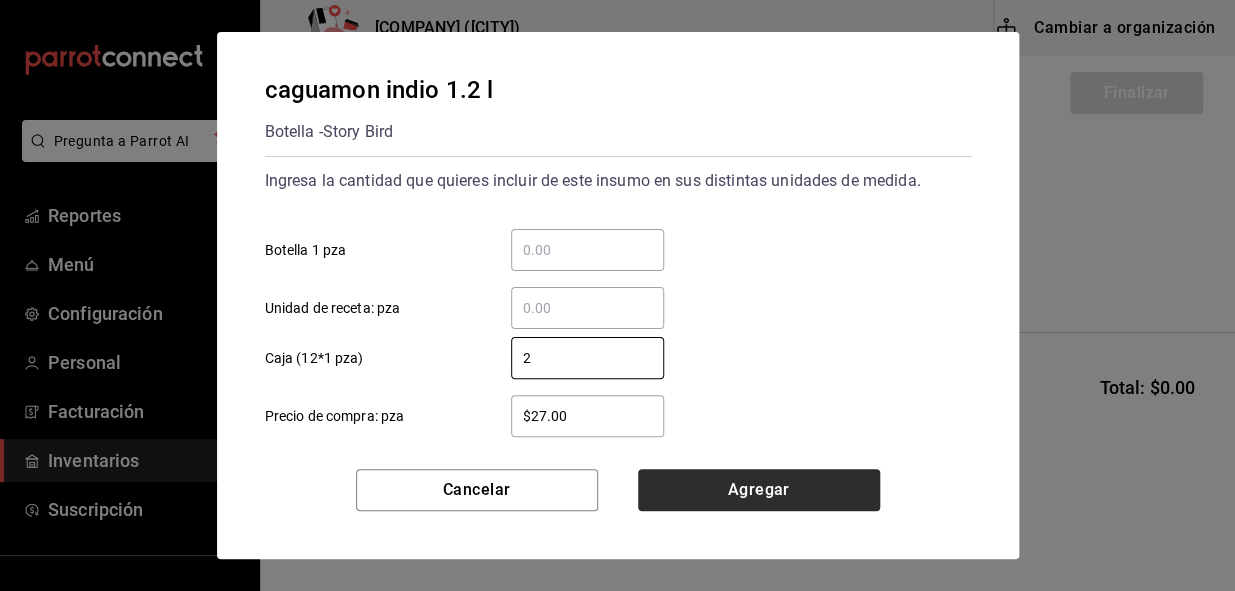 type on "2" 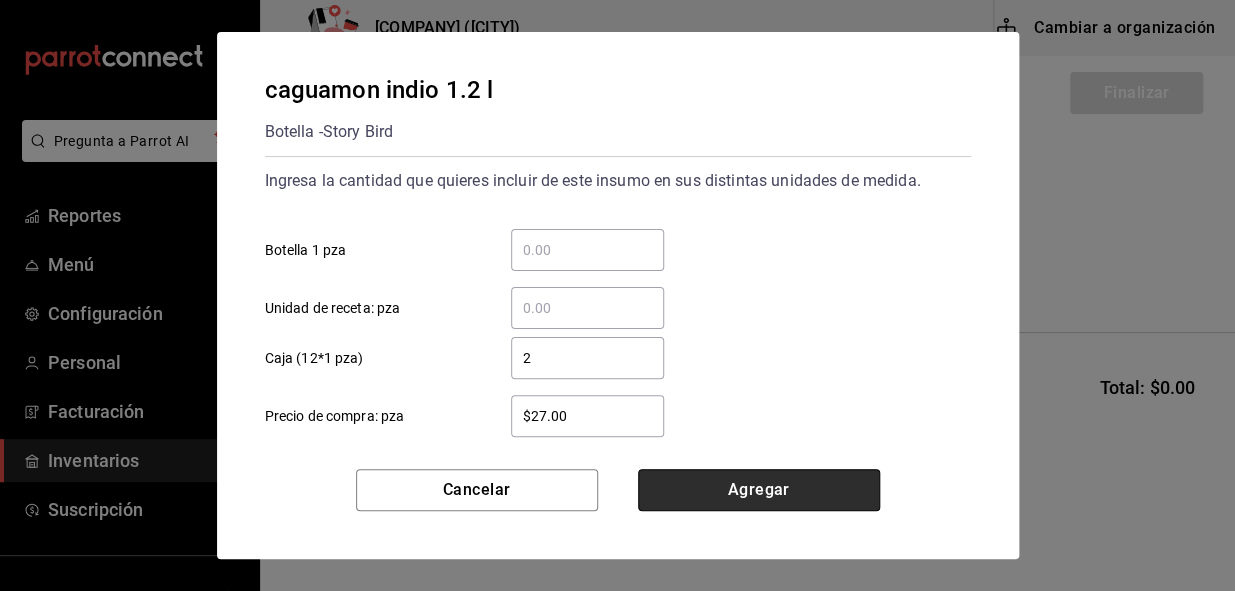 click on "Agregar" at bounding box center [759, 490] 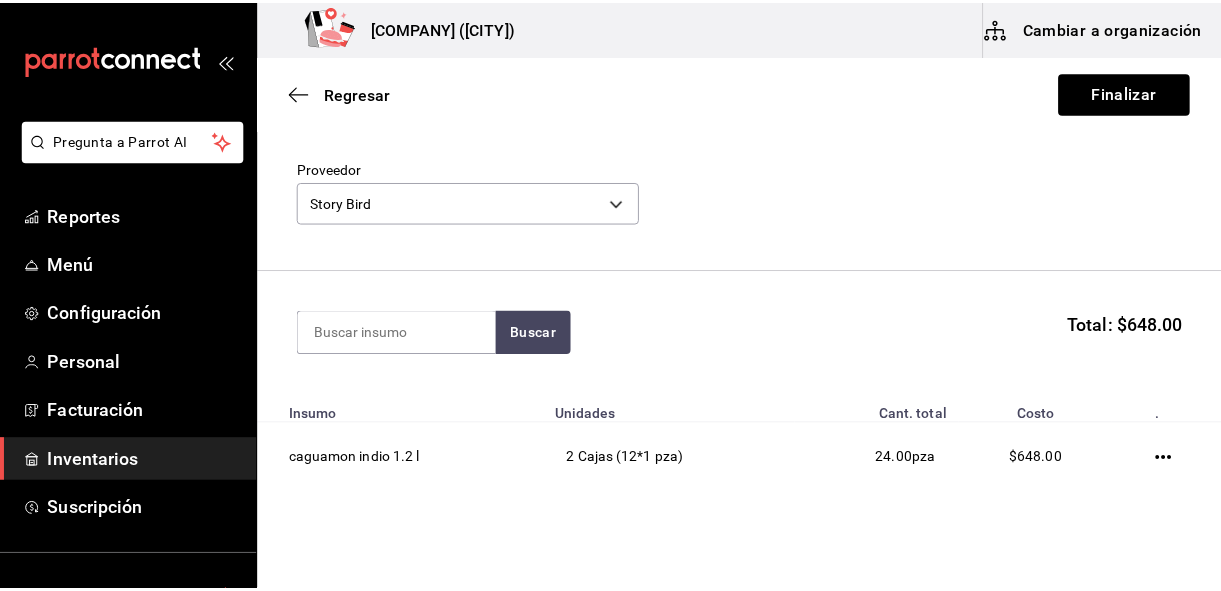 scroll, scrollTop: 140, scrollLeft: 0, axis: vertical 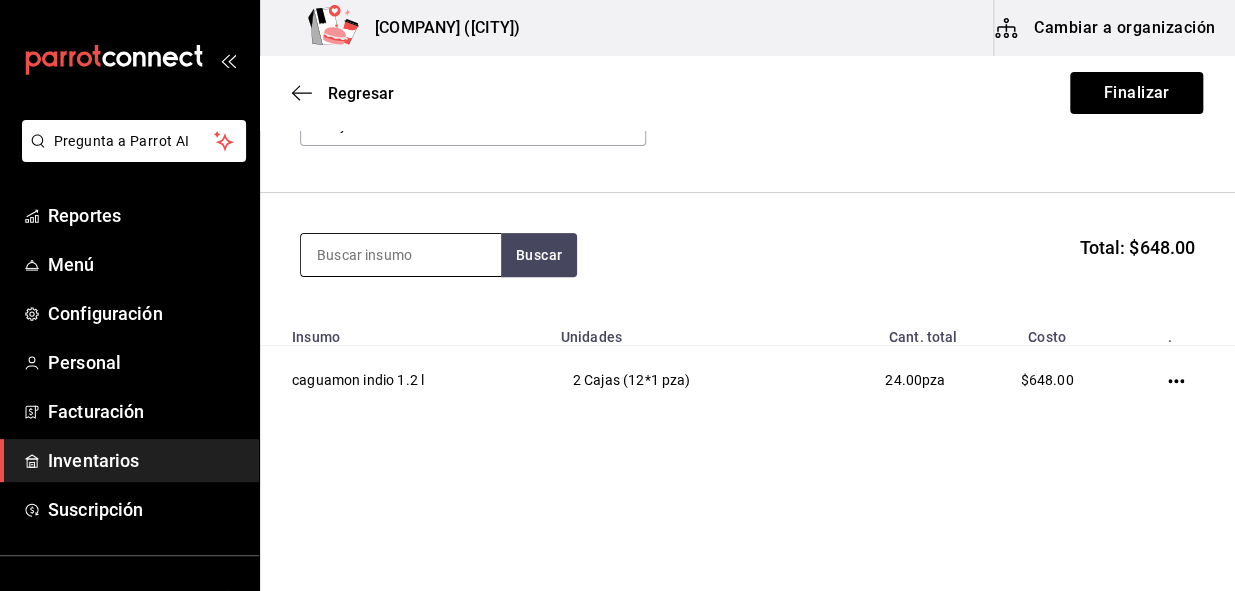 click at bounding box center (401, 255) 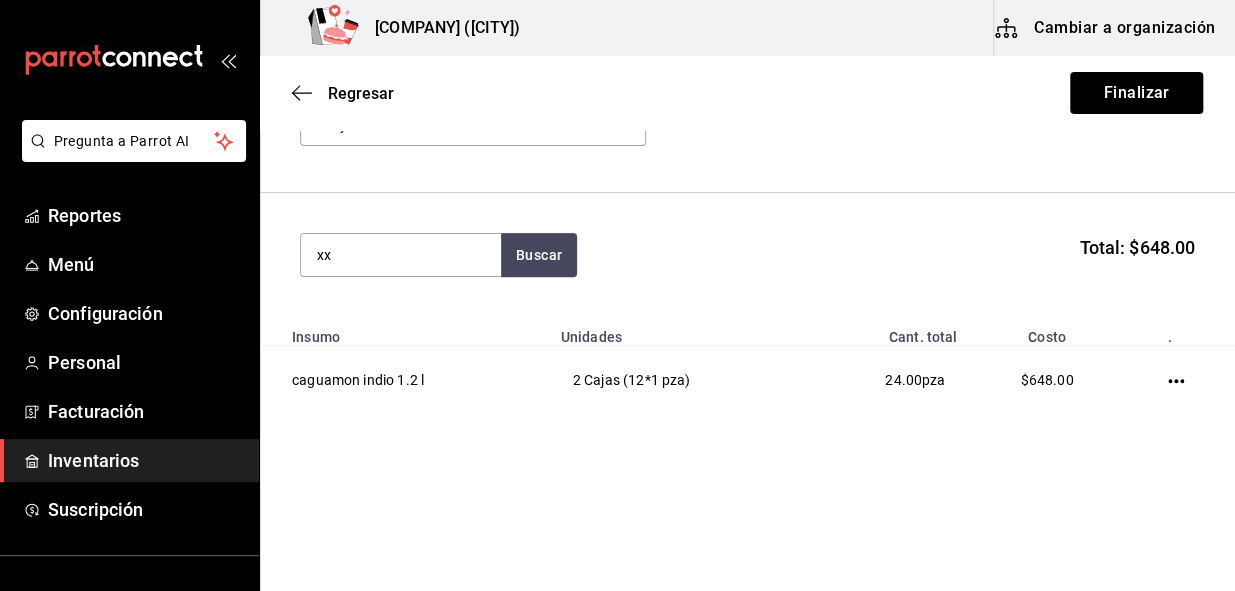click on "xx Buscar Total: $648.00" at bounding box center (747, 255) 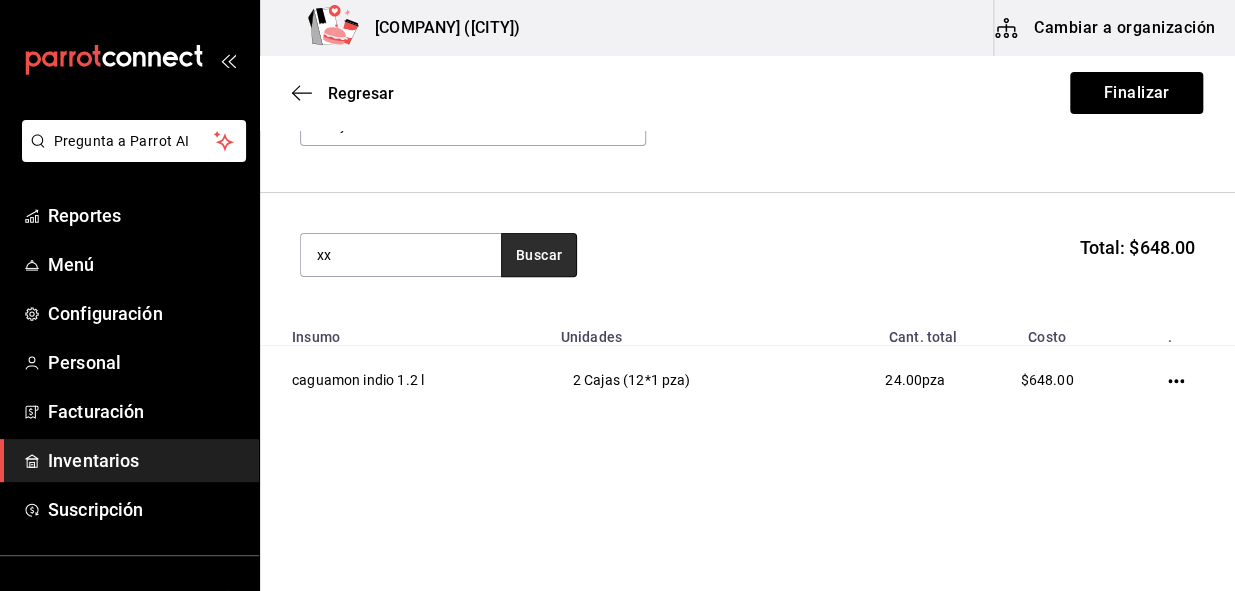 click on "Buscar" at bounding box center [539, 255] 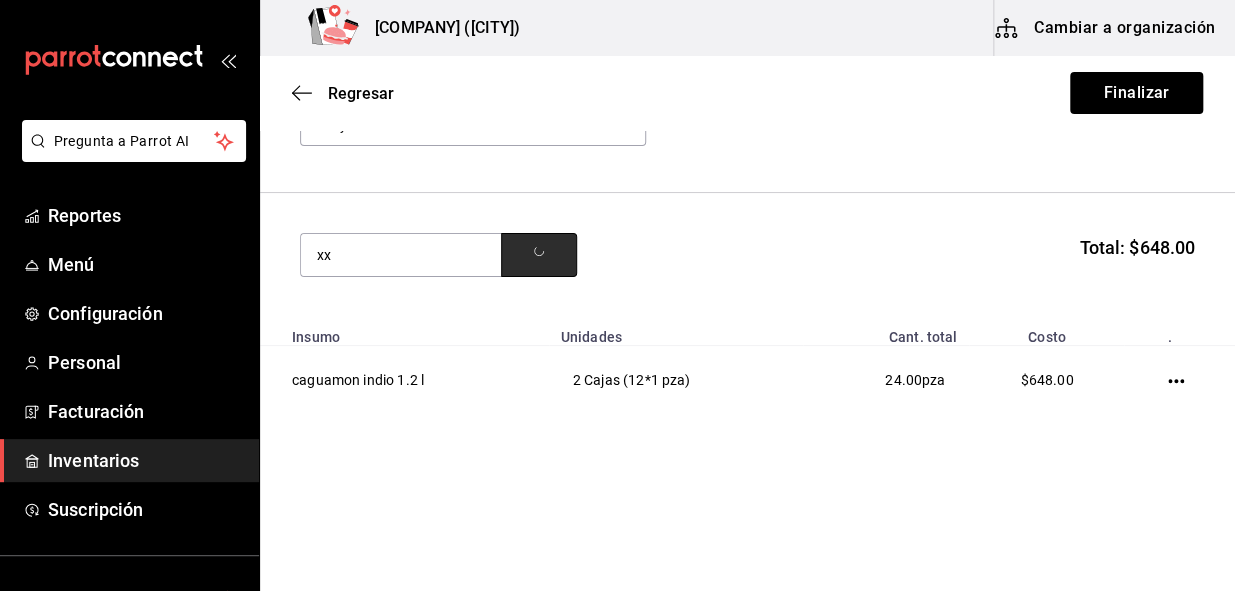 click 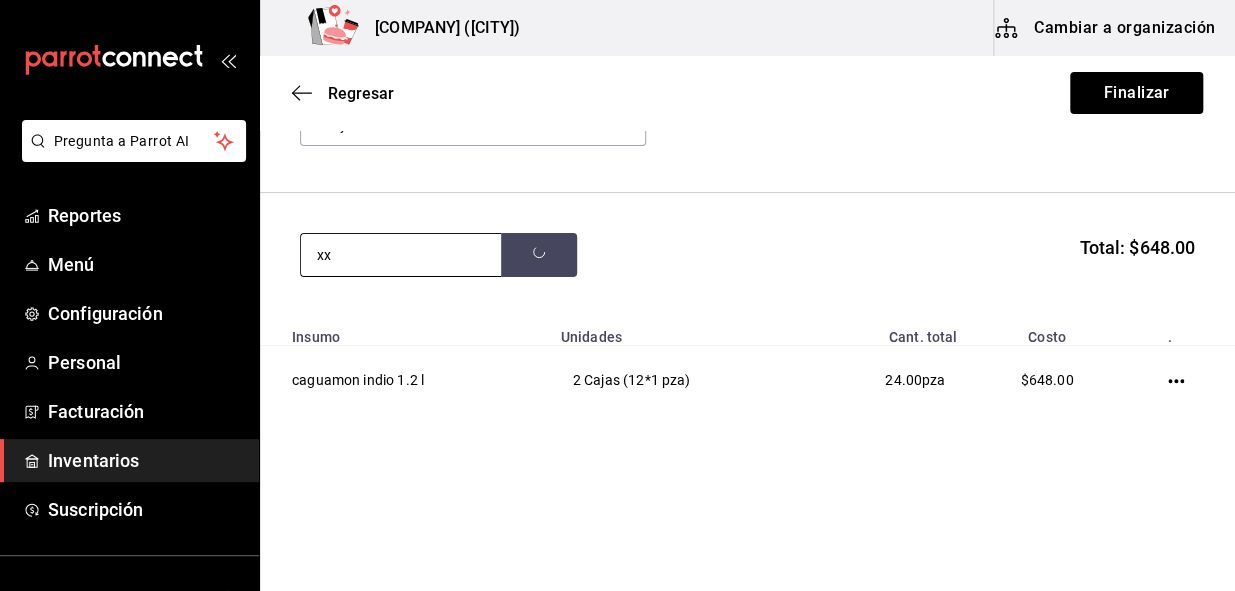 click on "xx" at bounding box center [401, 255] 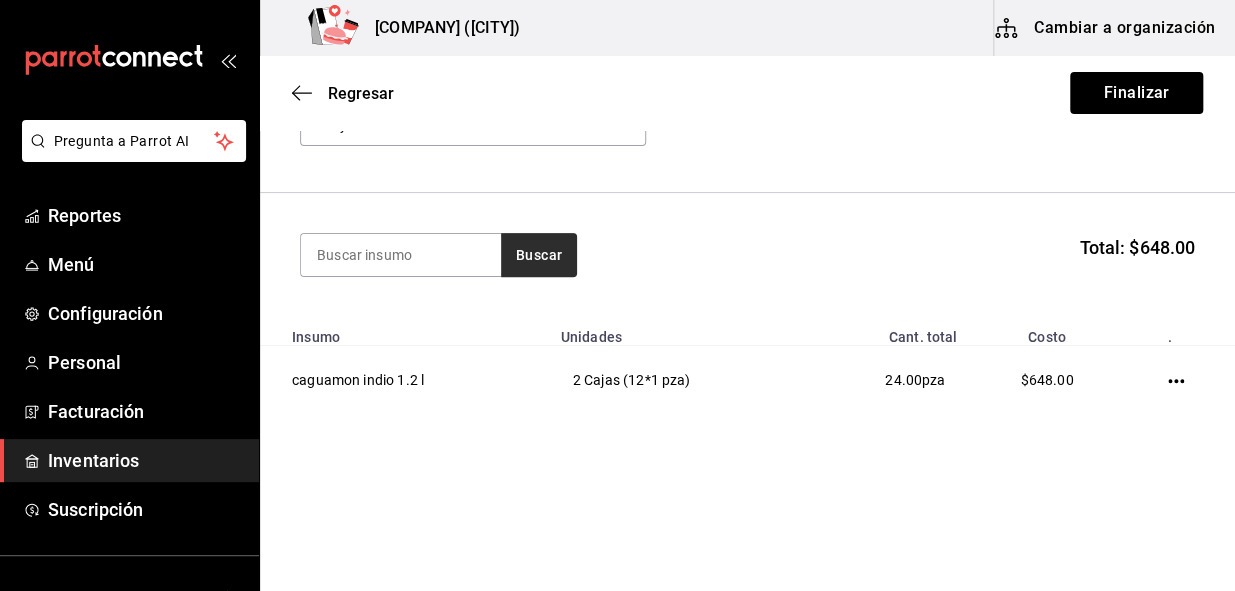 type 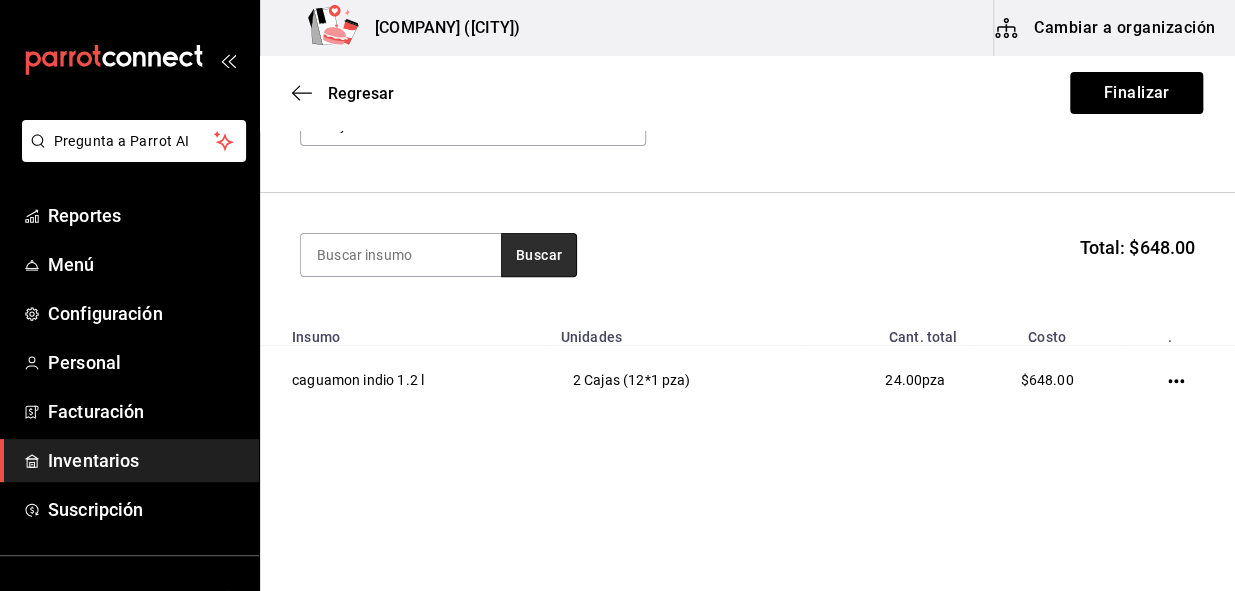 click on "Buscar" at bounding box center (539, 255) 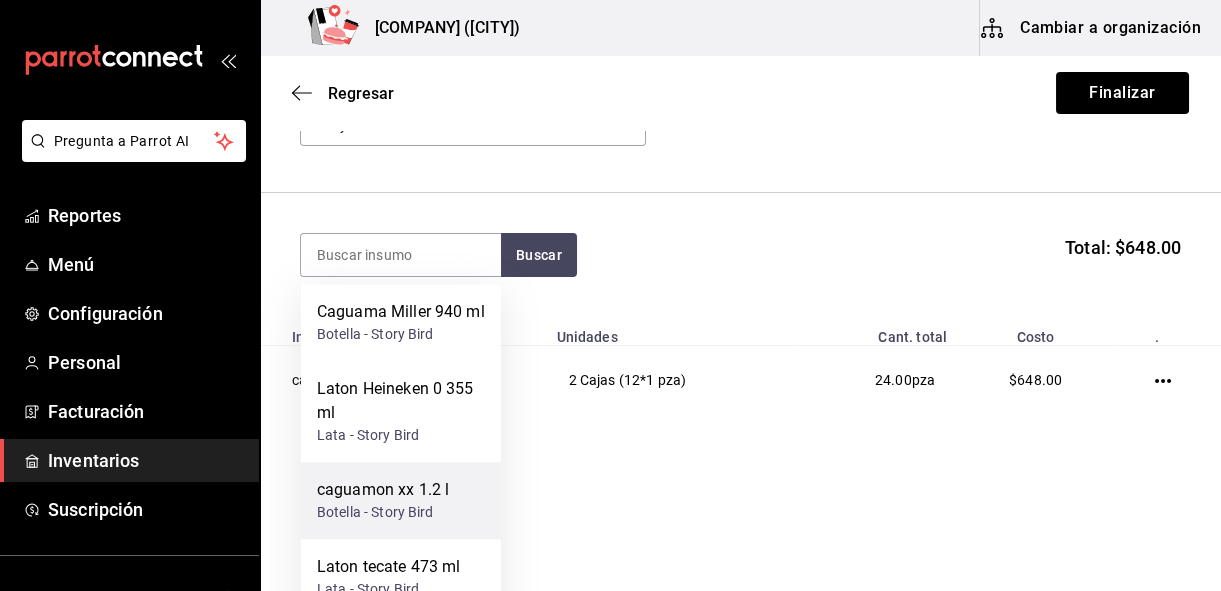 click on "caguamon xx 1.2 l" at bounding box center [383, 490] 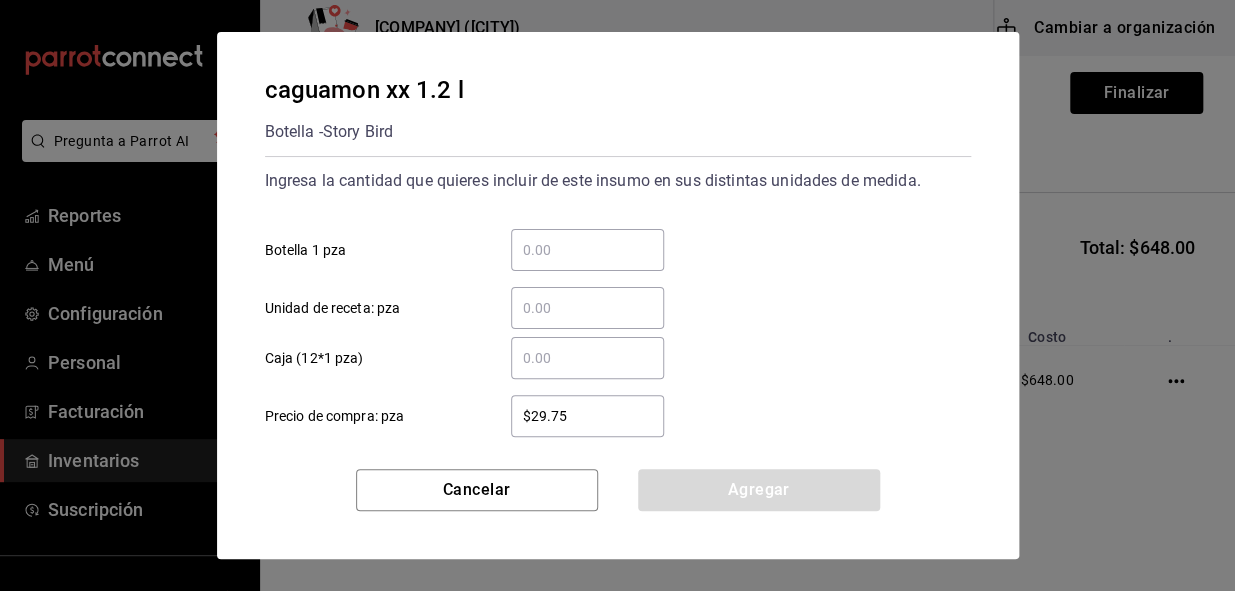 click on "​ Caja (12*1 pza)" at bounding box center (587, 358) 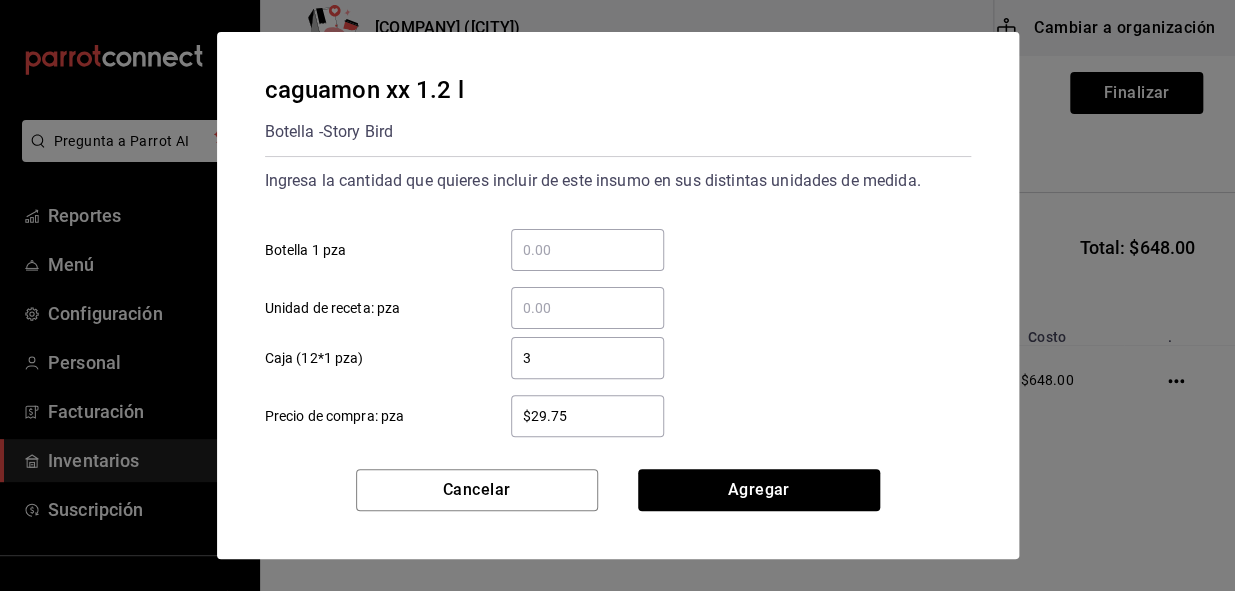 type on "3" 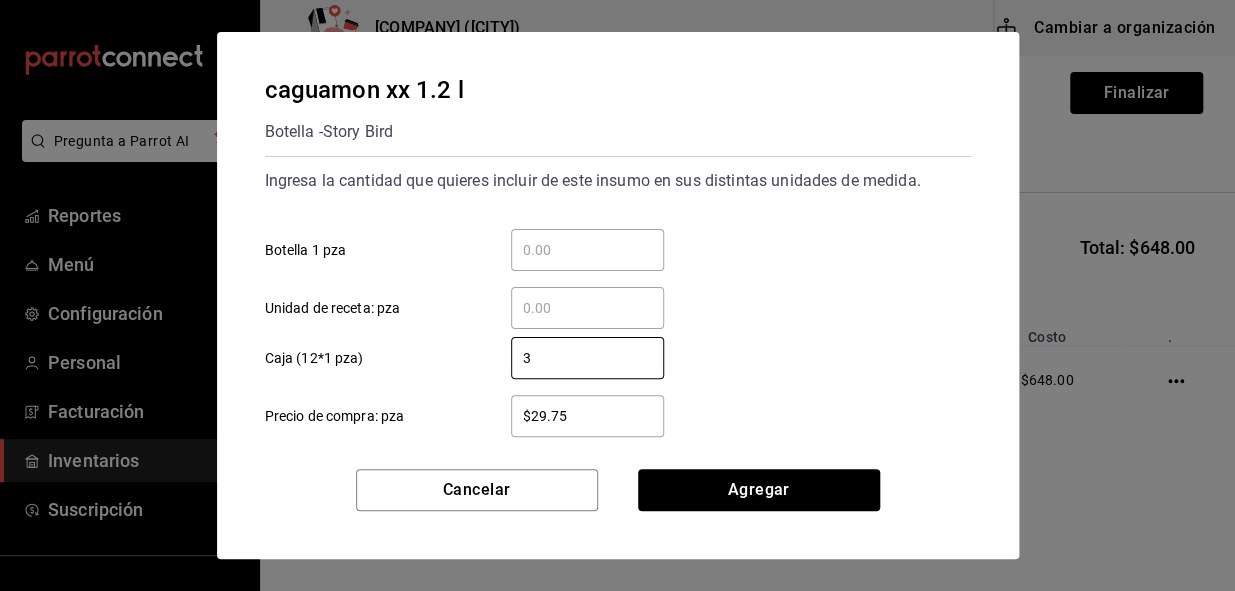 click on "$29.75 ​ Precio de compra: pza" at bounding box center [610, 408] 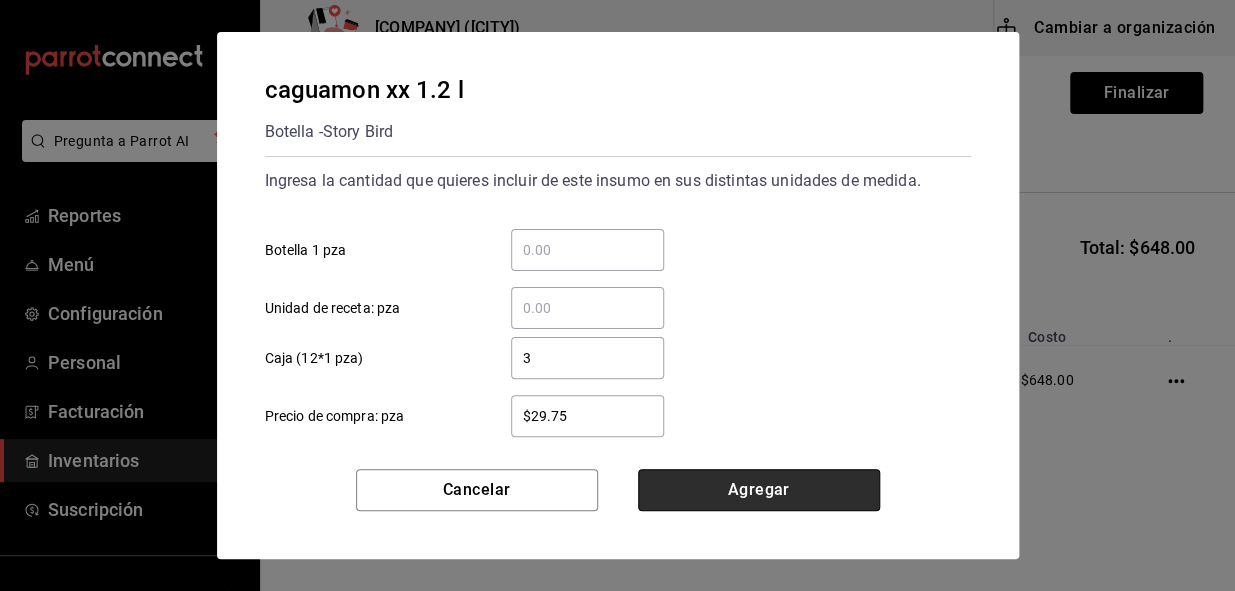 click on "Agregar" at bounding box center [759, 490] 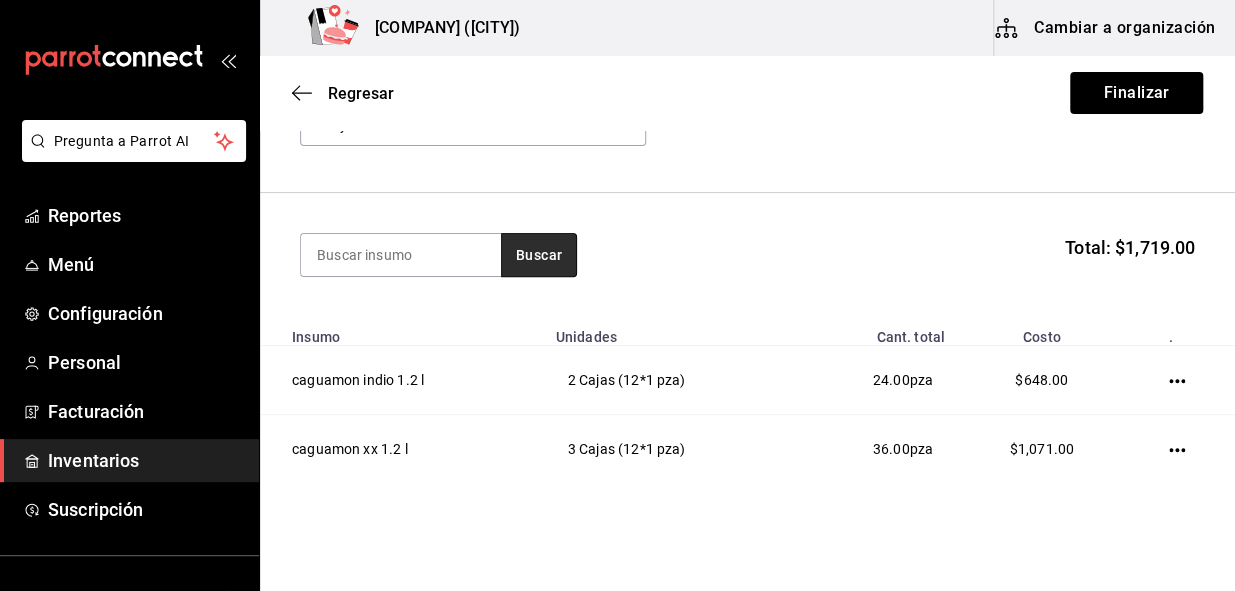 click on "Buscar" at bounding box center (539, 255) 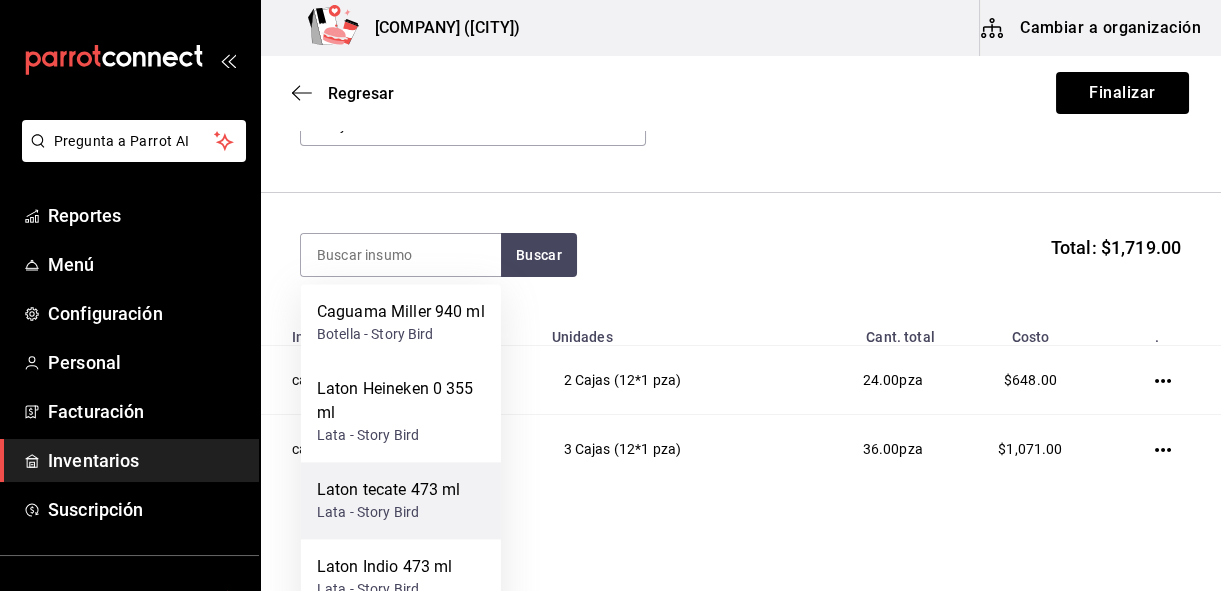 scroll, scrollTop: 272, scrollLeft: 0, axis: vertical 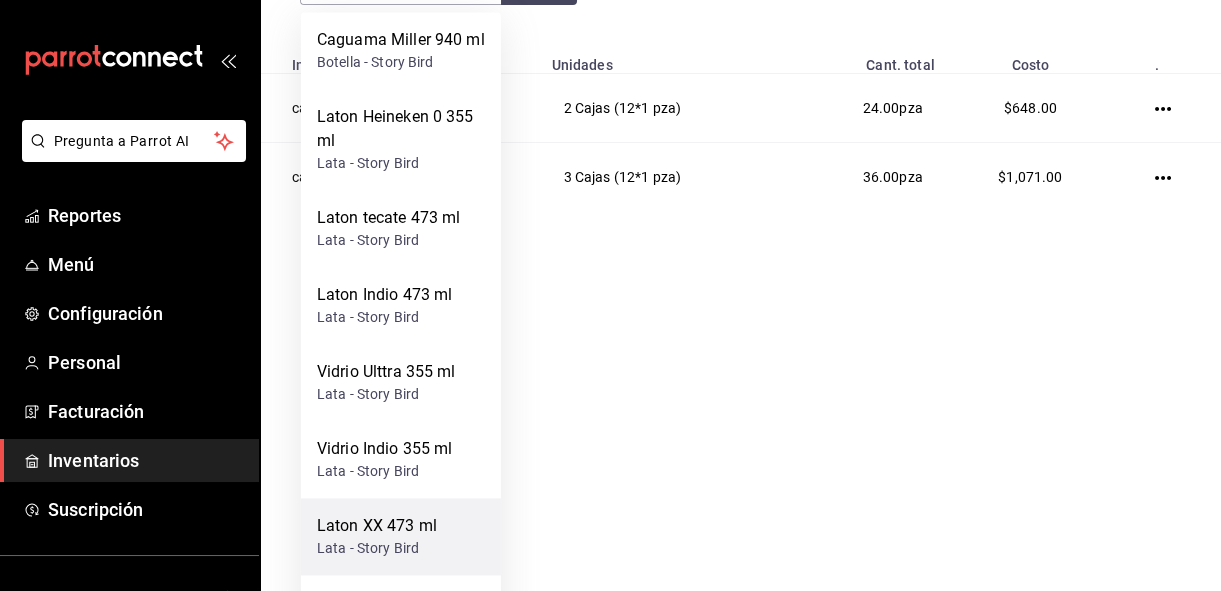 click on "Laton XX 473 ml" at bounding box center (377, 526) 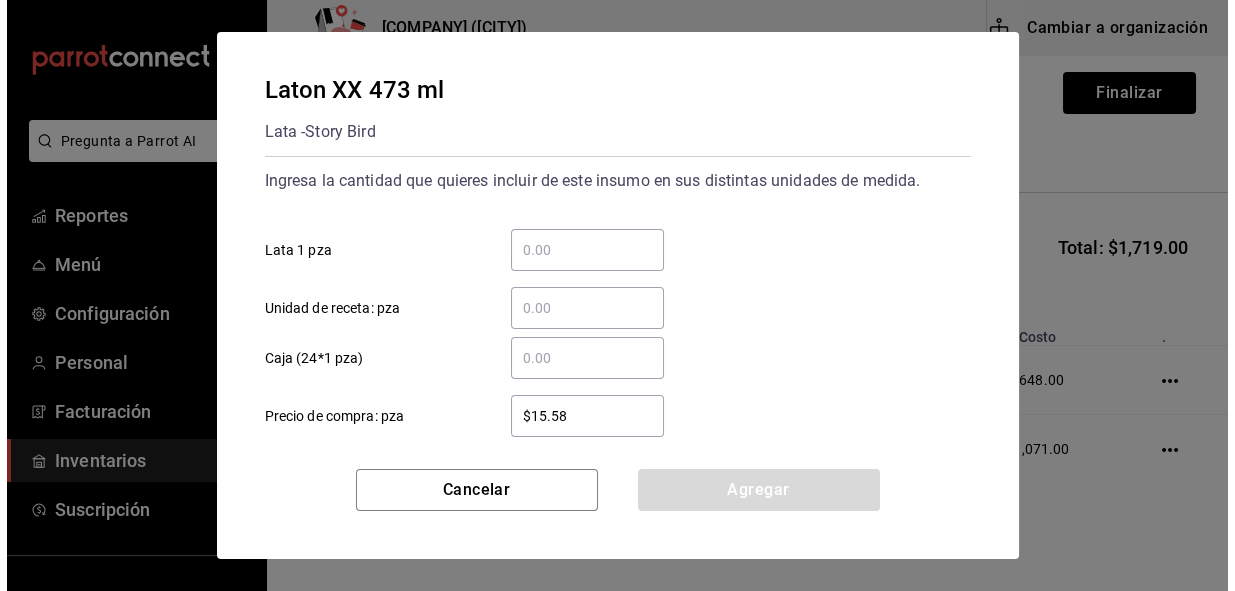 scroll, scrollTop: 0, scrollLeft: 0, axis: both 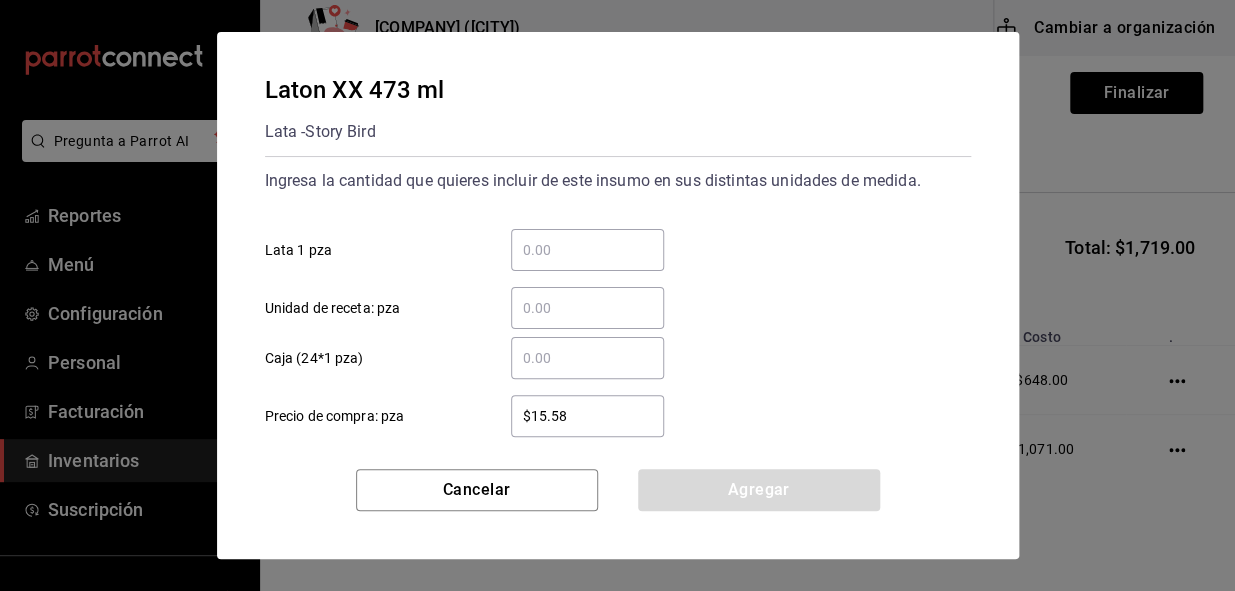 click on "​" at bounding box center (587, 358) 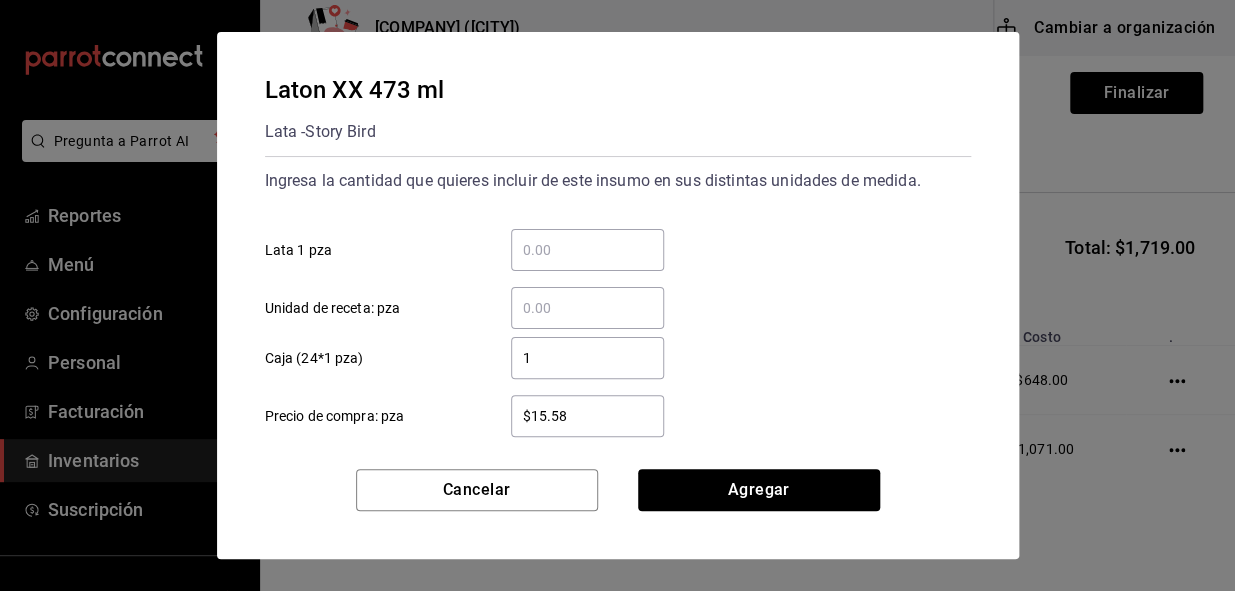 type on "1" 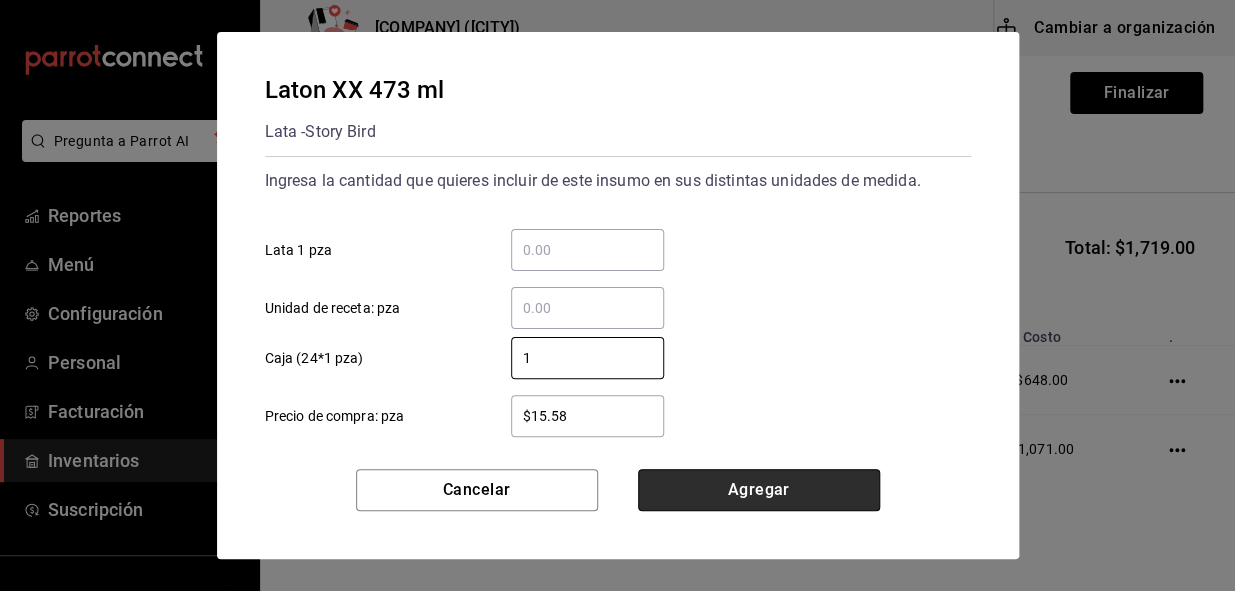 click on "Agregar" at bounding box center (759, 490) 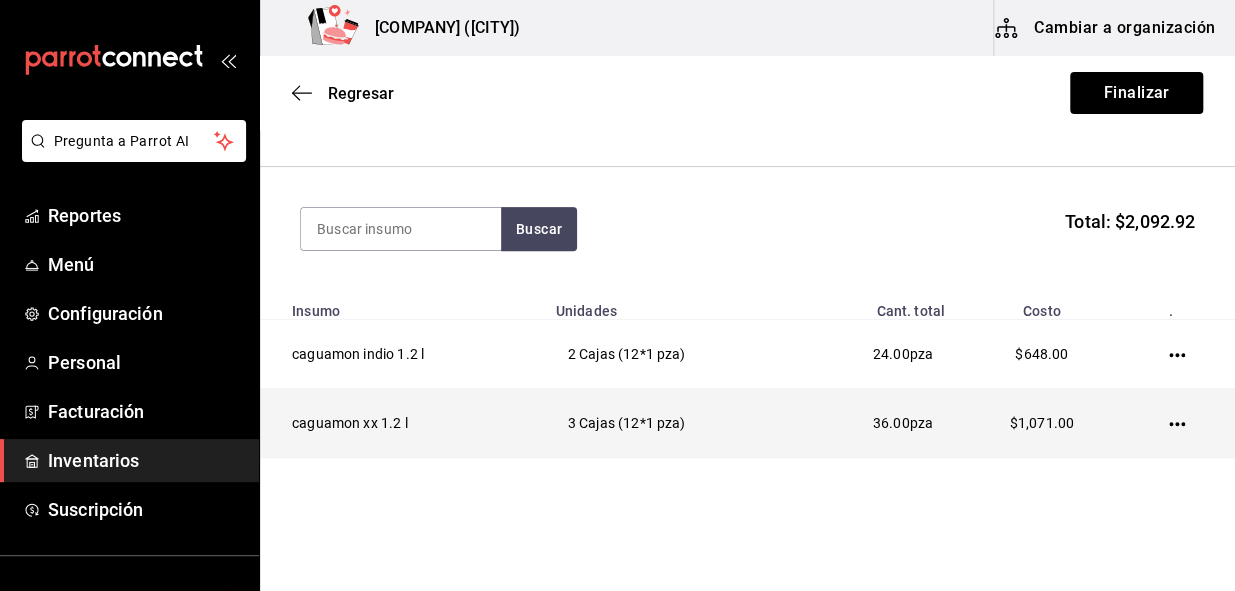 scroll, scrollTop: 6, scrollLeft: 0, axis: vertical 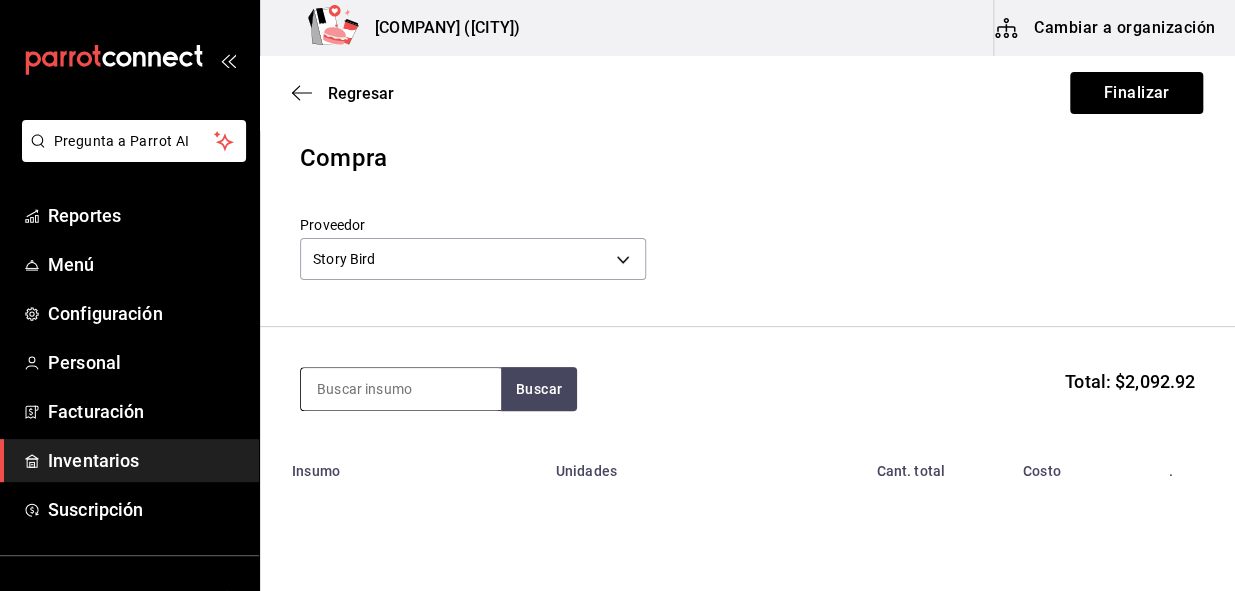 click at bounding box center (401, 389) 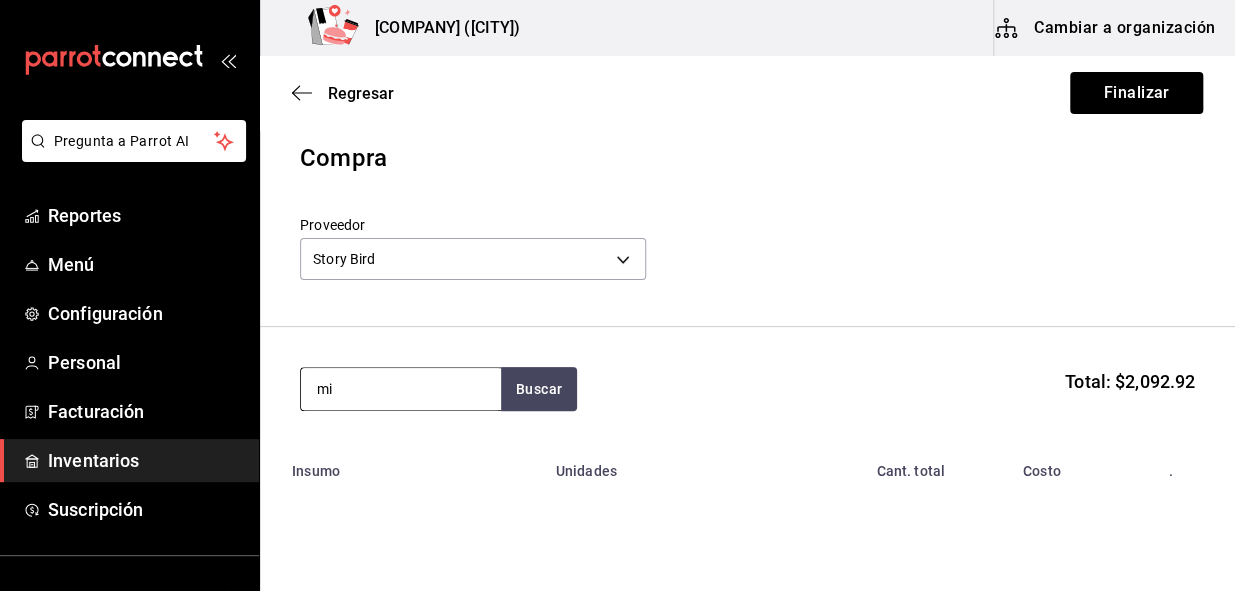 type on "m" 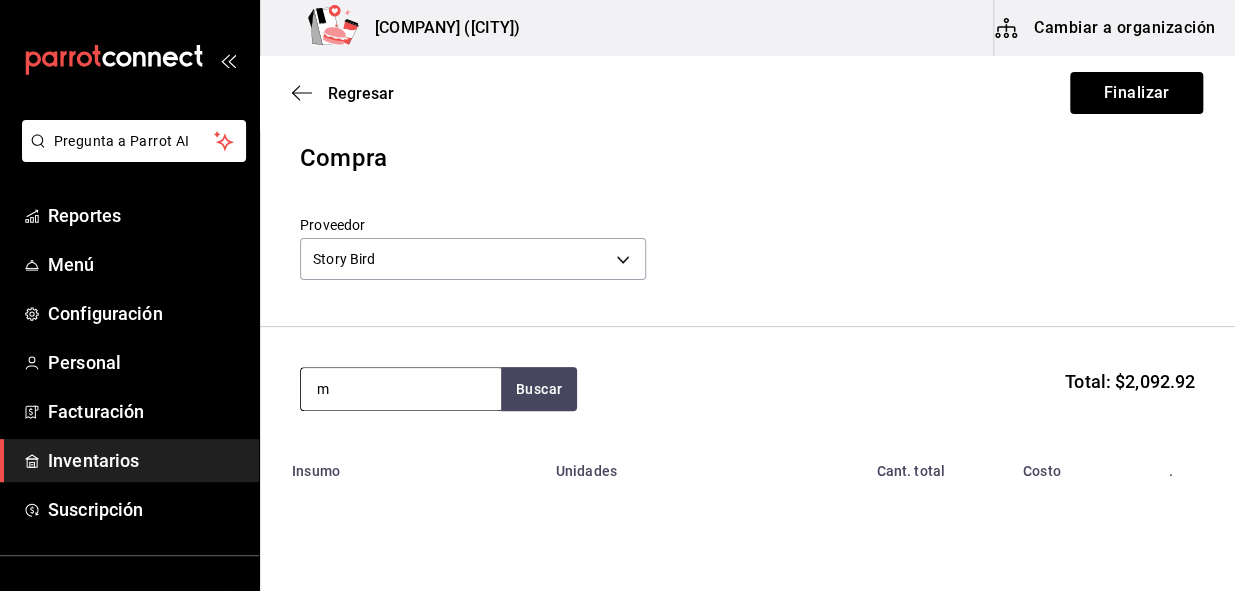 type 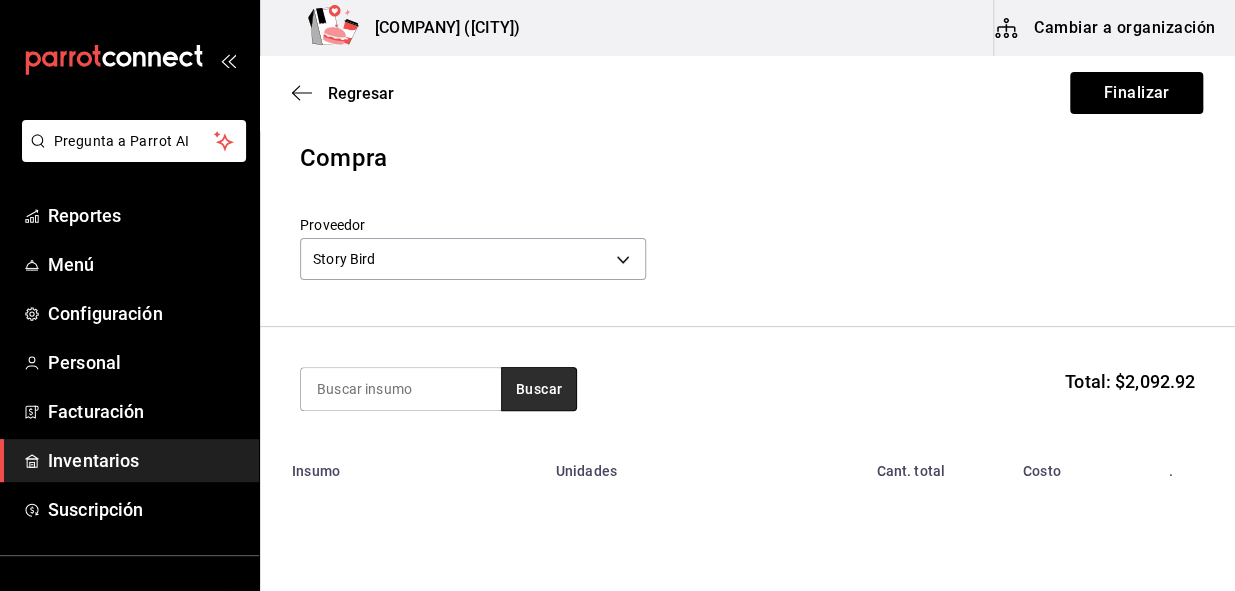 click on "Buscar" at bounding box center (539, 389) 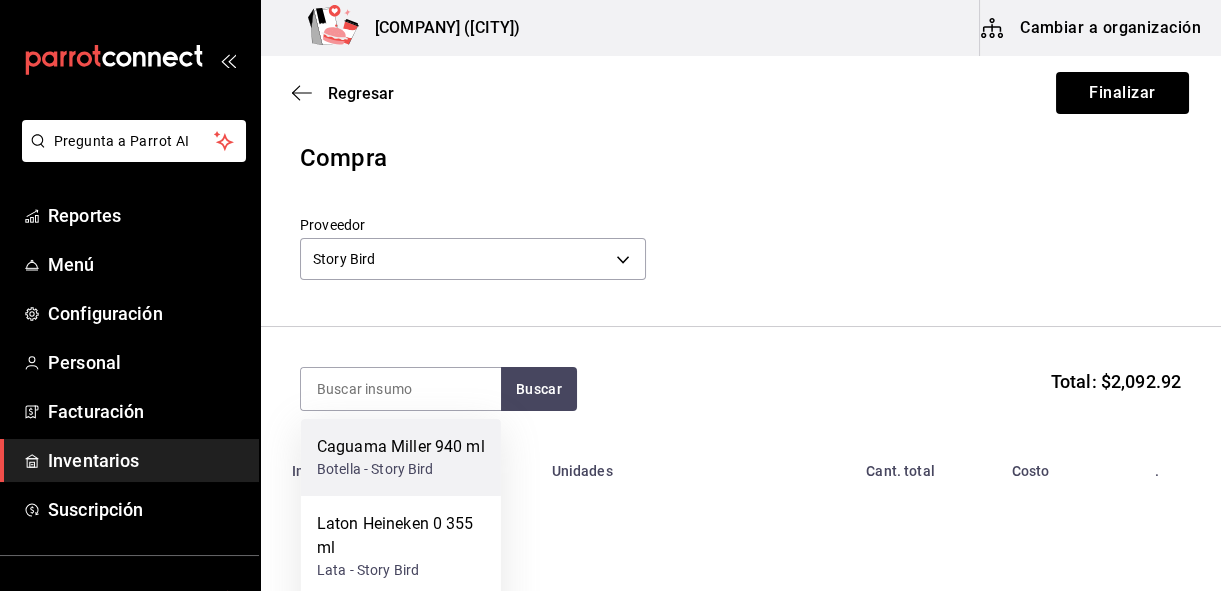 click on "Caguama Miller 940 ml" at bounding box center [401, 447] 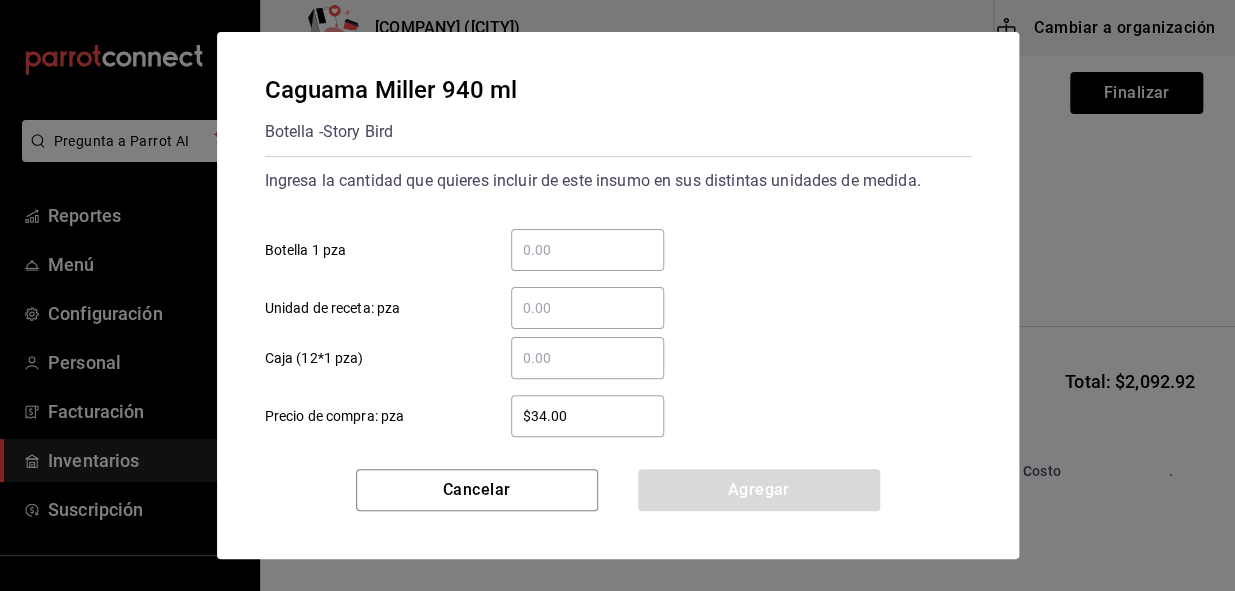 click on "​ Caja (12*1 pza)" at bounding box center [587, 358] 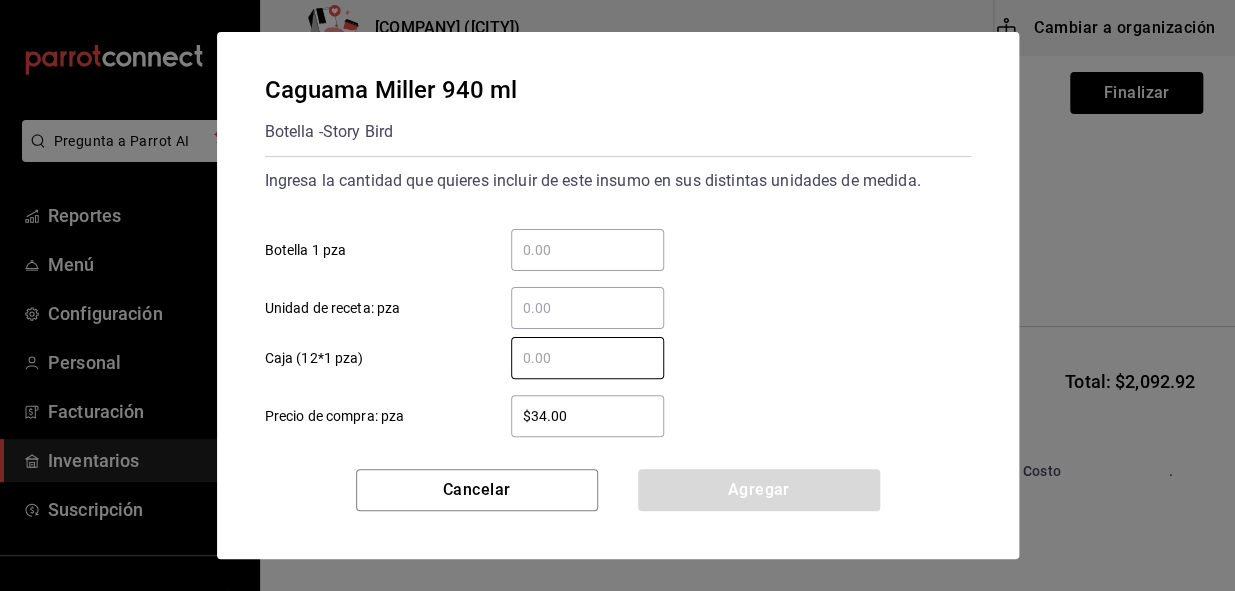 click on "​ Unidad de receta: pza" at bounding box center (610, 300) 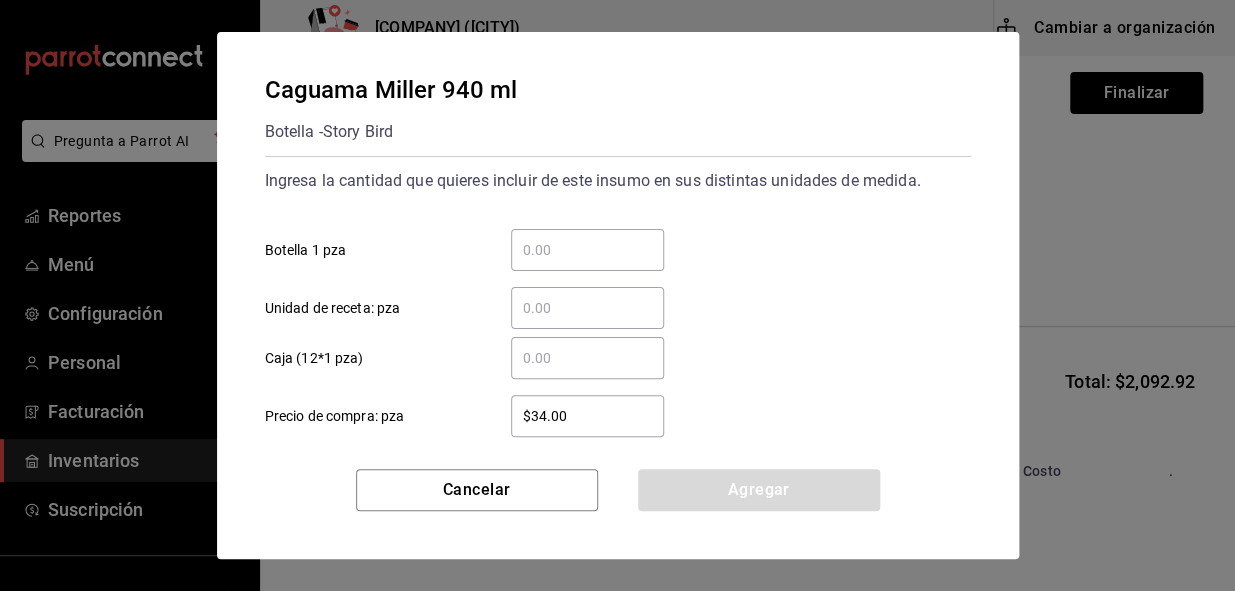 click on "​ Caja (12*1 pza)" at bounding box center [587, 358] 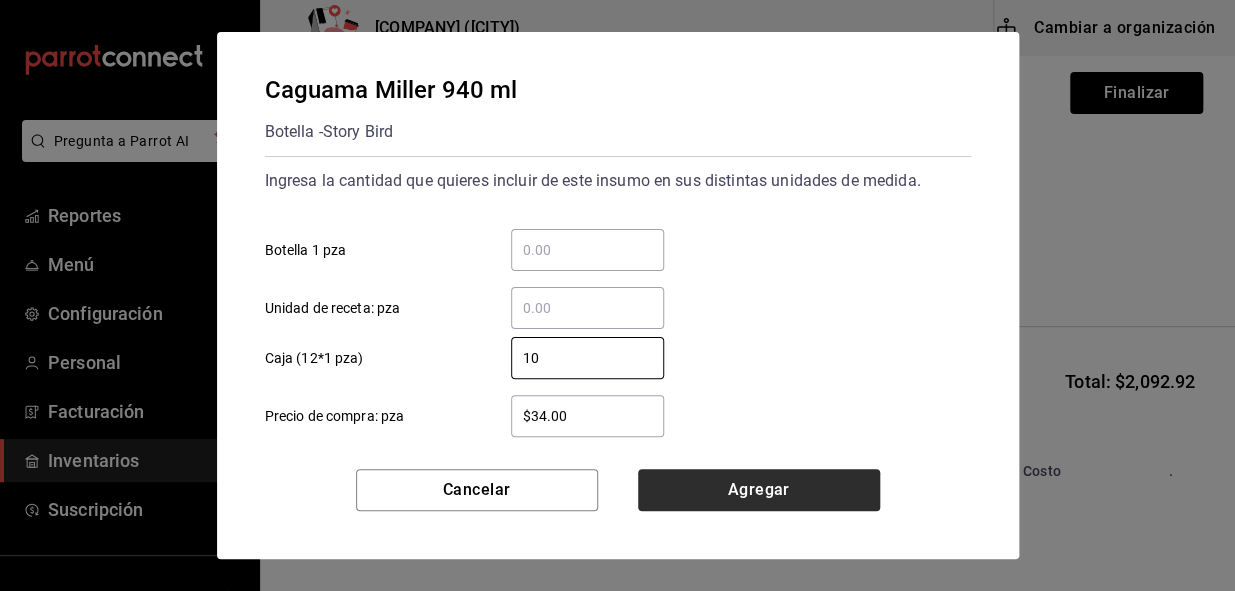 type on "10" 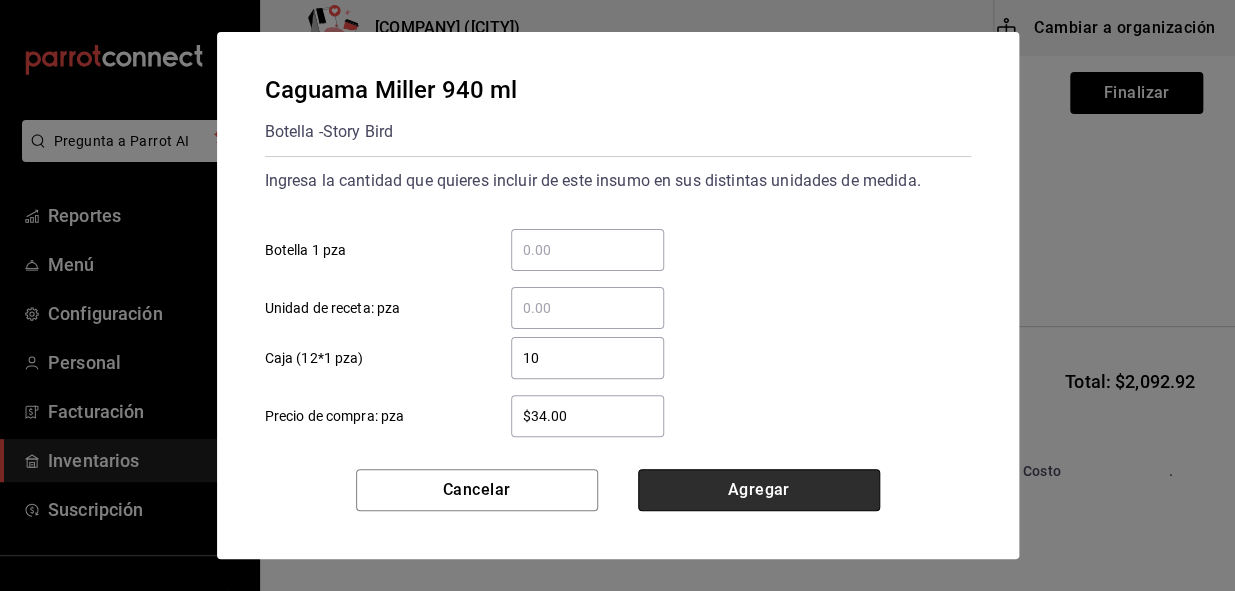 click on "Agregar" at bounding box center (759, 490) 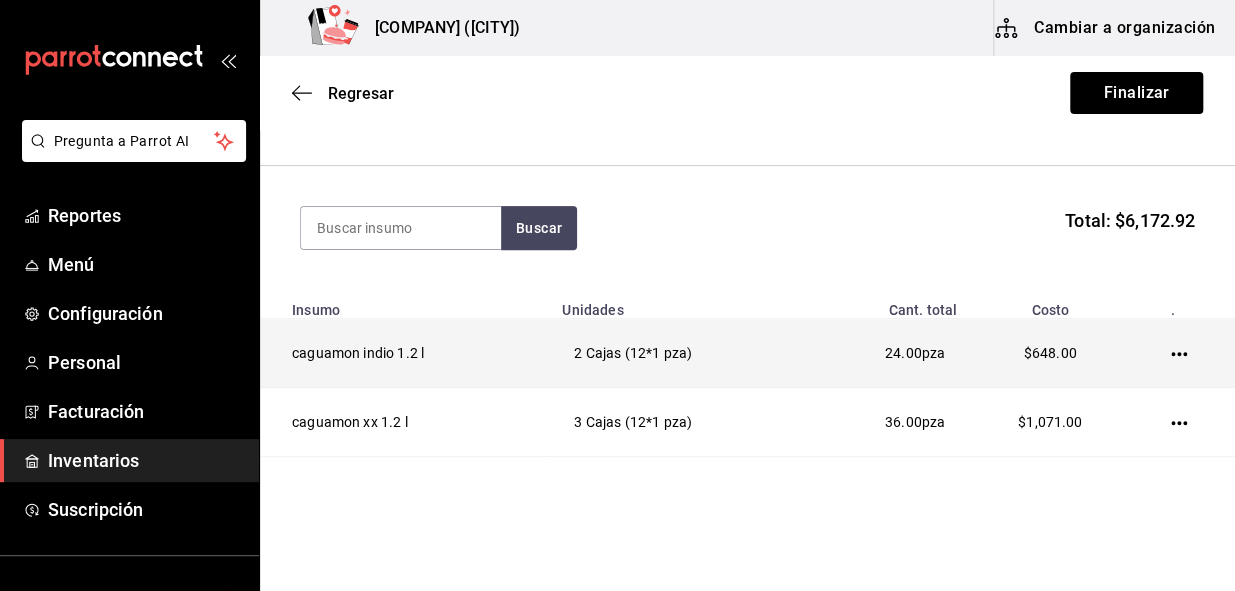 scroll, scrollTop: 165, scrollLeft: 0, axis: vertical 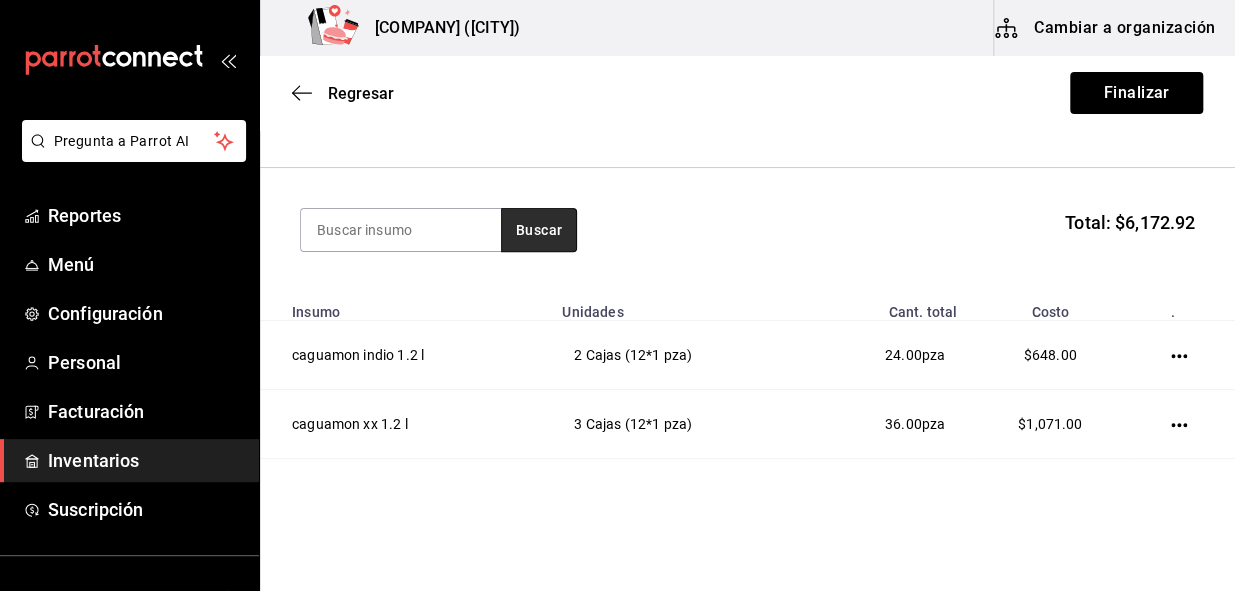click on "Buscar" at bounding box center (539, 230) 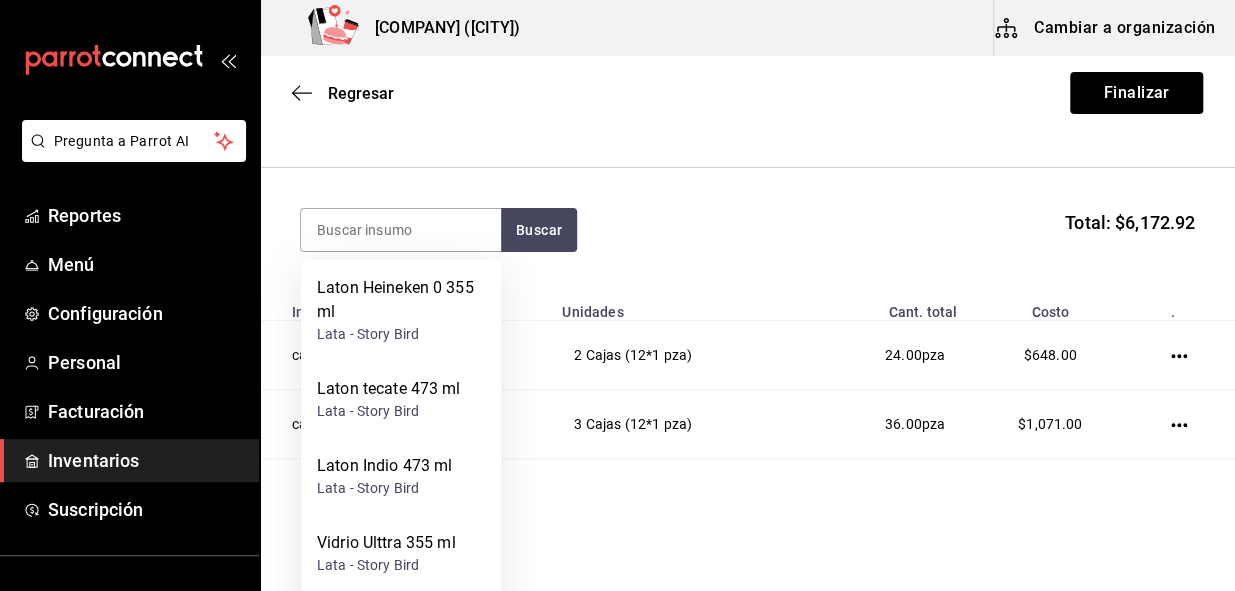 click on "Buscar Total: $6,172.92" at bounding box center [747, 230] 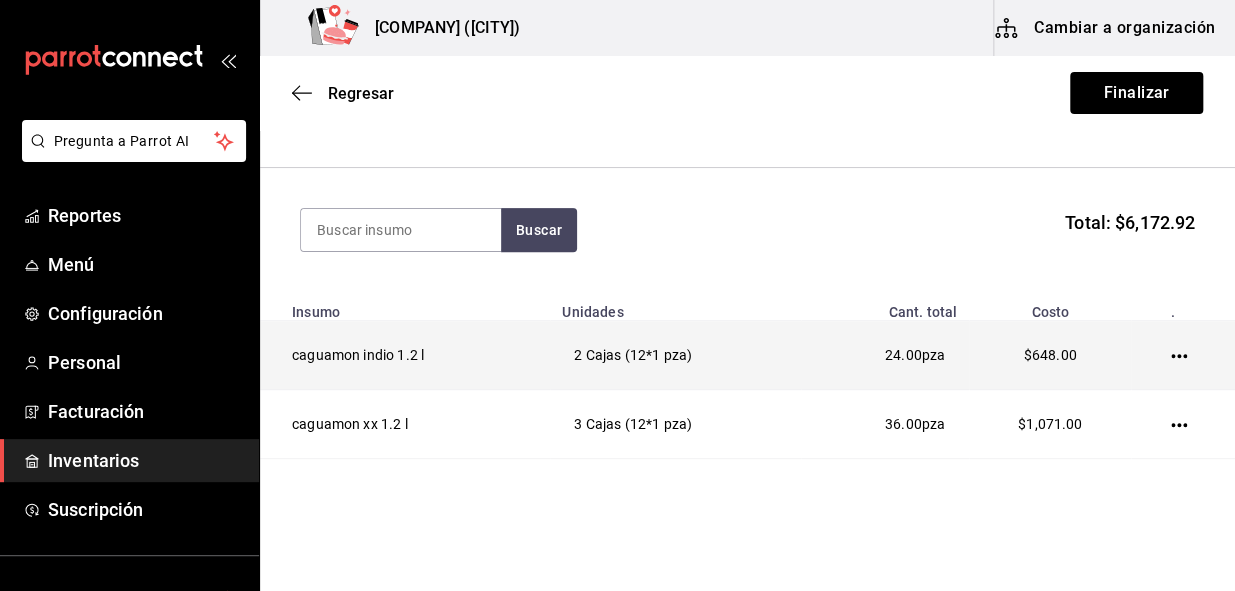 click 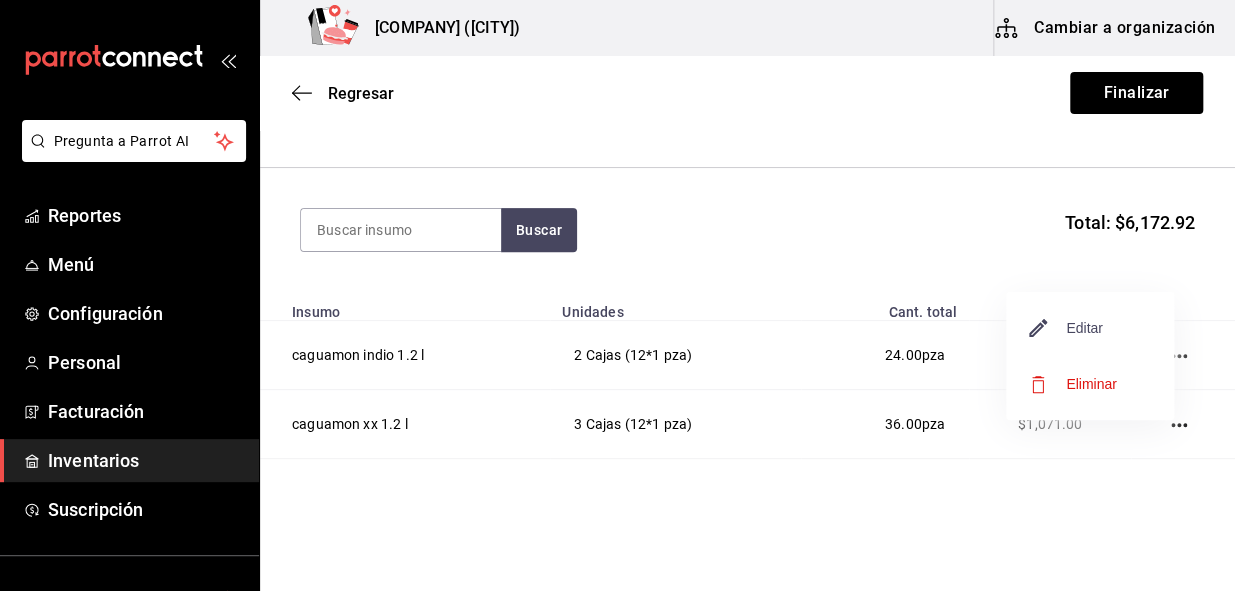 click on "Editar" at bounding box center [1066, 328] 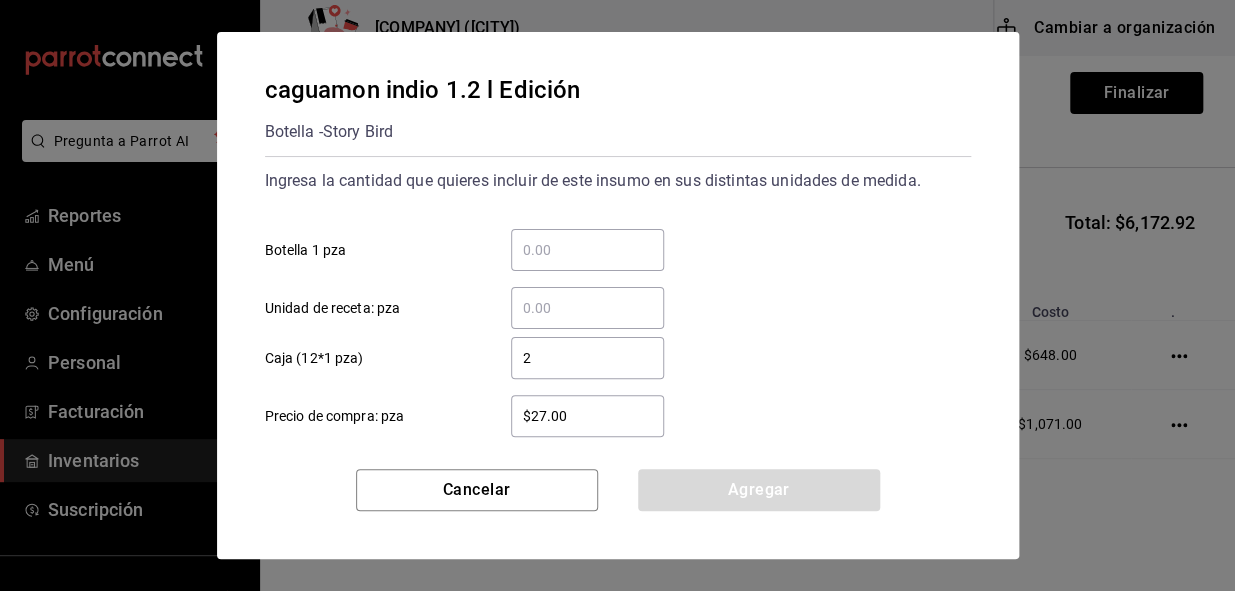 click on "$27.00" at bounding box center [587, 416] 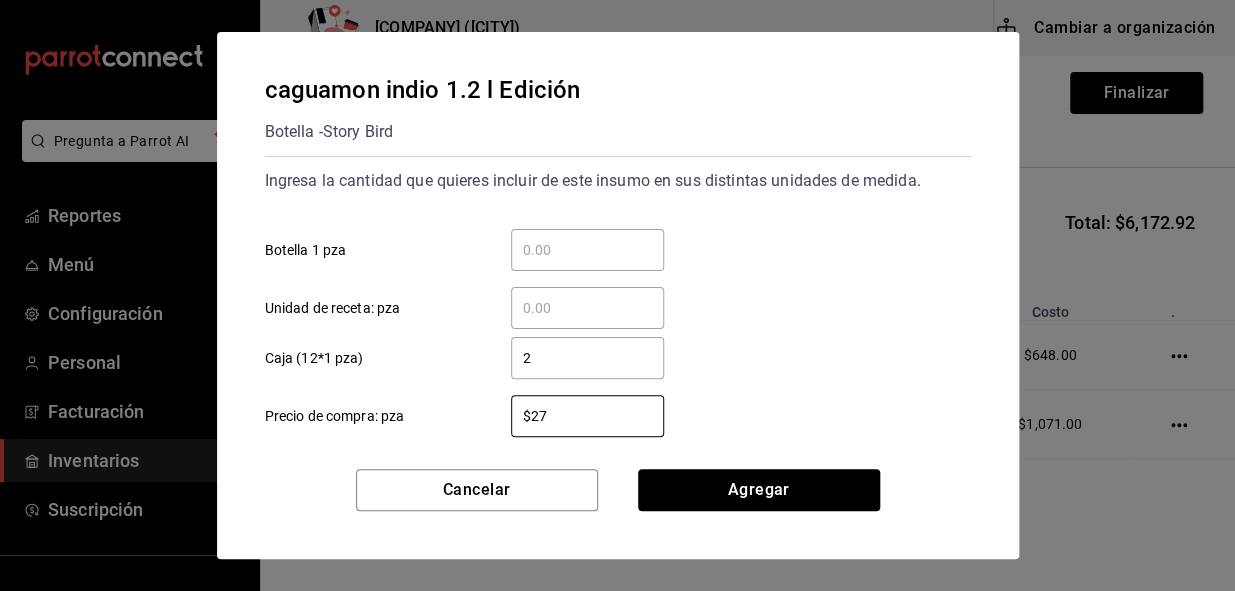 type on "$2" 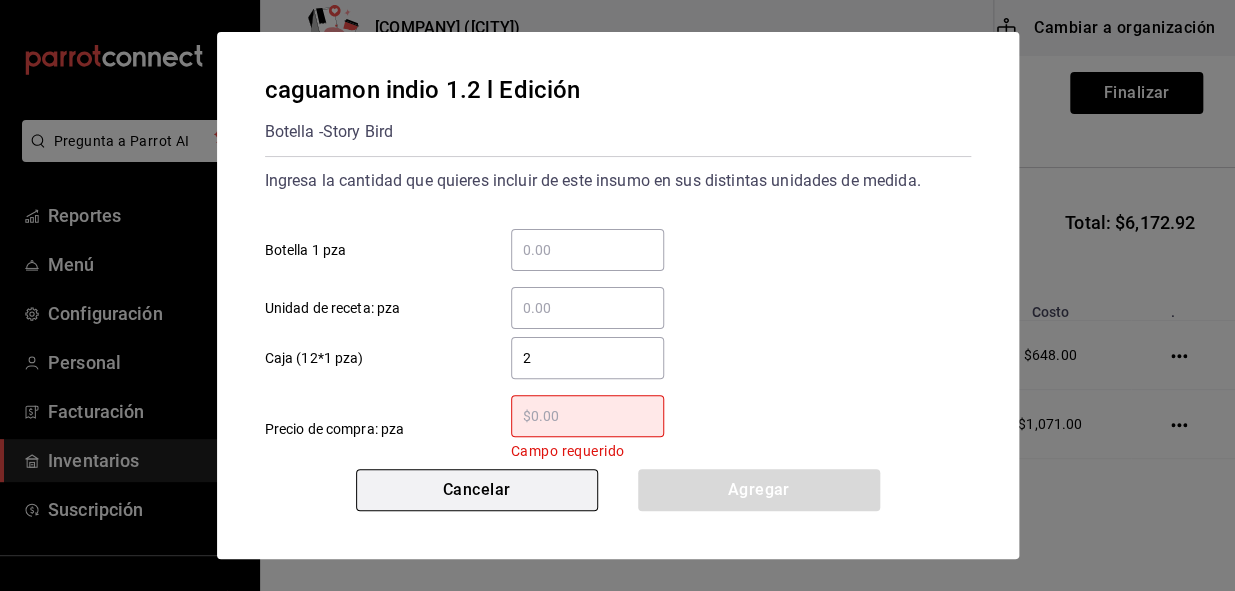 type 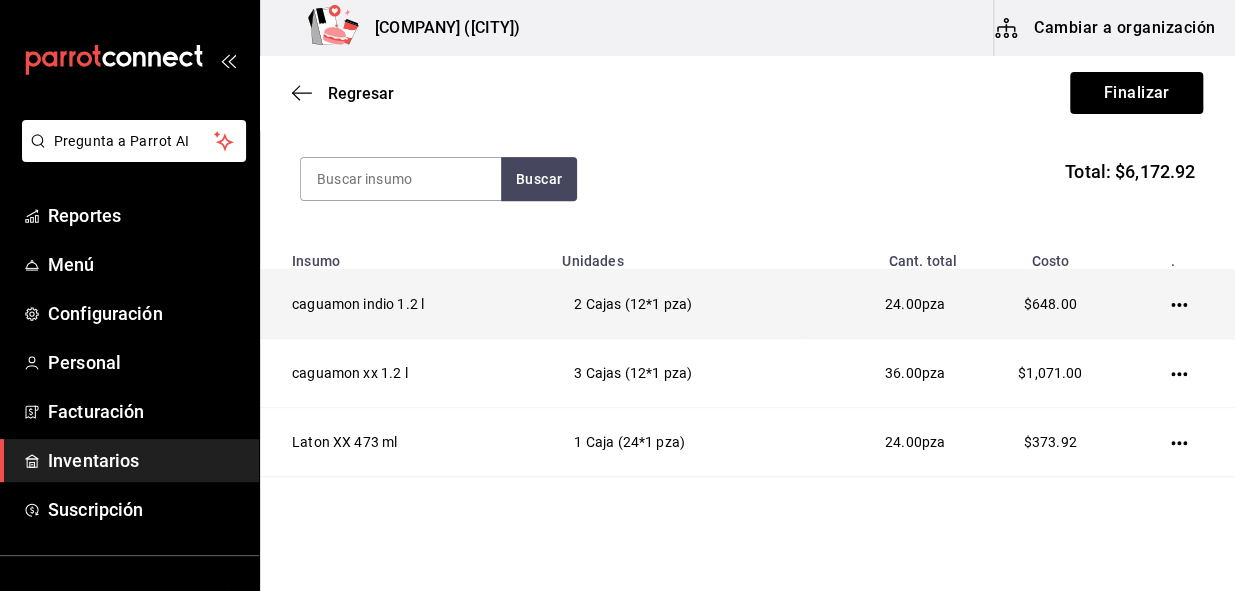 scroll, scrollTop: 272, scrollLeft: 0, axis: vertical 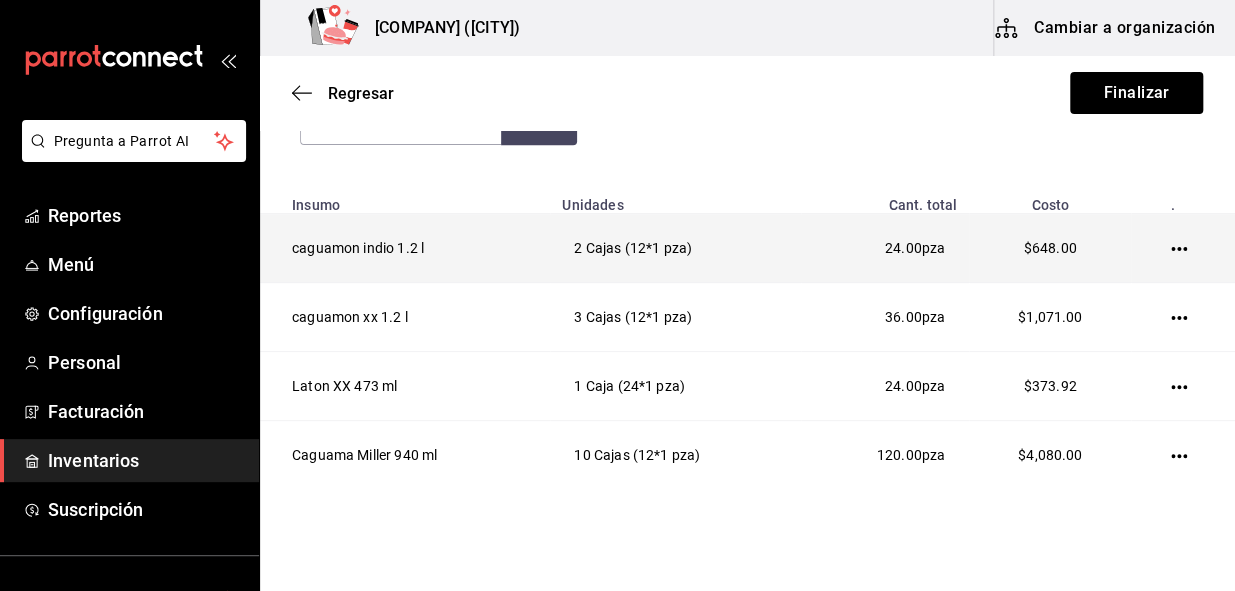 click 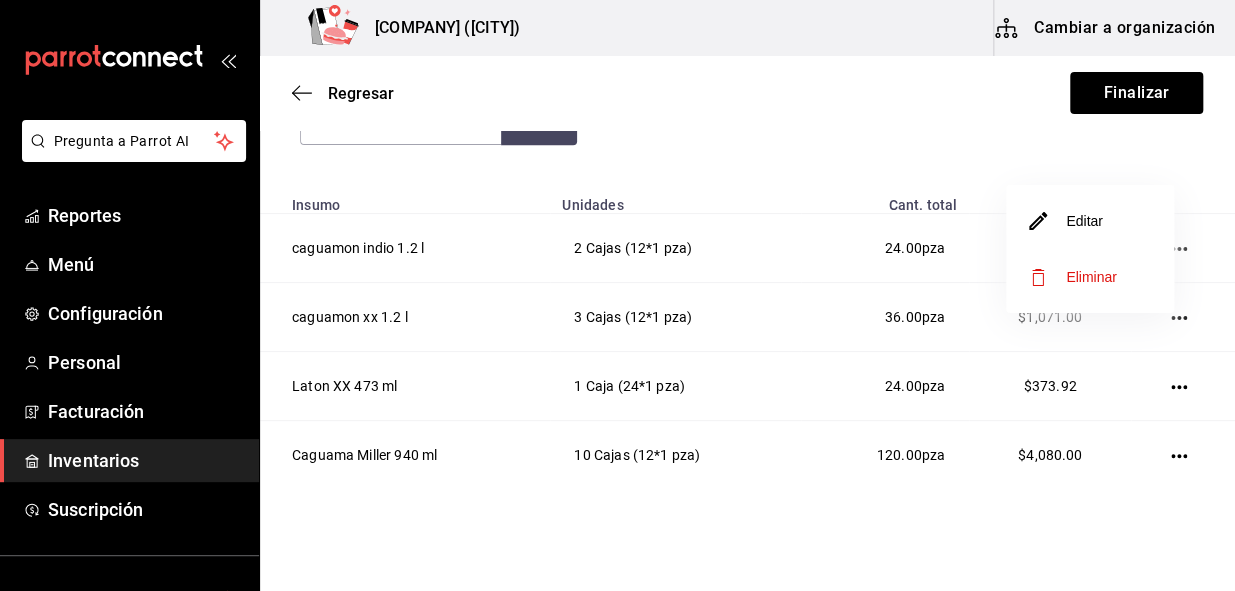 click on "Eliminar" at bounding box center [1091, 277] 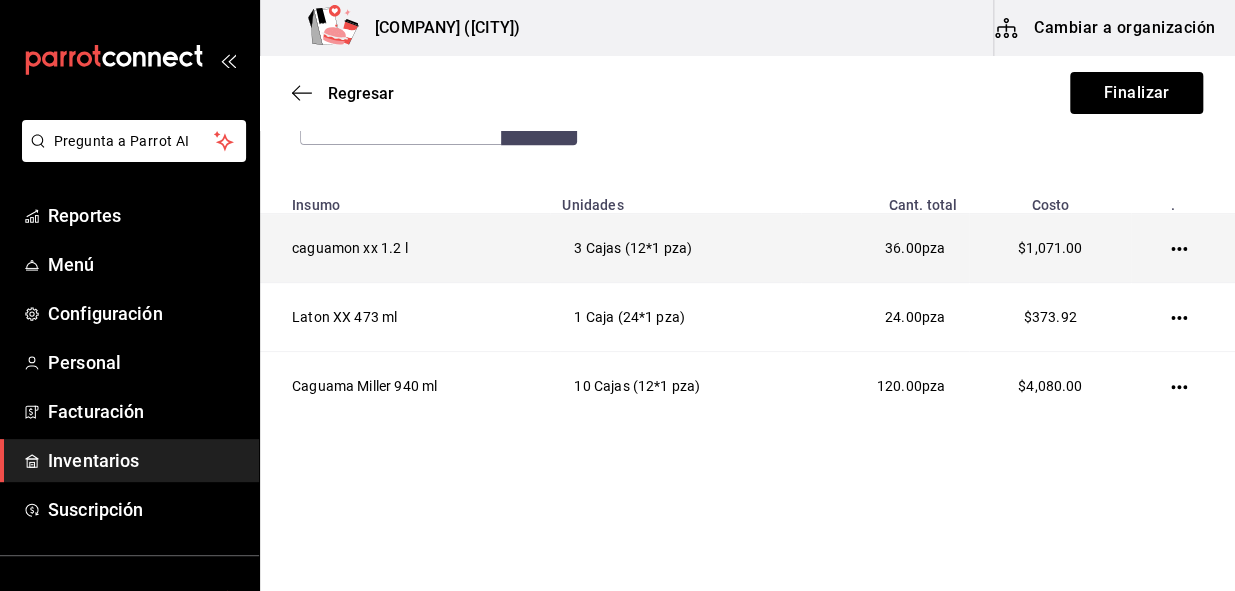 click 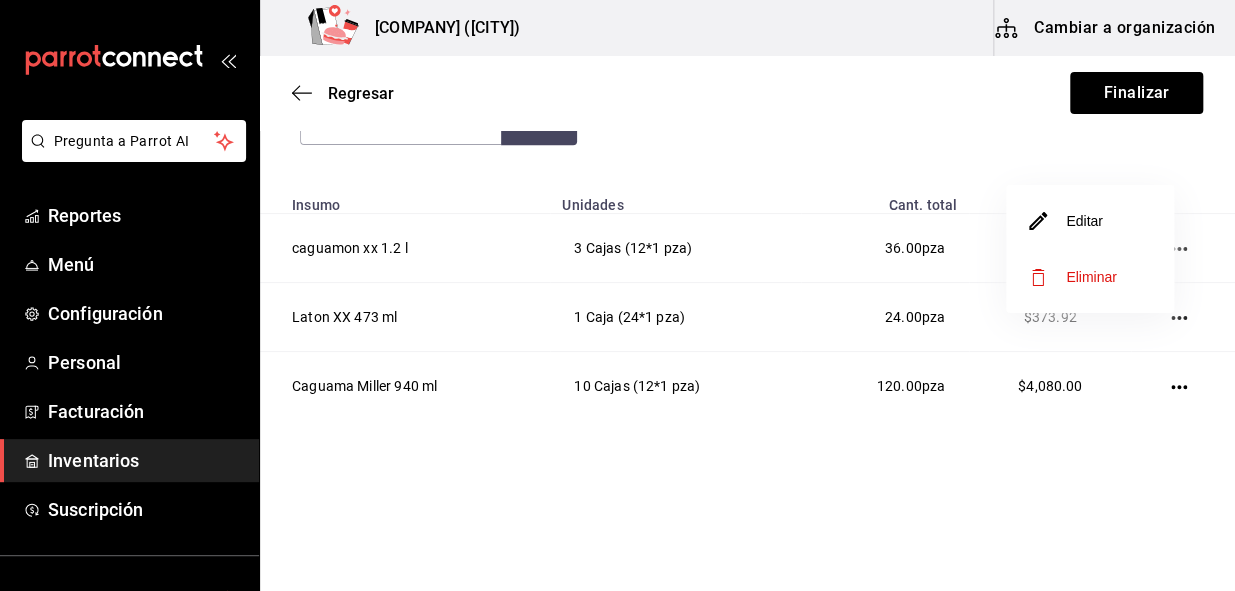 click on "Eliminar" at bounding box center (1091, 277) 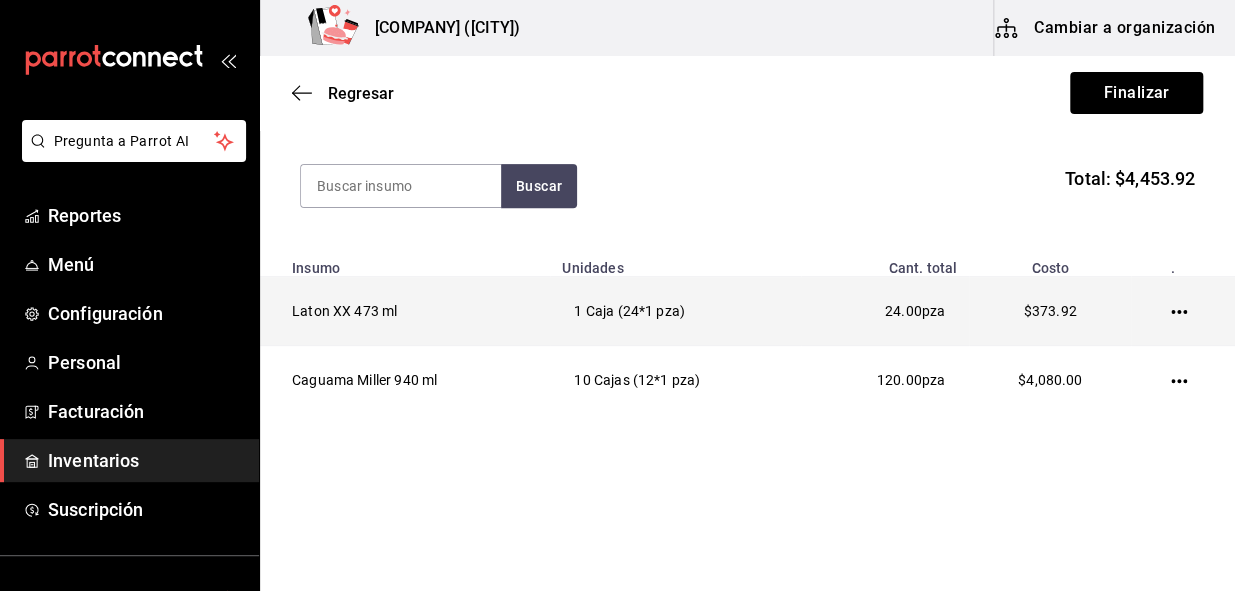 click 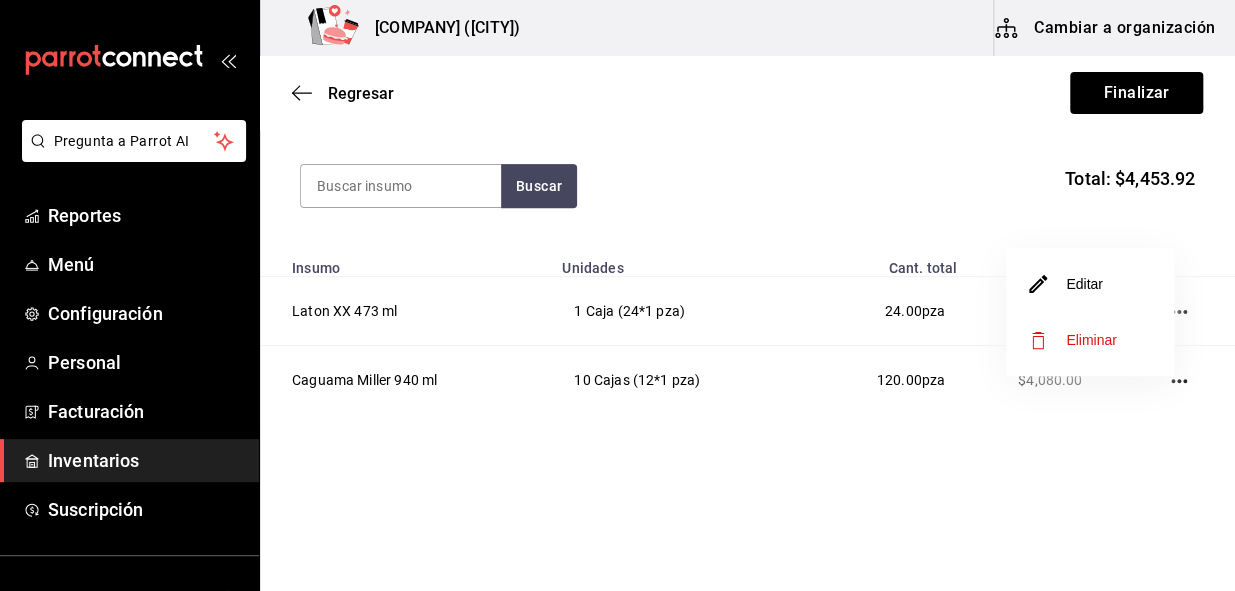 click on "Eliminar" at bounding box center (1091, 340) 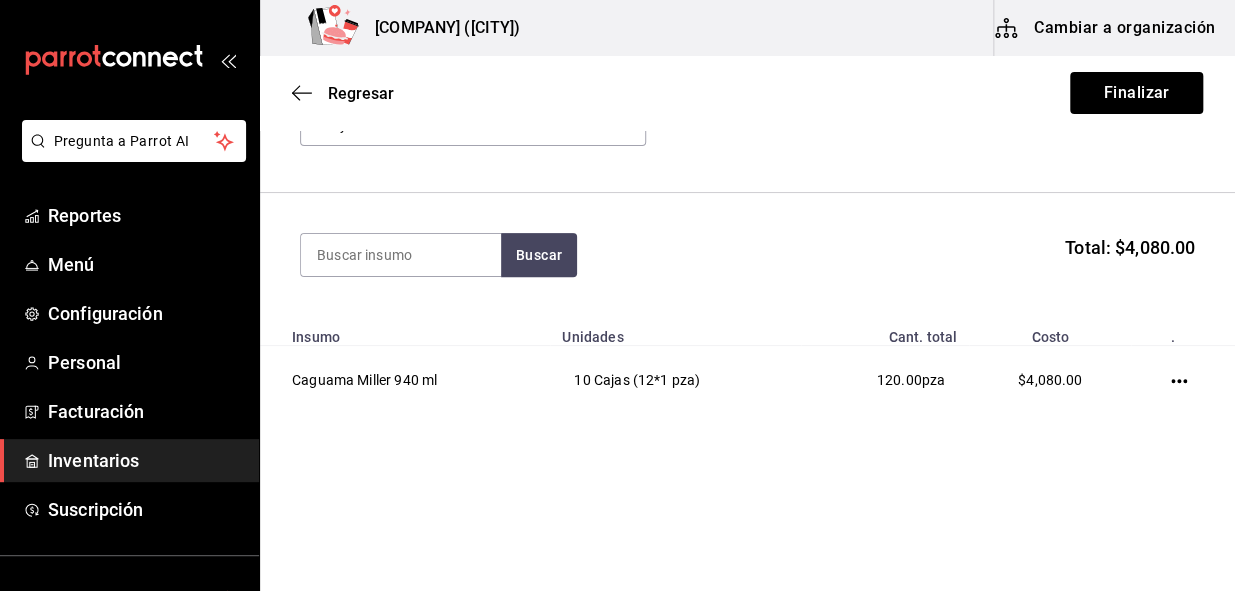 scroll, scrollTop: 140, scrollLeft: 0, axis: vertical 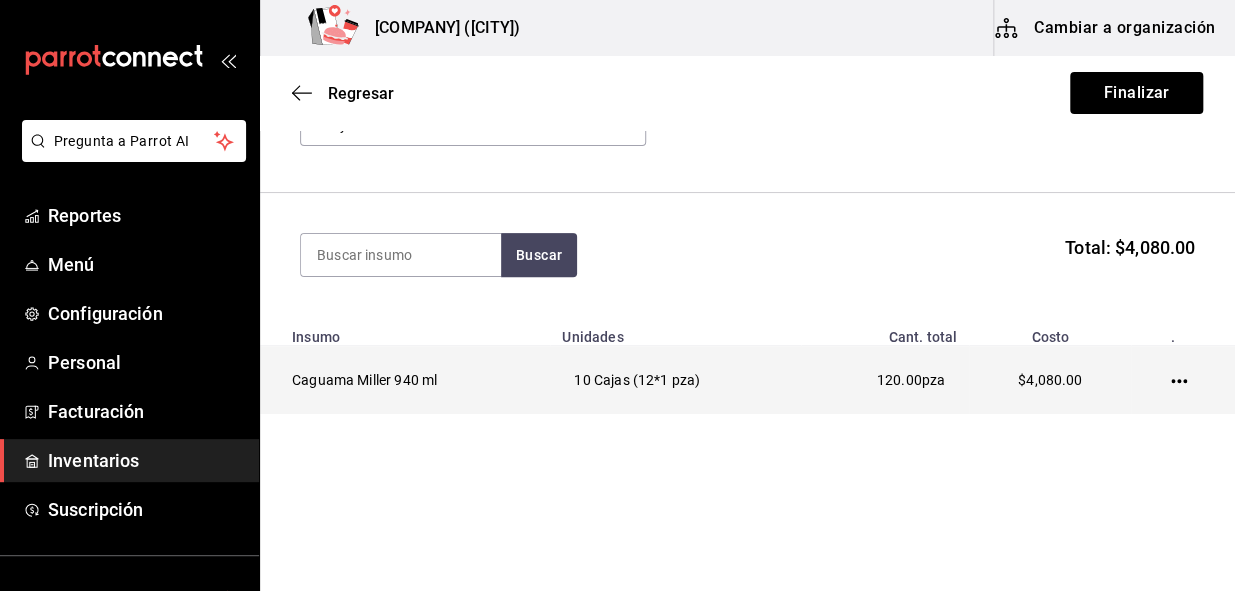 click 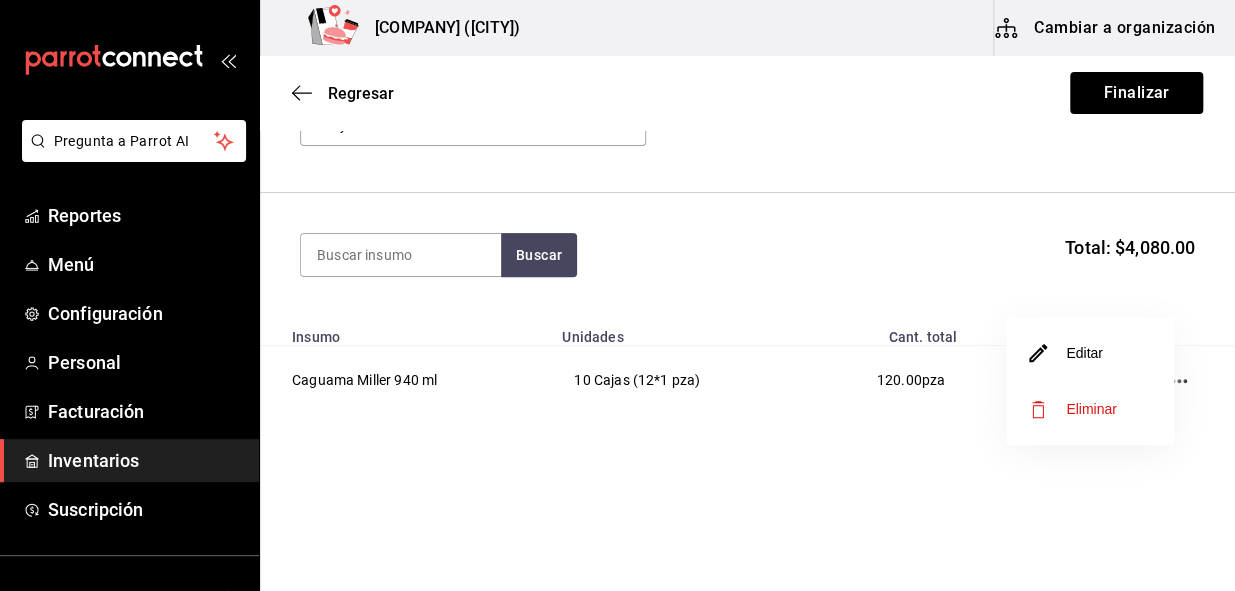 click on "Eliminar" at bounding box center (1091, 409) 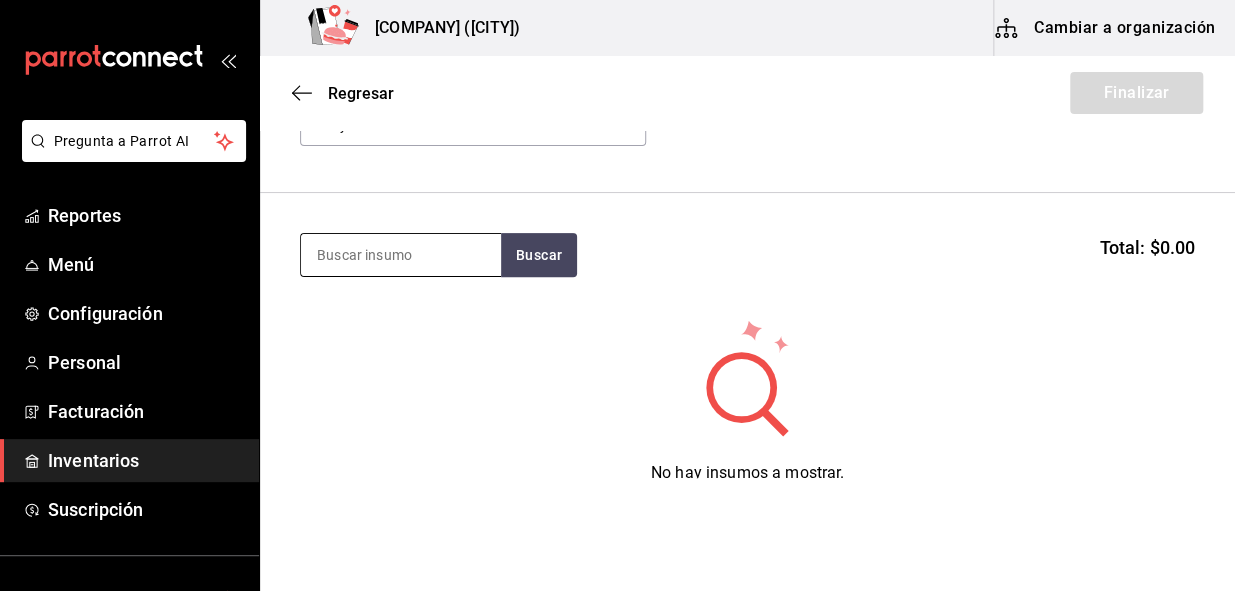 click at bounding box center (401, 255) 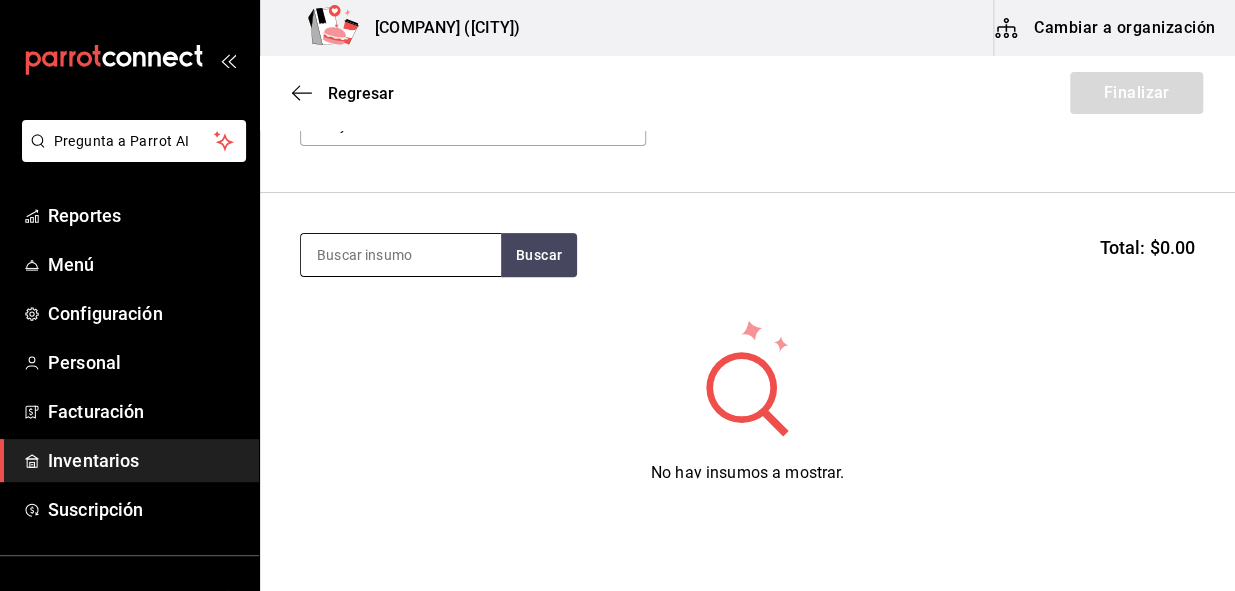 click at bounding box center [401, 255] 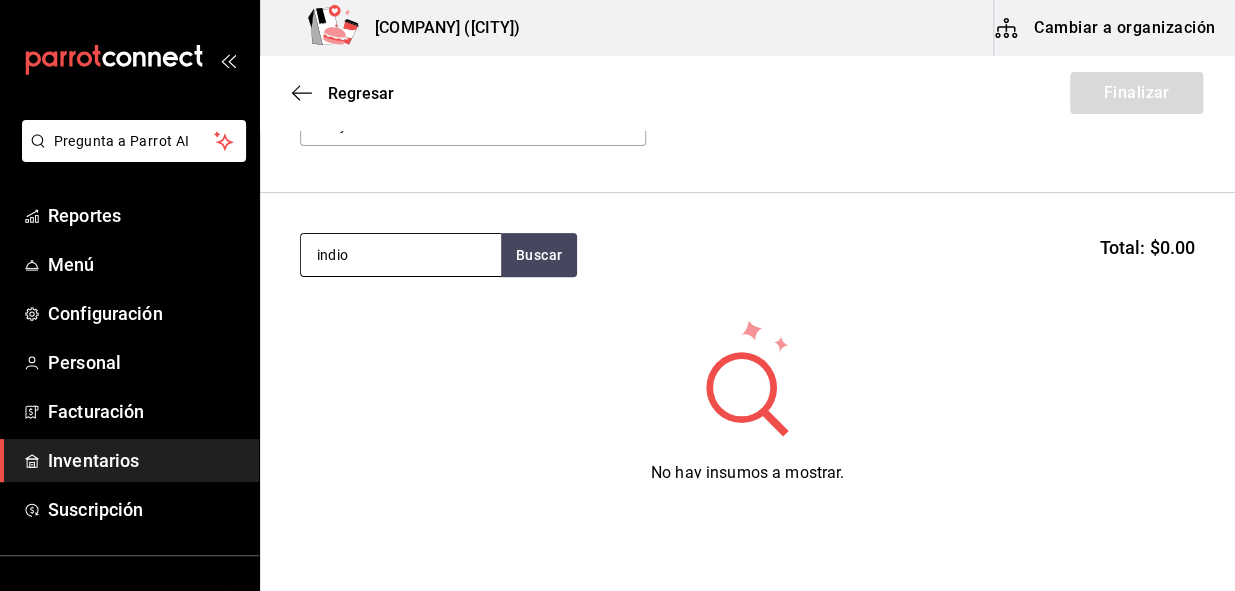 type on "indio" 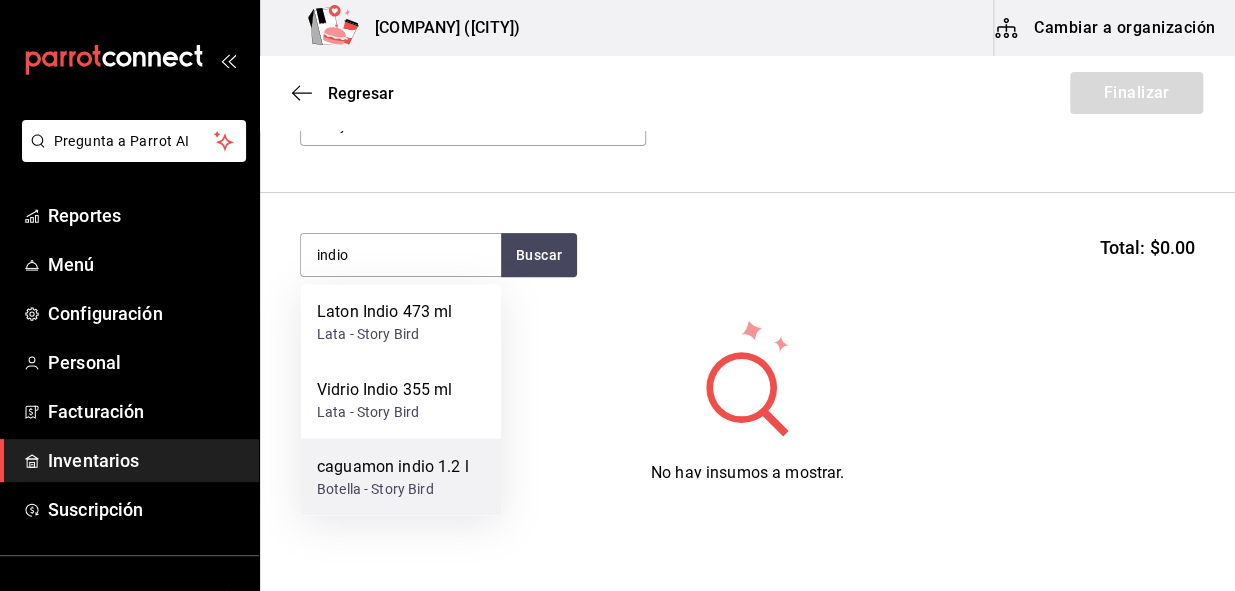 click on "caguamon indio 1.2 l" at bounding box center (393, 466) 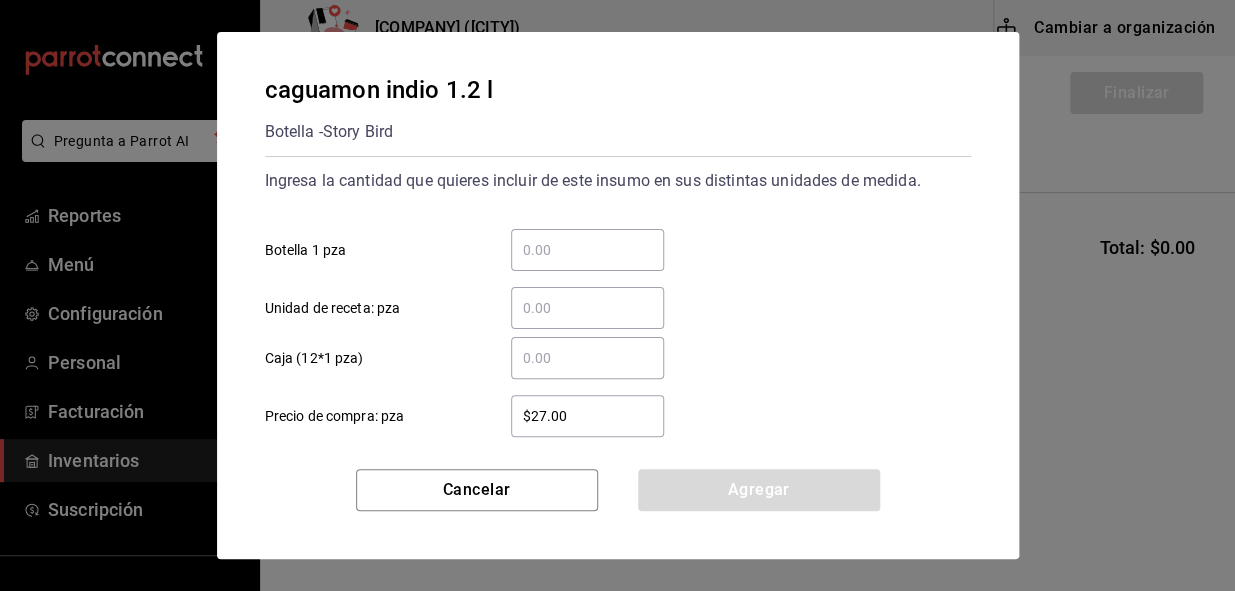 click on "$27.00" at bounding box center [587, 416] 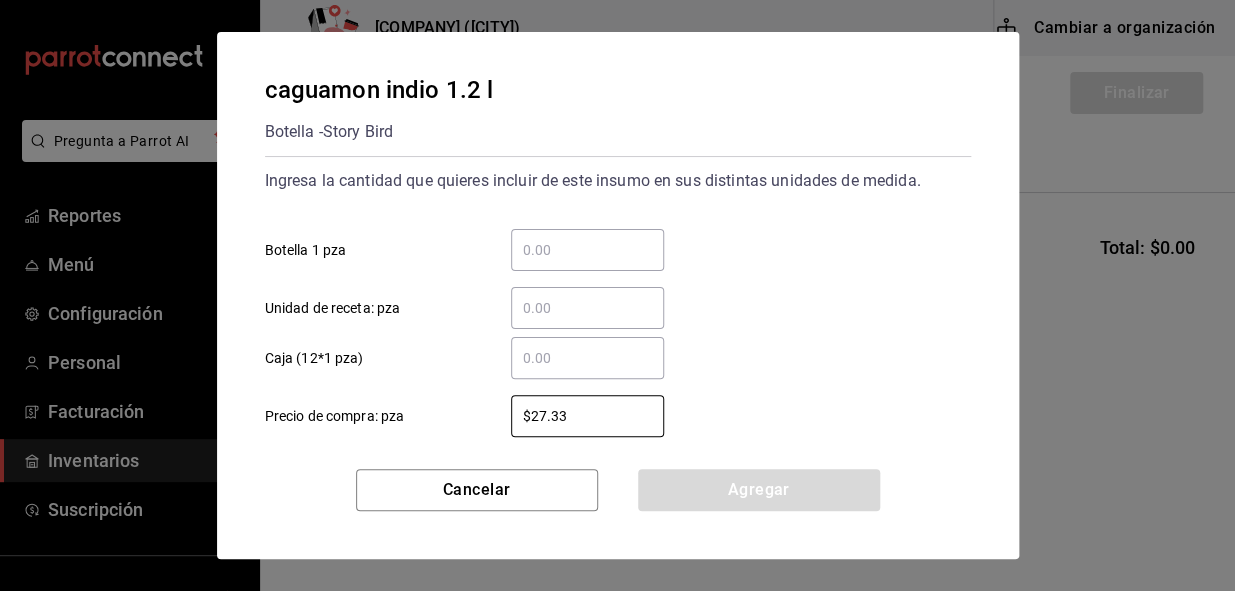 type on "$27.33" 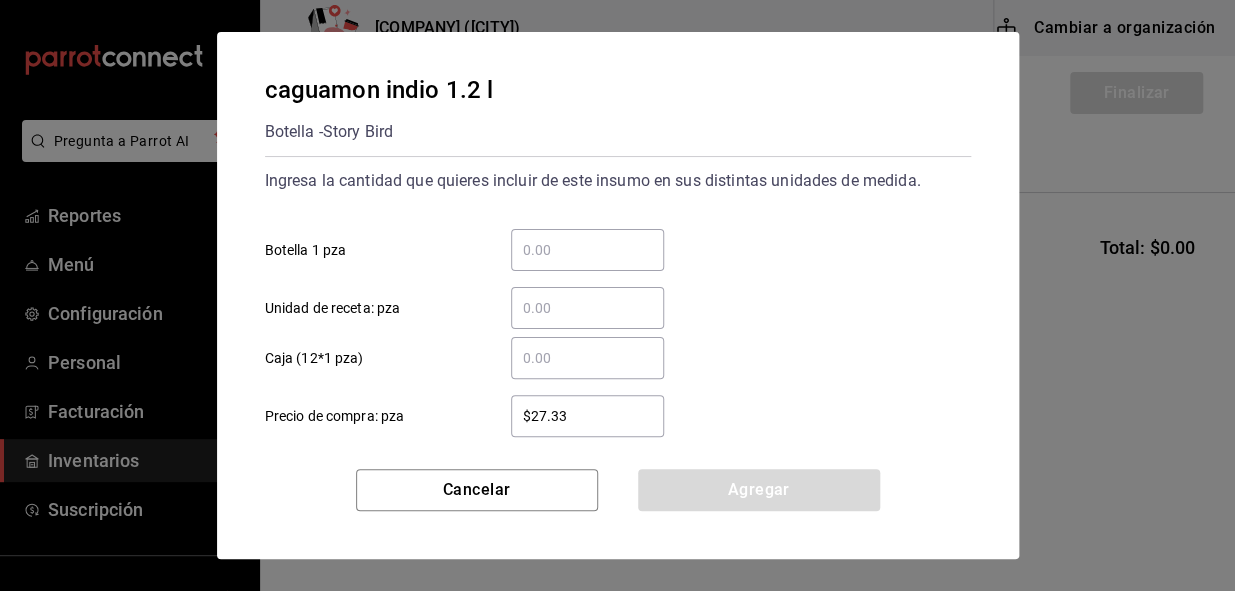 click on "​ Caja (12*1 pza)" at bounding box center (587, 358) 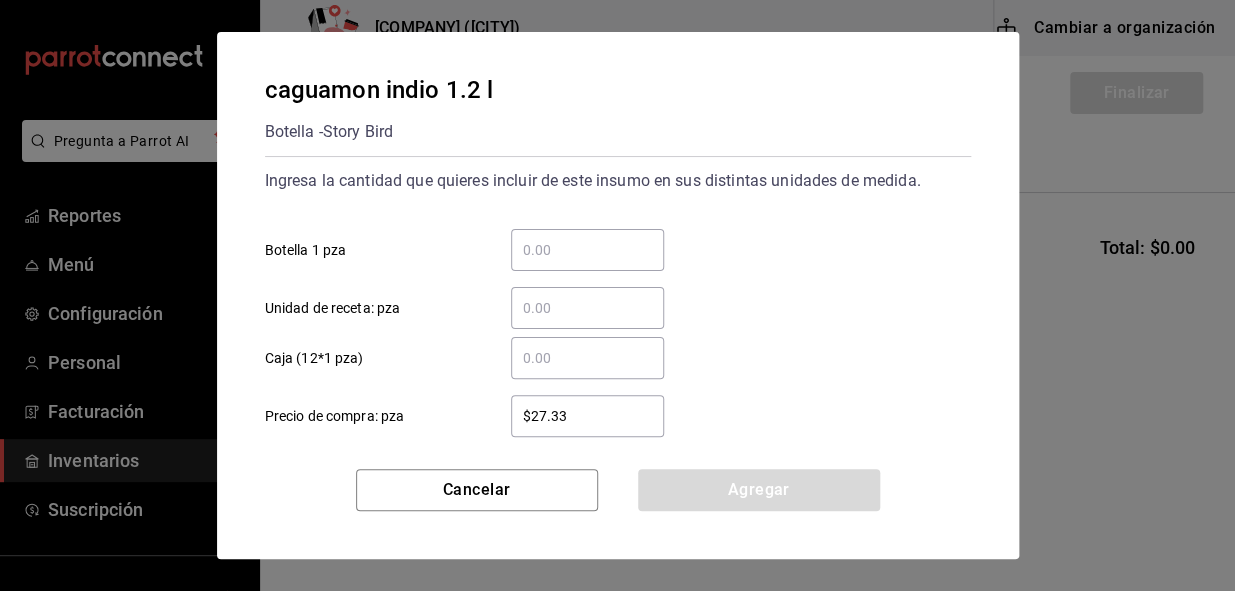 type on "2" 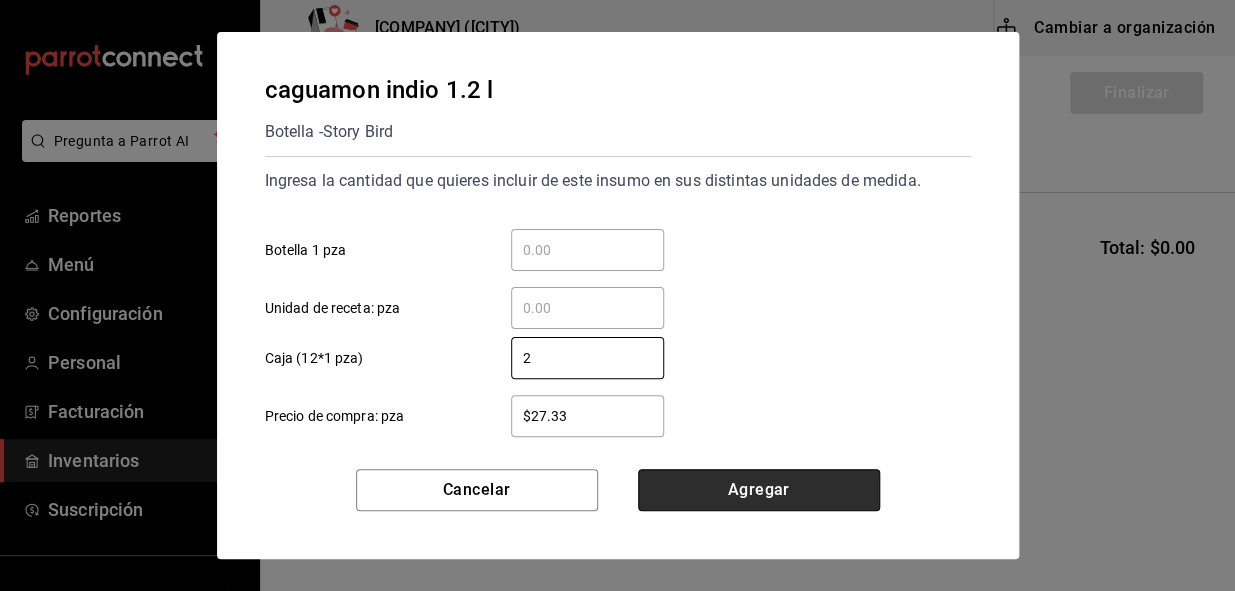click on "Agregar" at bounding box center (759, 490) 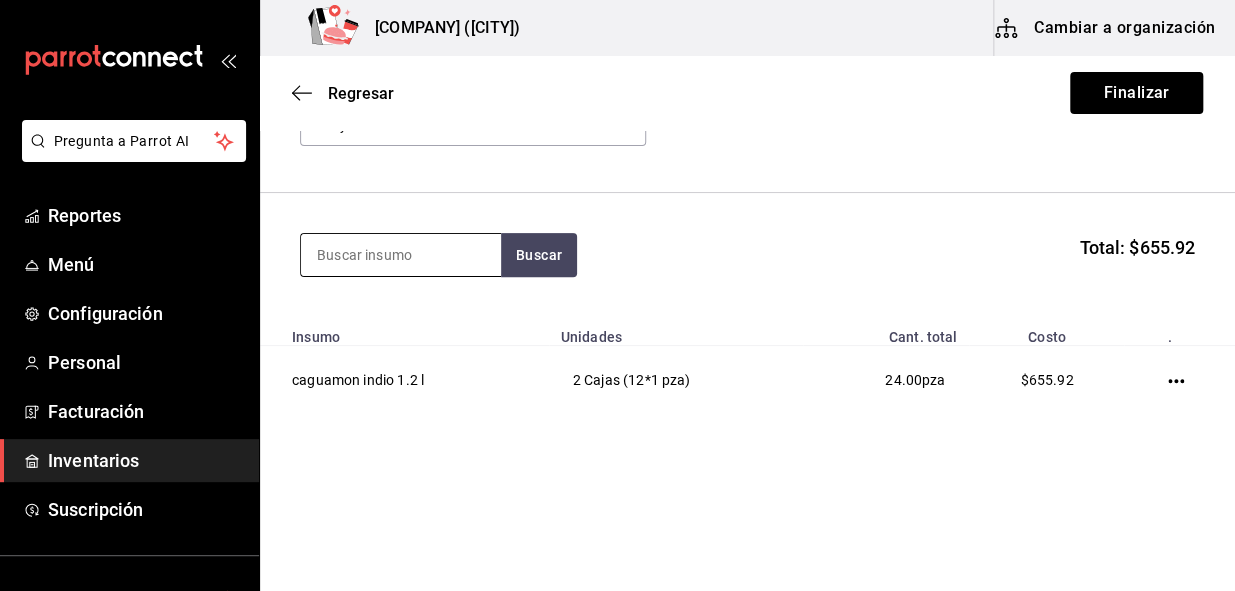 click at bounding box center (401, 255) 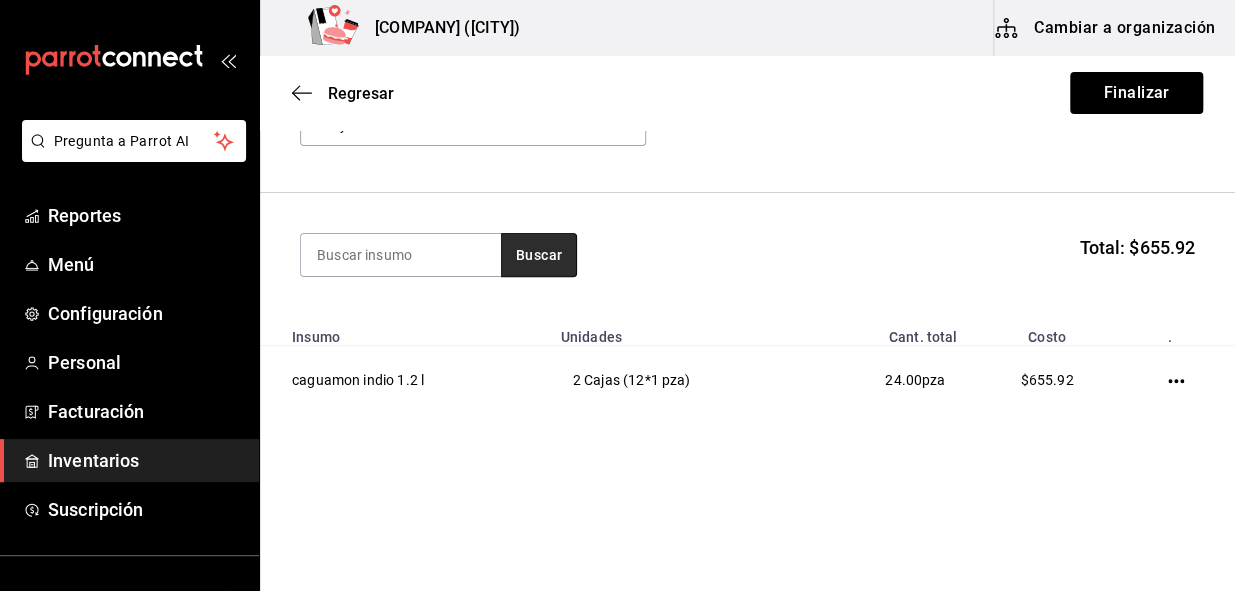 click on "Buscar" at bounding box center (539, 255) 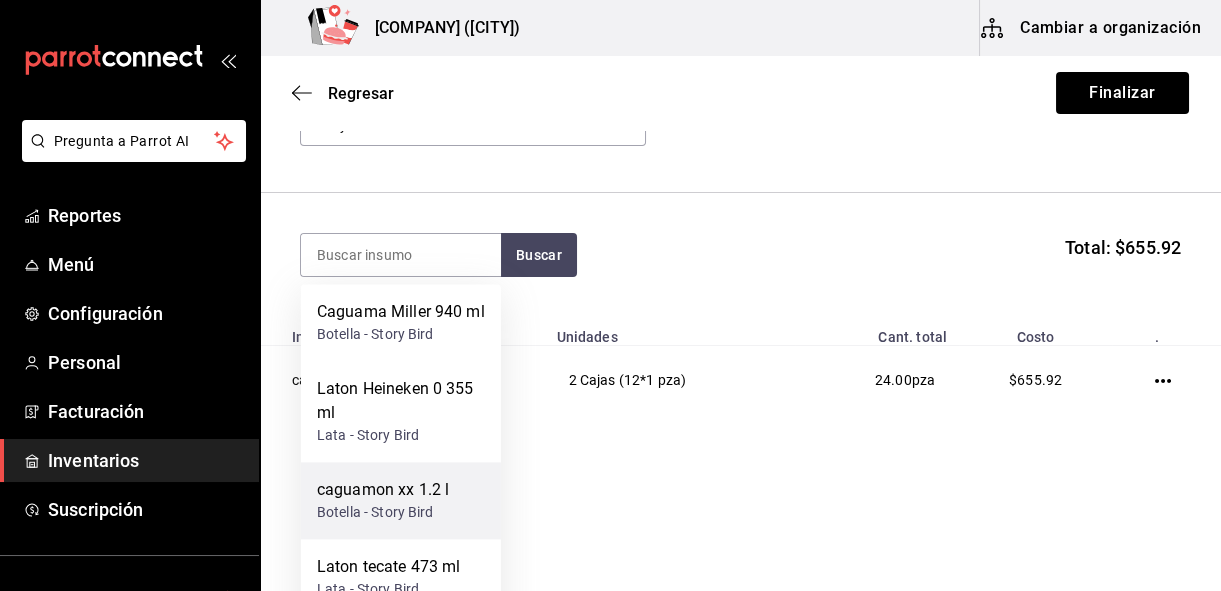 click on "Botella - Story Bird" at bounding box center (383, 512) 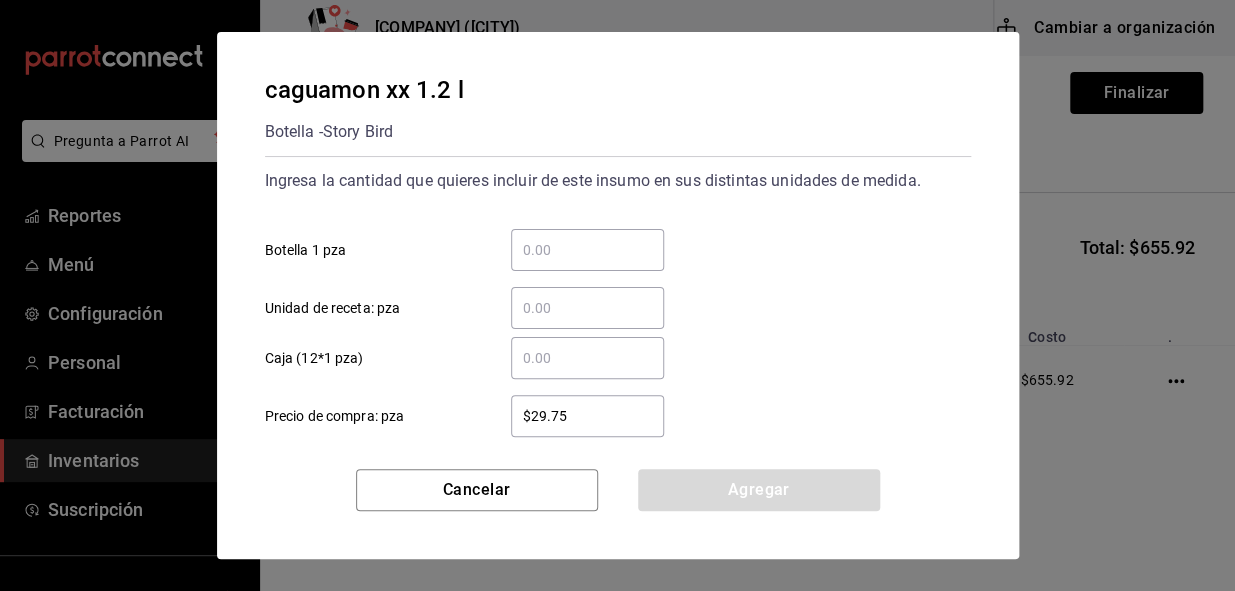 click on "$29.75" at bounding box center (587, 416) 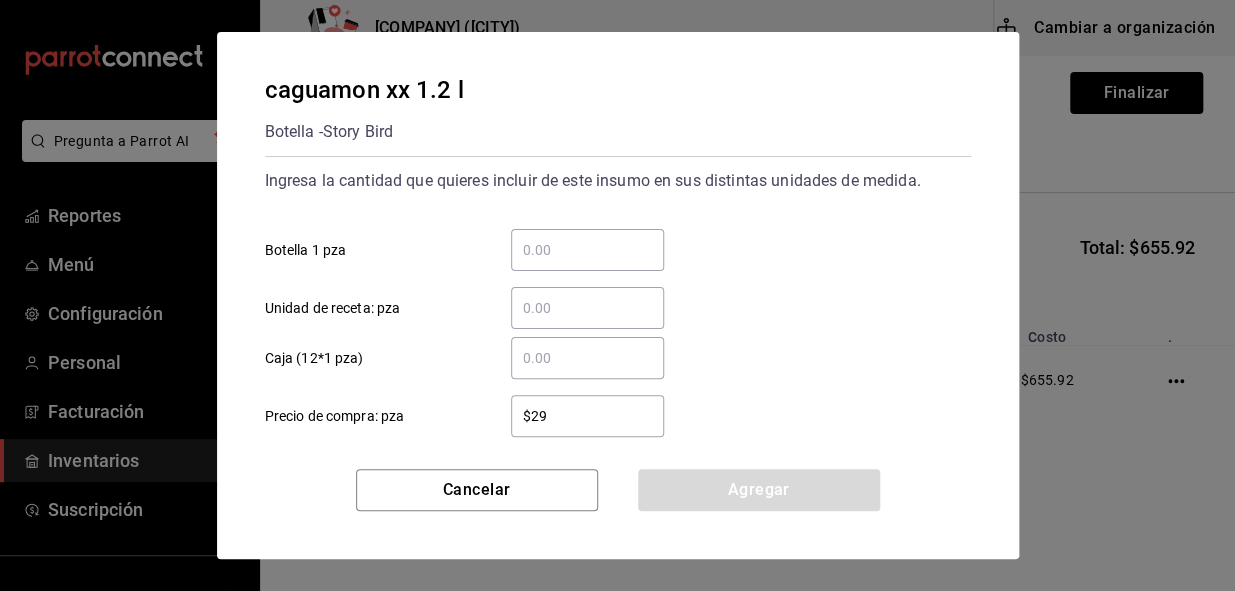 type on "$2" 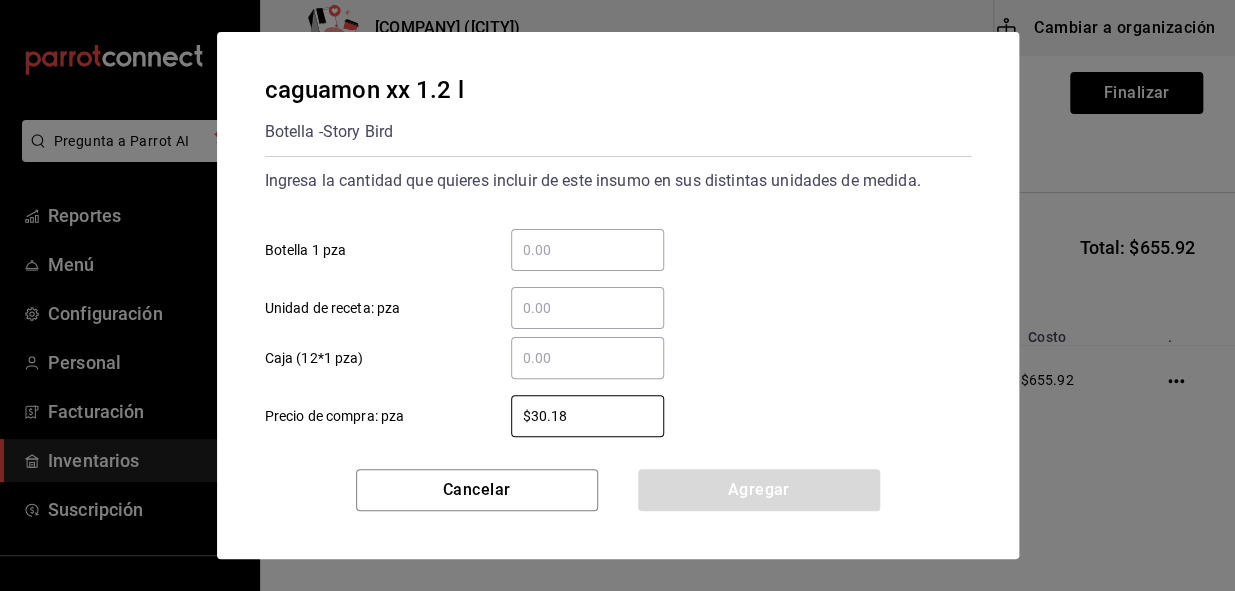 type on "$30.18" 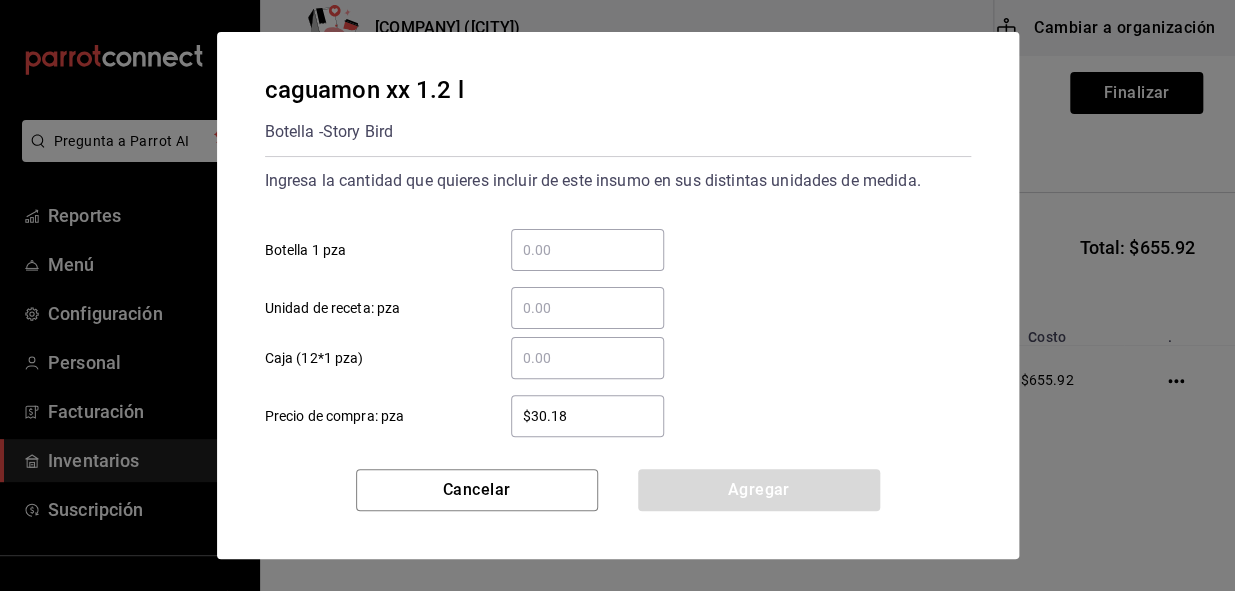 click on "$30.18 ​ Precio de compra: pza" at bounding box center (610, 408) 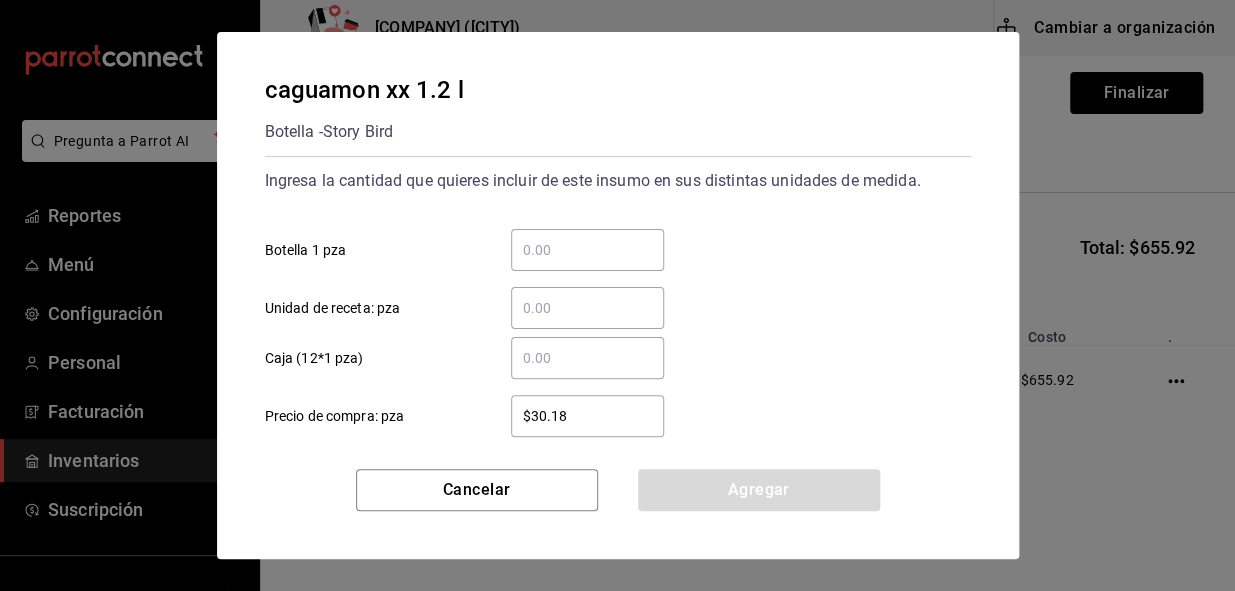 click on "​ Caja (12*1 pza)" at bounding box center [587, 358] 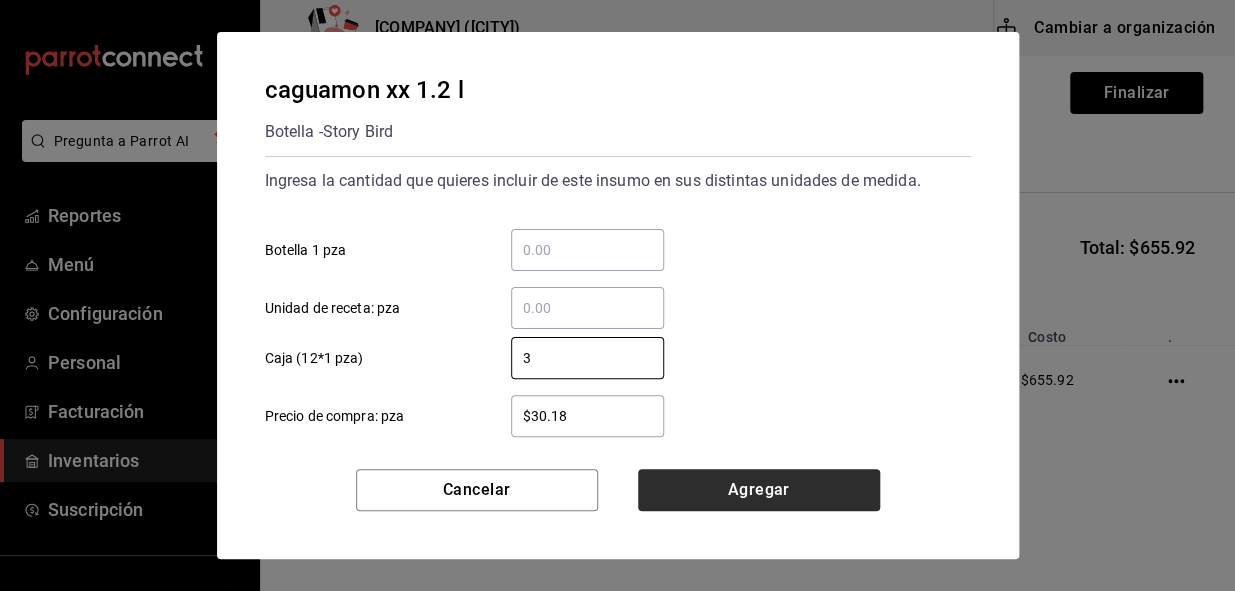 type on "3" 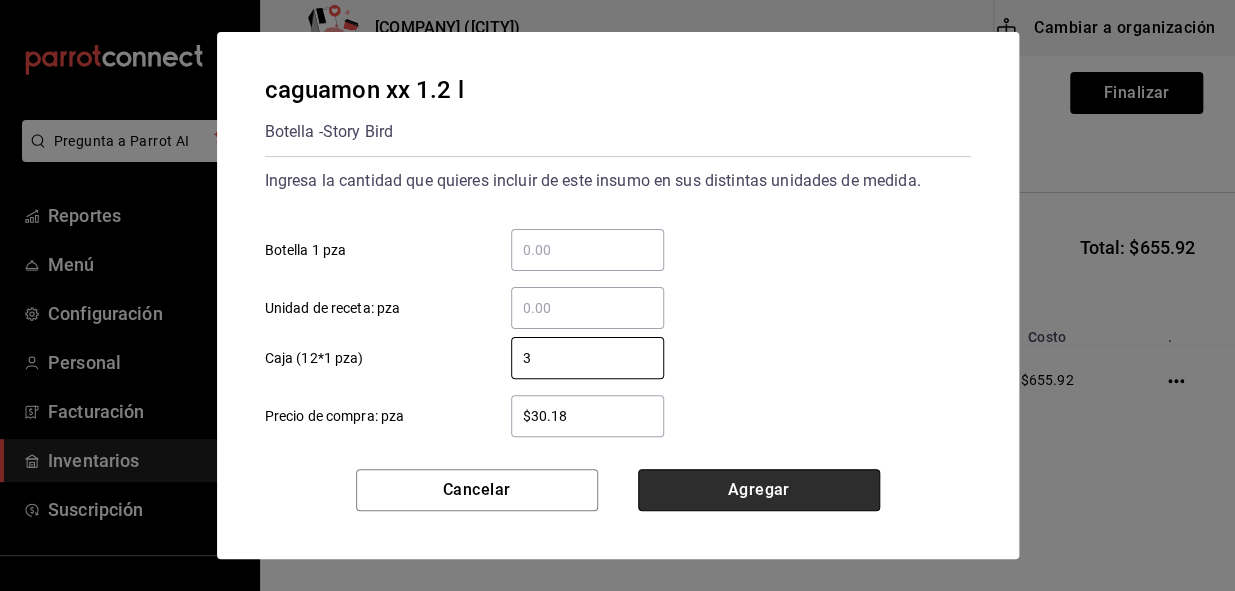 click on "Agregar" at bounding box center (759, 490) 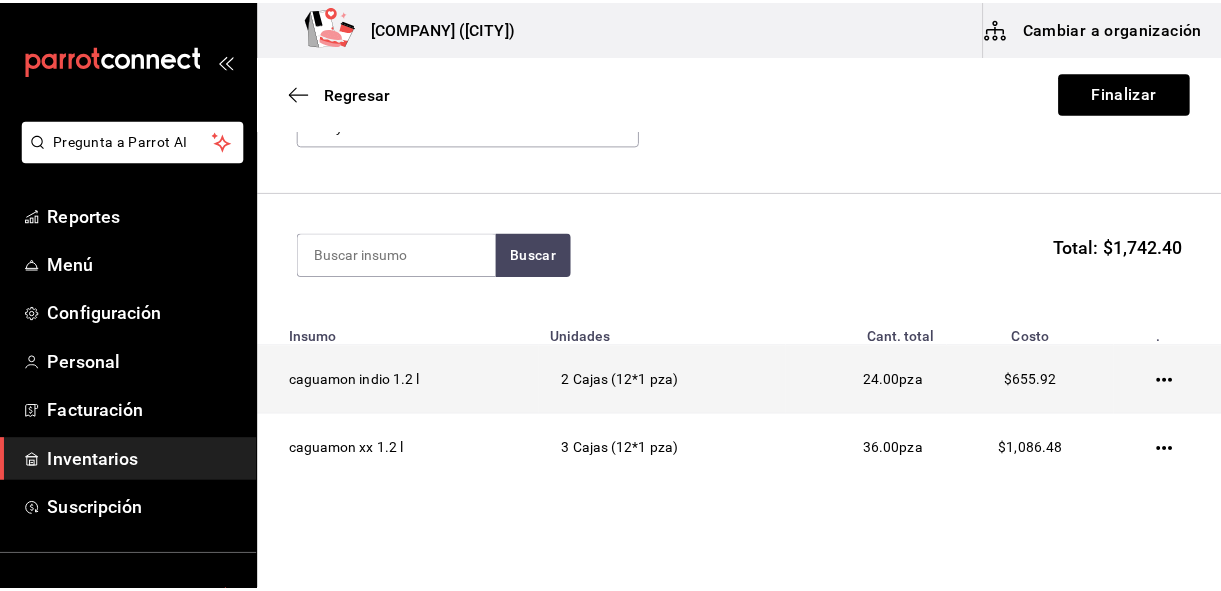 scroll, scrollTop: 210, scrollLeft: 0, axis: vertical 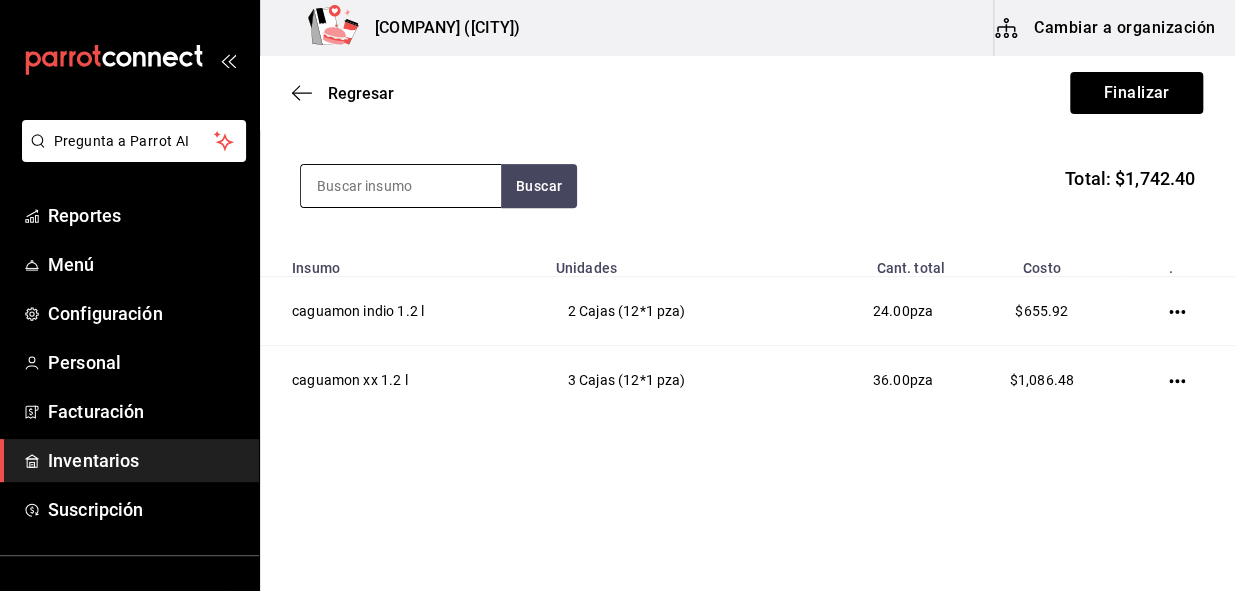 click at bounding box center [401, 186] 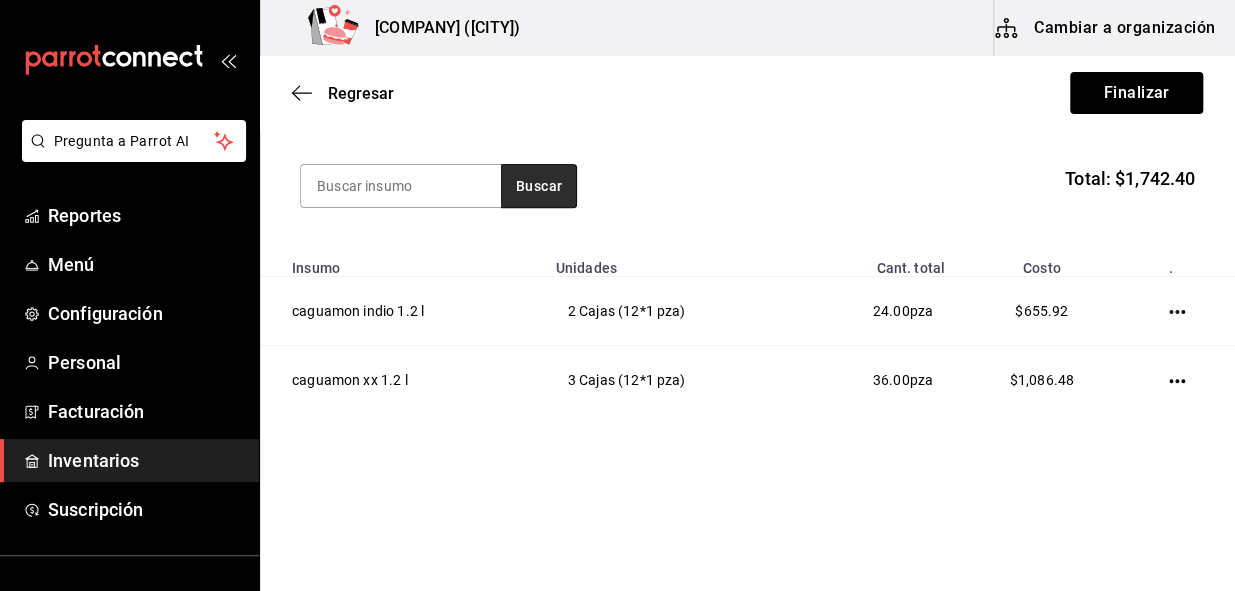 click on "Buscar" at bounding box center (539, 186) 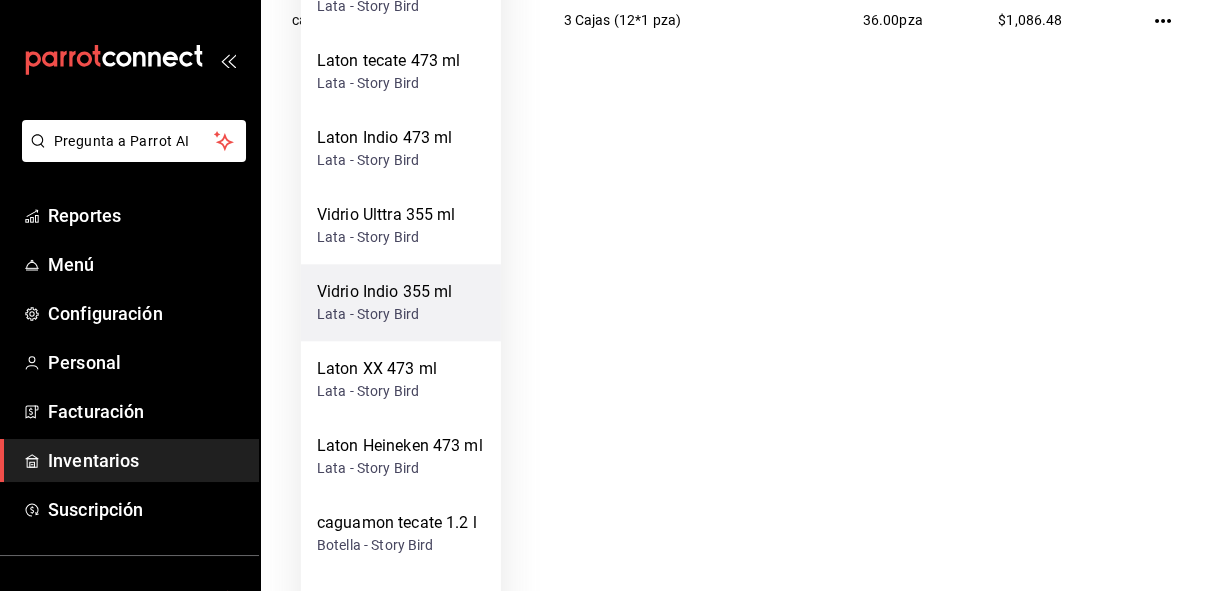 scroll, scrollTop: 363, scrollLeft: 0, axis: vertical 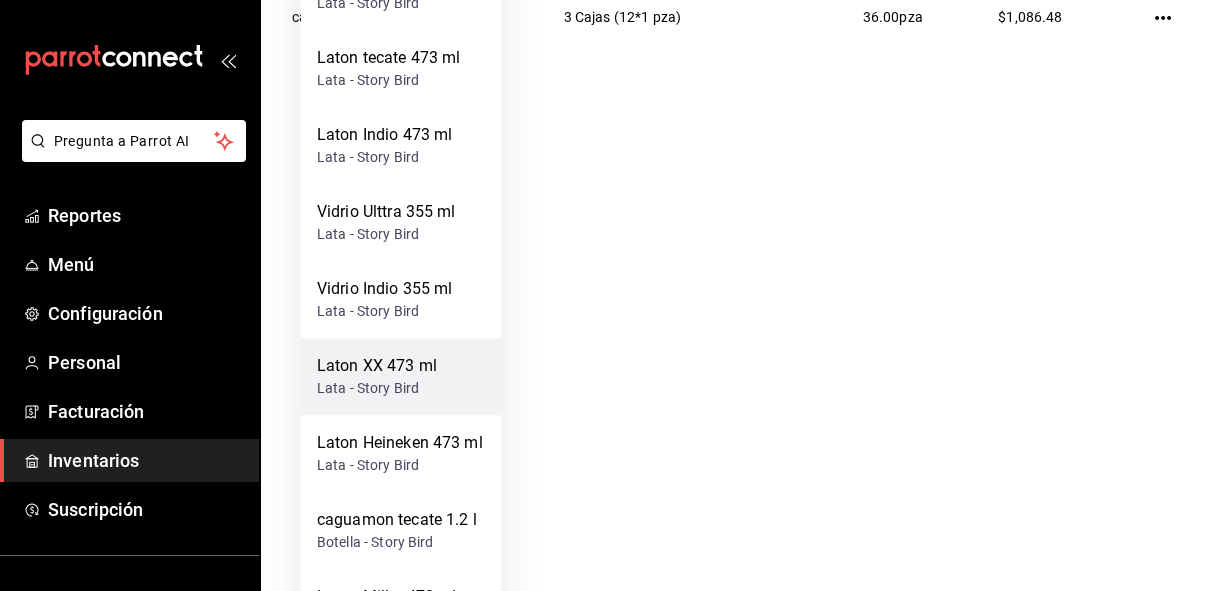 click on "Laton XX 473 ml" at bounding box center [377, 366] 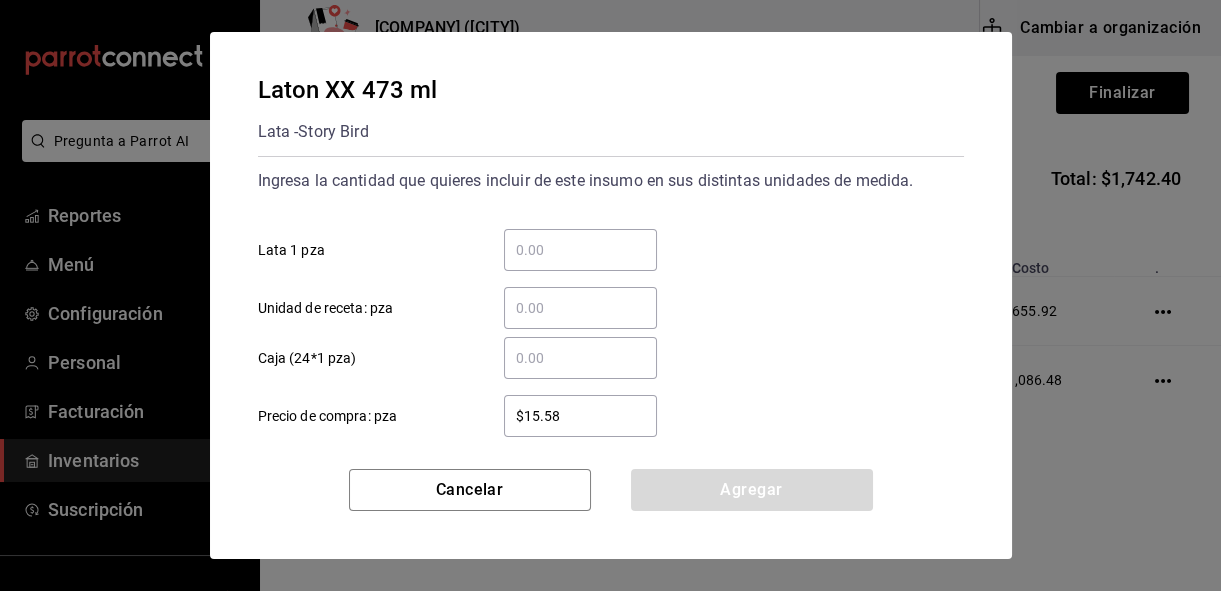scroll, scrollTop: 0, scrollLeft: 0, axis: both 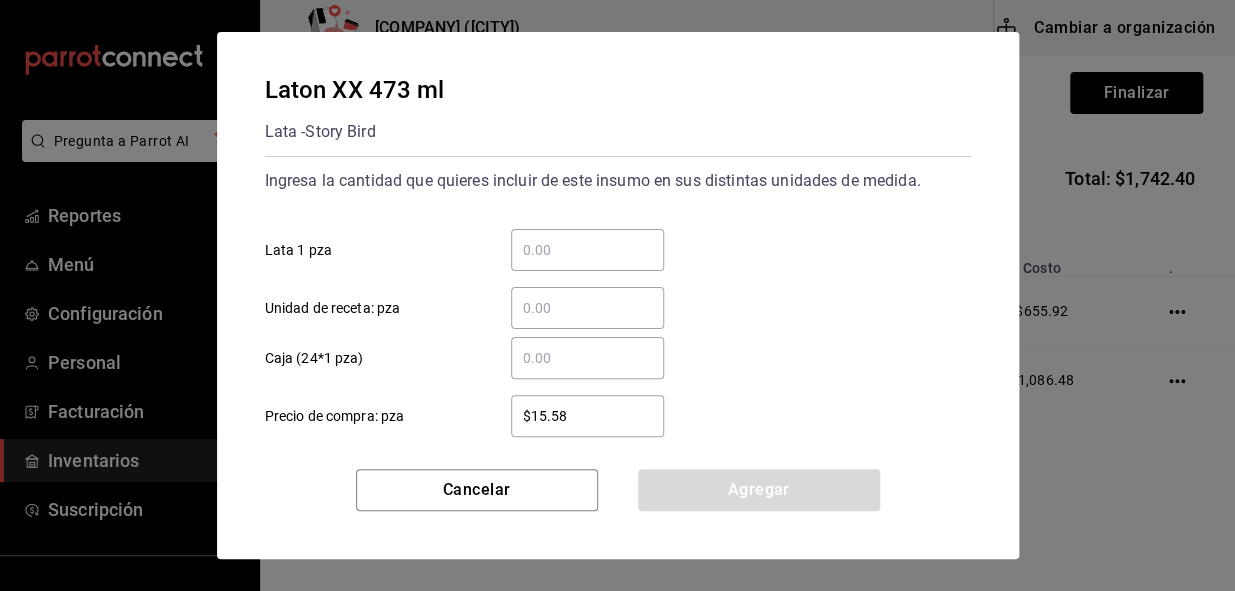 click on "​ Caja (24*1 pza)" at bounding box center (587, 358) 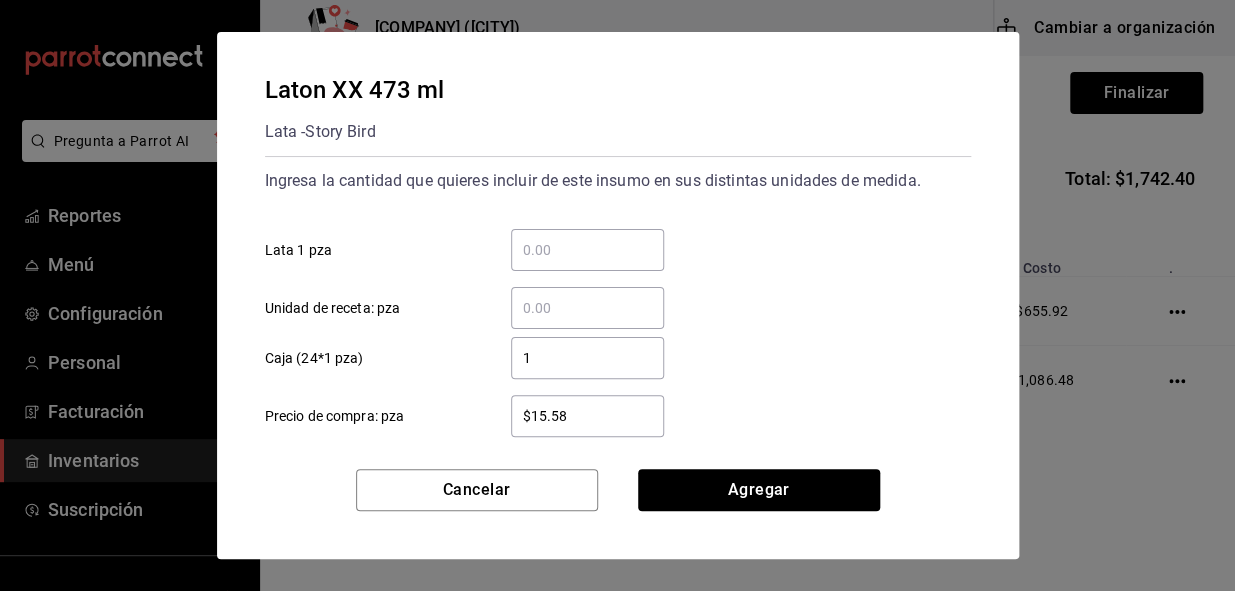 click on "$15.58" at bounding box center [587, 416] 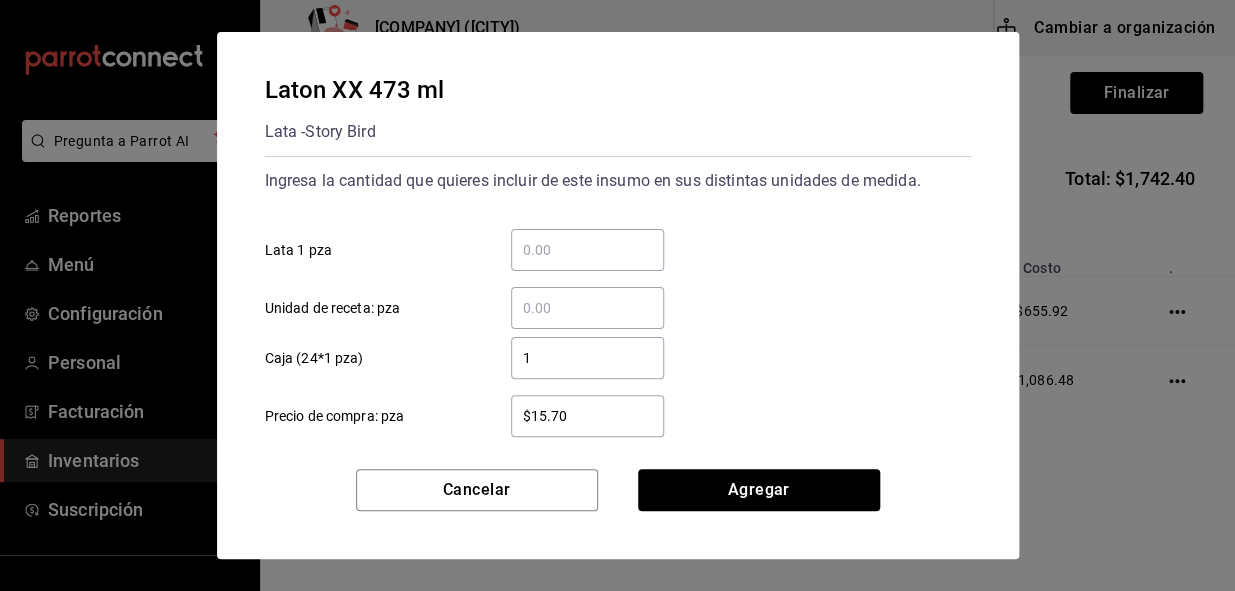 type on "$15.70" 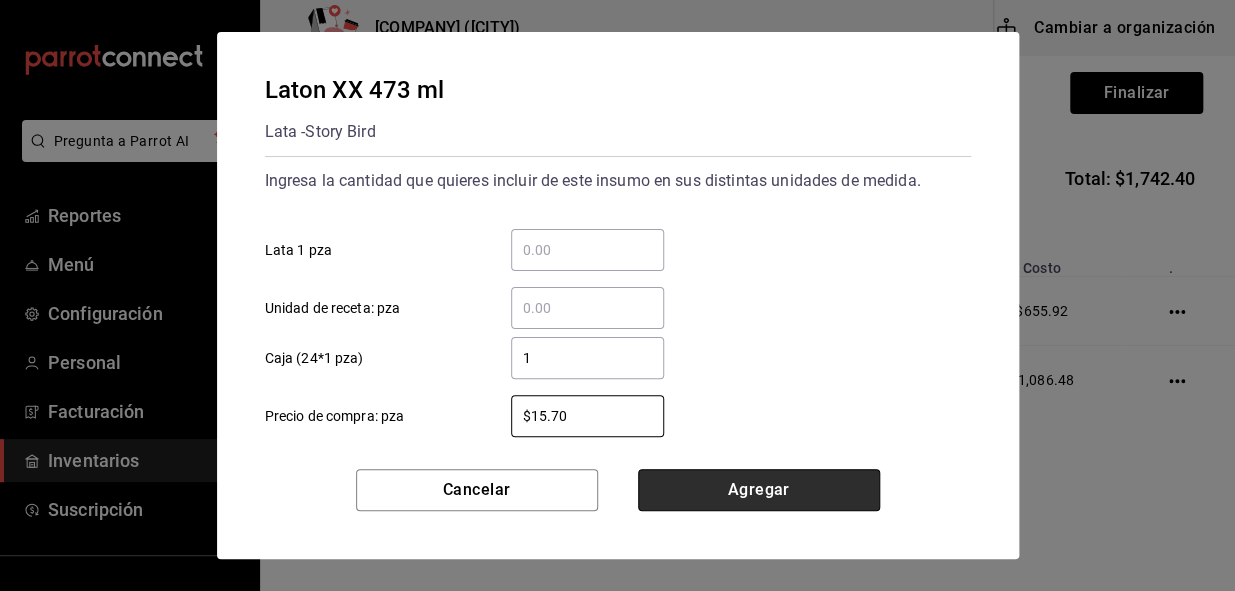 click on "Agregar" at bounding box center [759, 490] 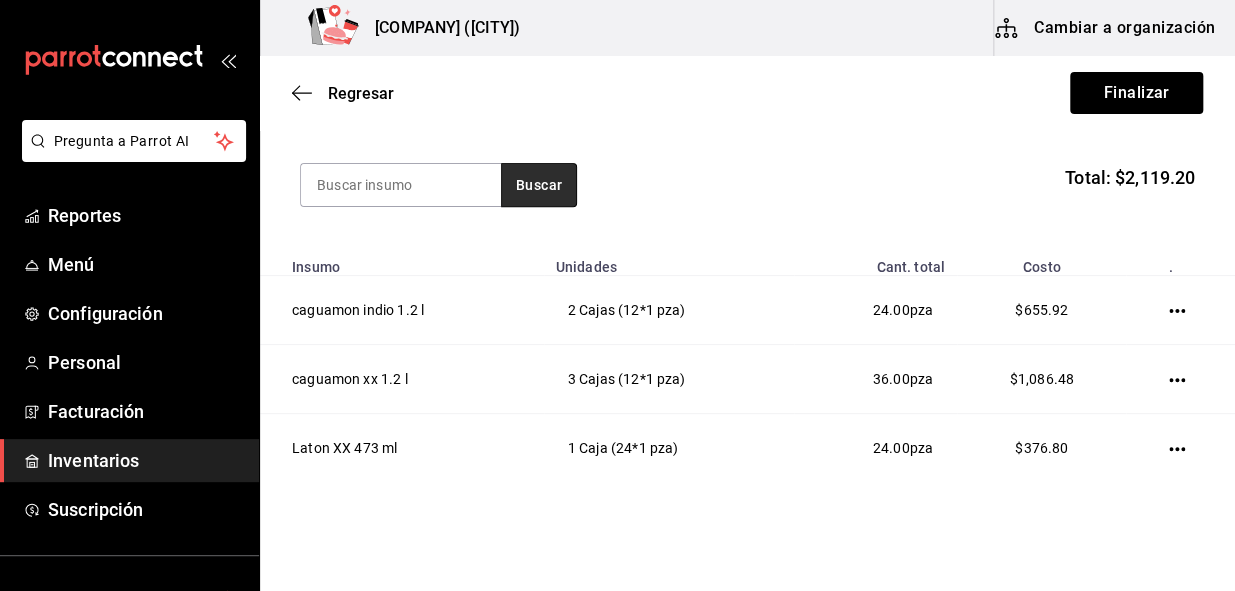 click on "Buscar" at bounding box center (539, 185) 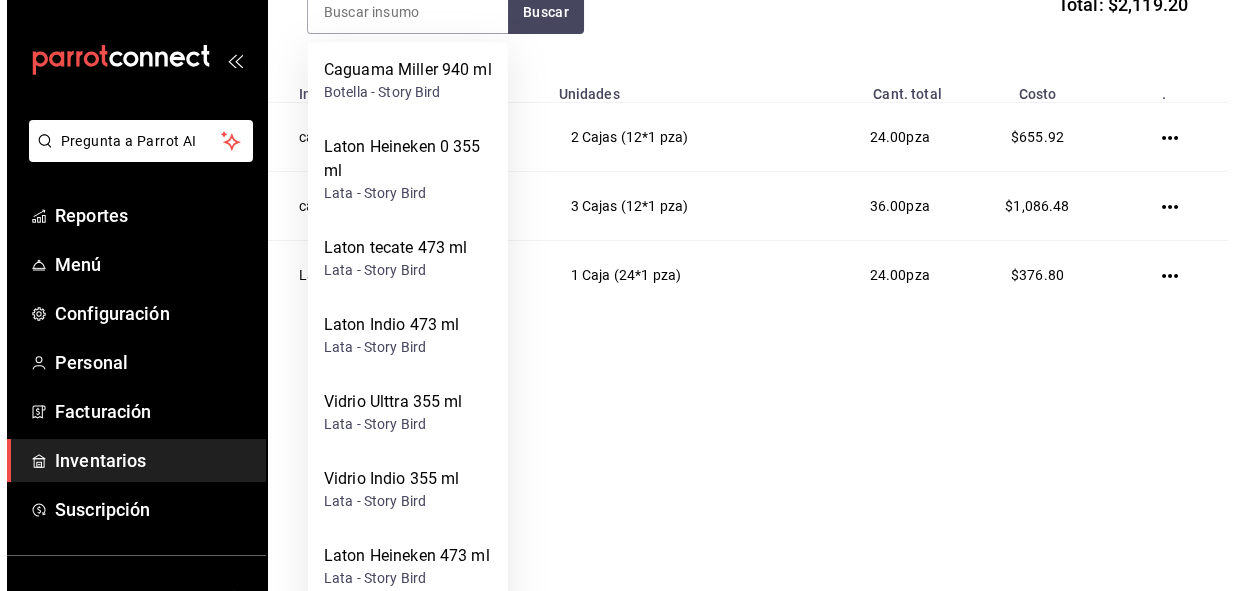 scroll, scrollTop: 0, scrollLeft: 0, axis: both 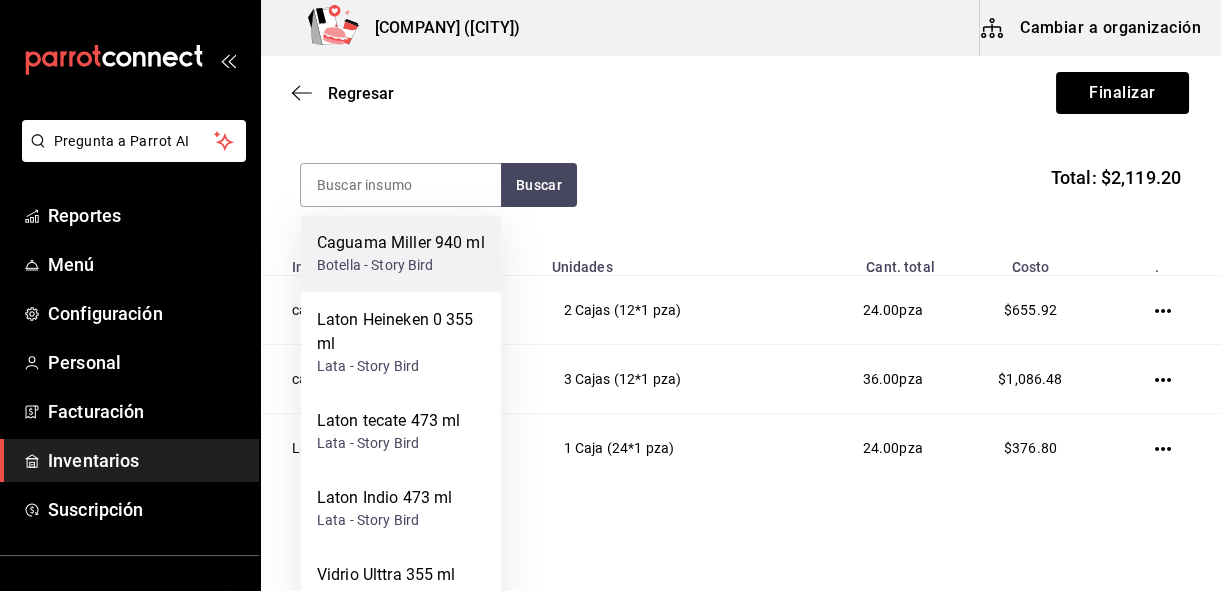 click on "Botella - Story Bird" at bounding box center (401, 265) 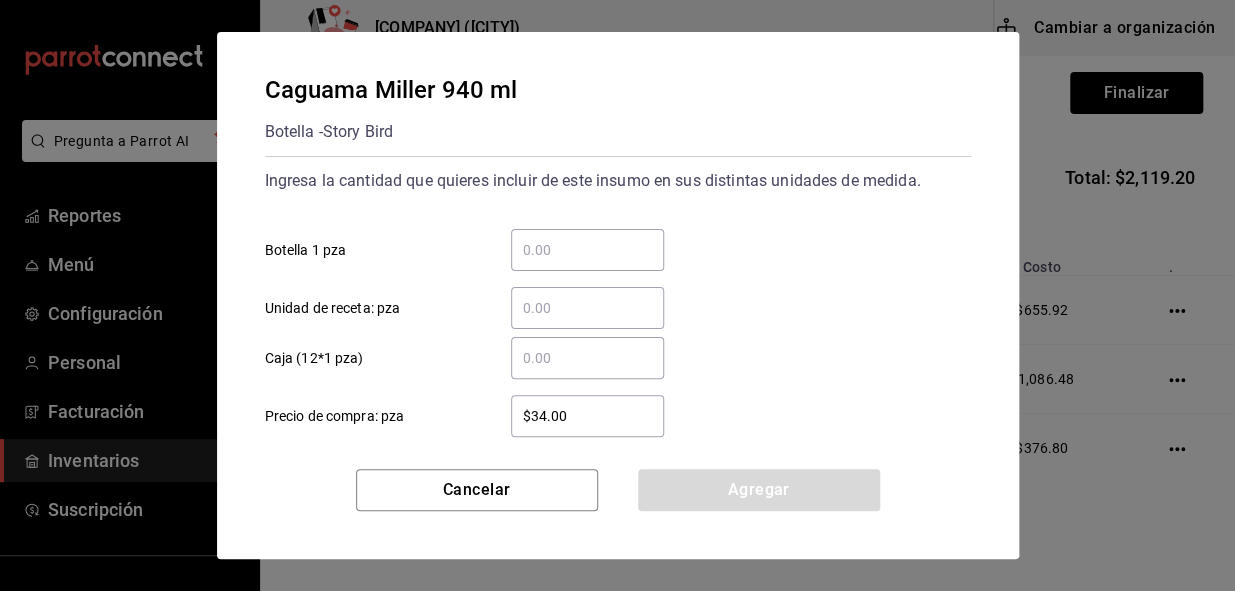 click on "​ Caja (12*1 pza)" at bounding box center (587, 358) 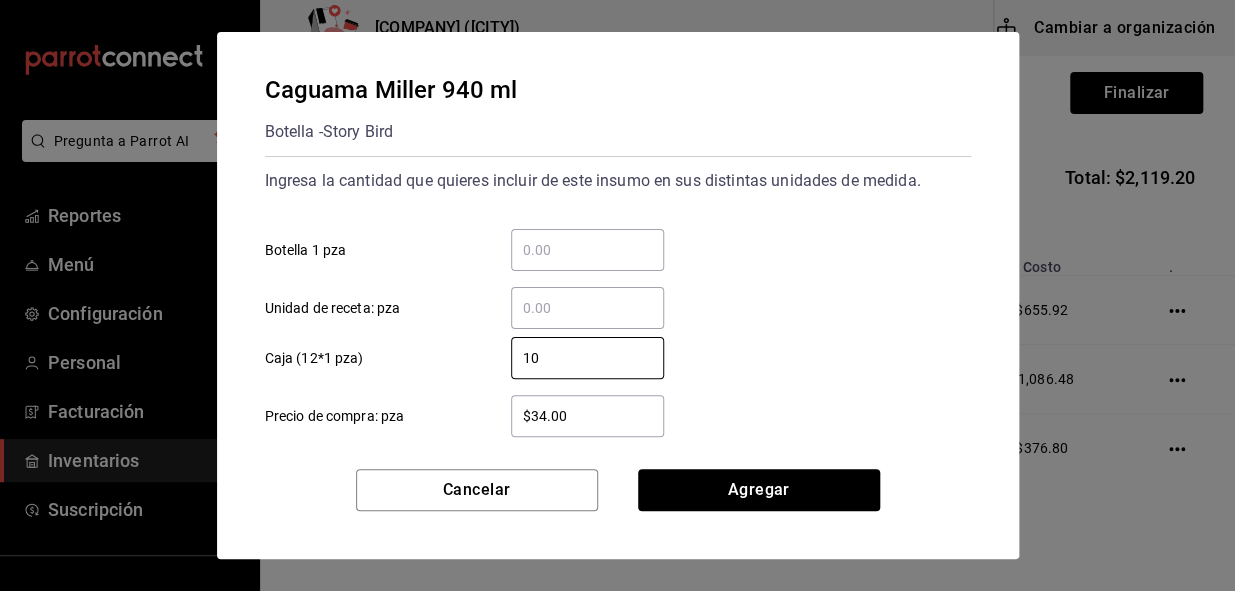 type on "10" 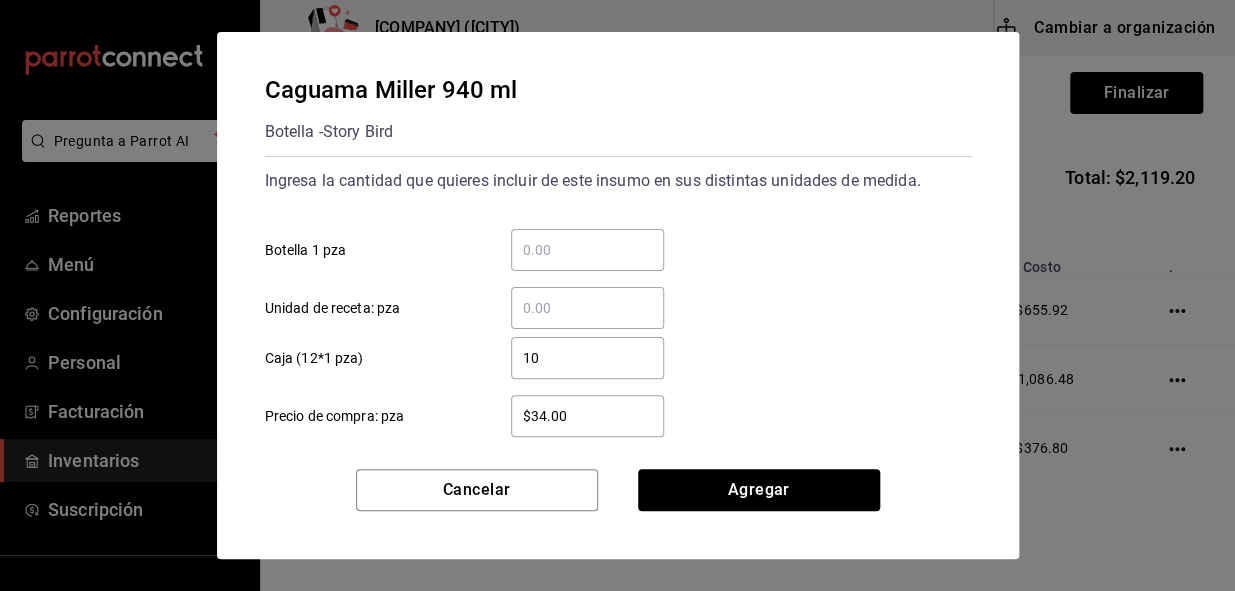 click on "10 ​ Caja (12*1 pza)" at bounding box center [610, 350] 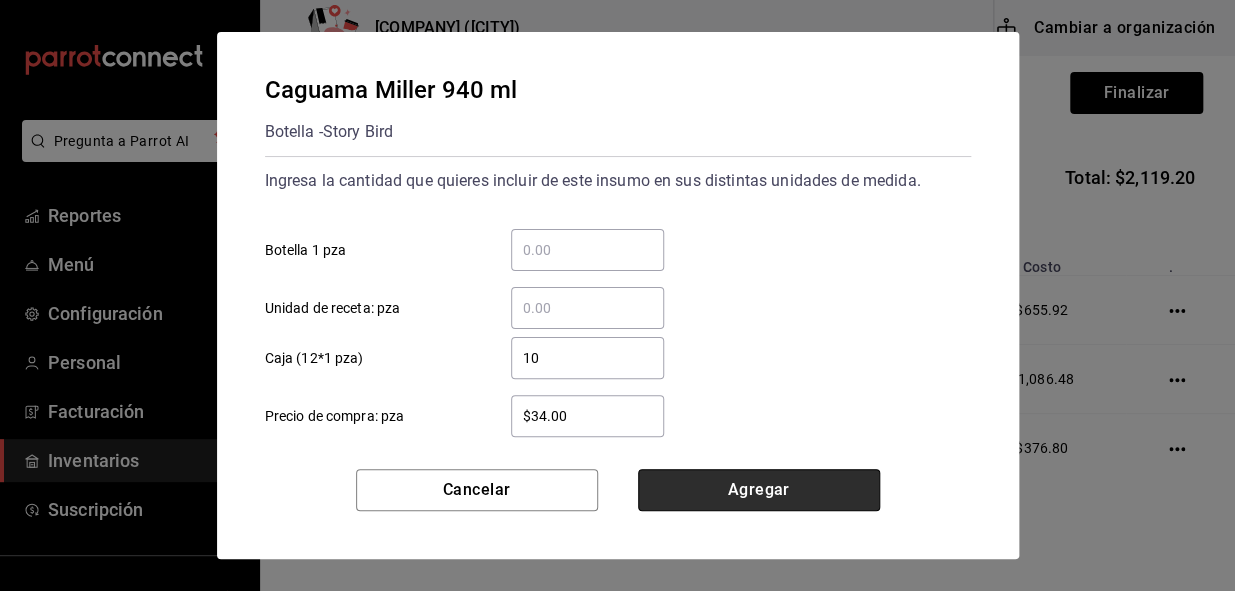 click on "Agregar" at bounding box center [759, 490] 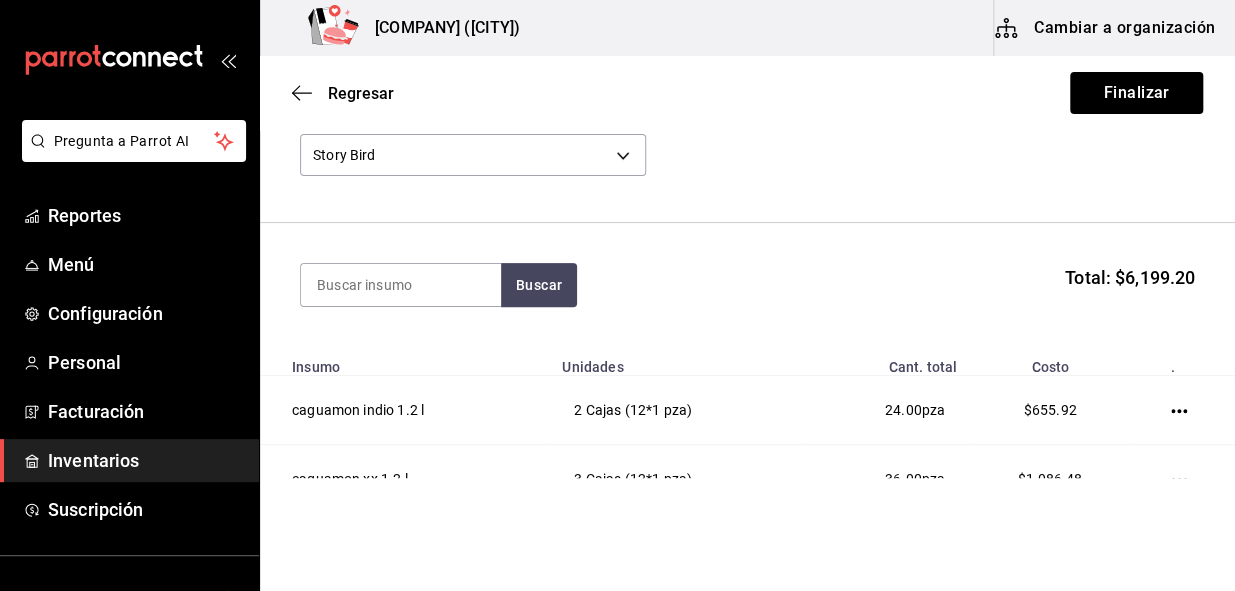 scroll, scrollTop: 347, scrollLeft: 0, axis: vertical 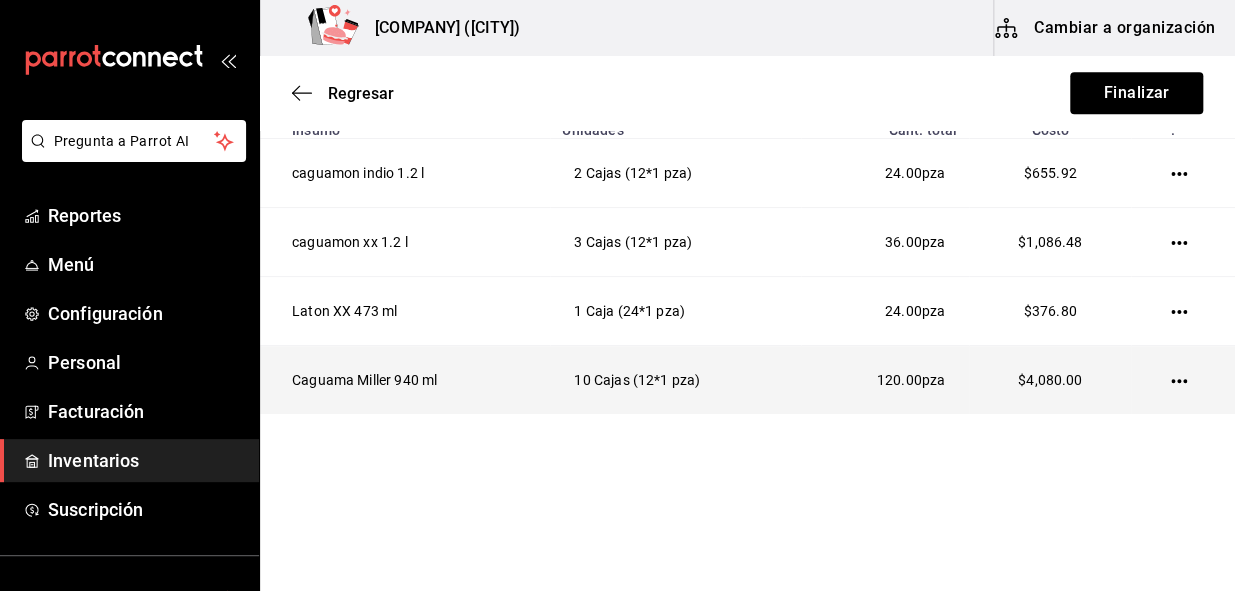 click 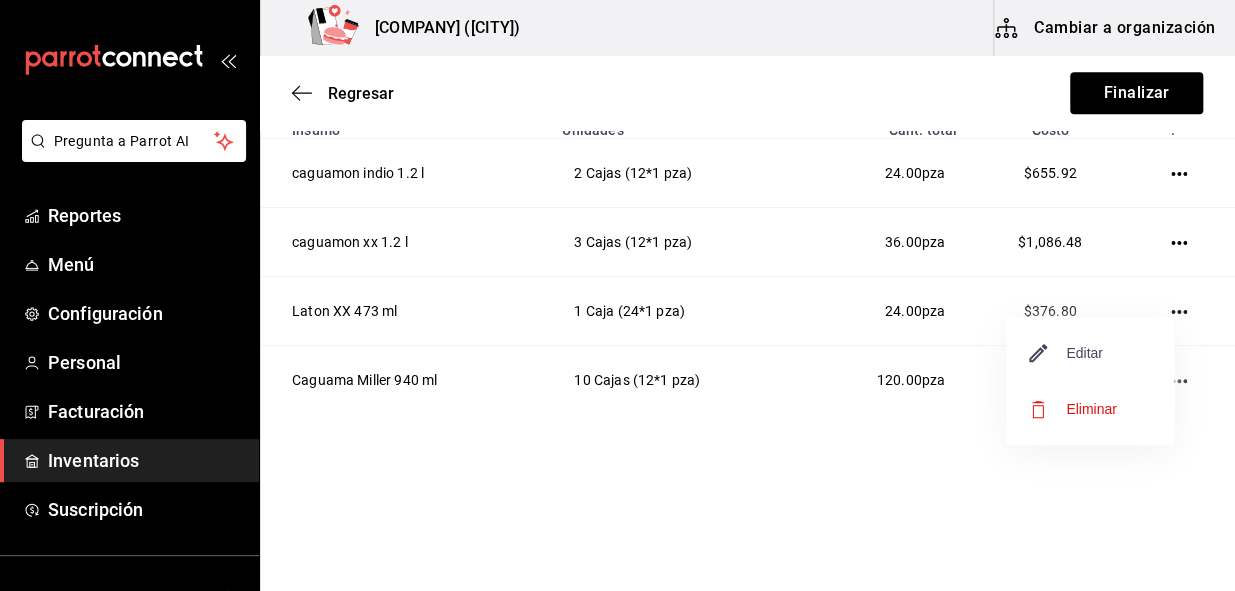 click on "Editar" at bounding box center (1066, 353) 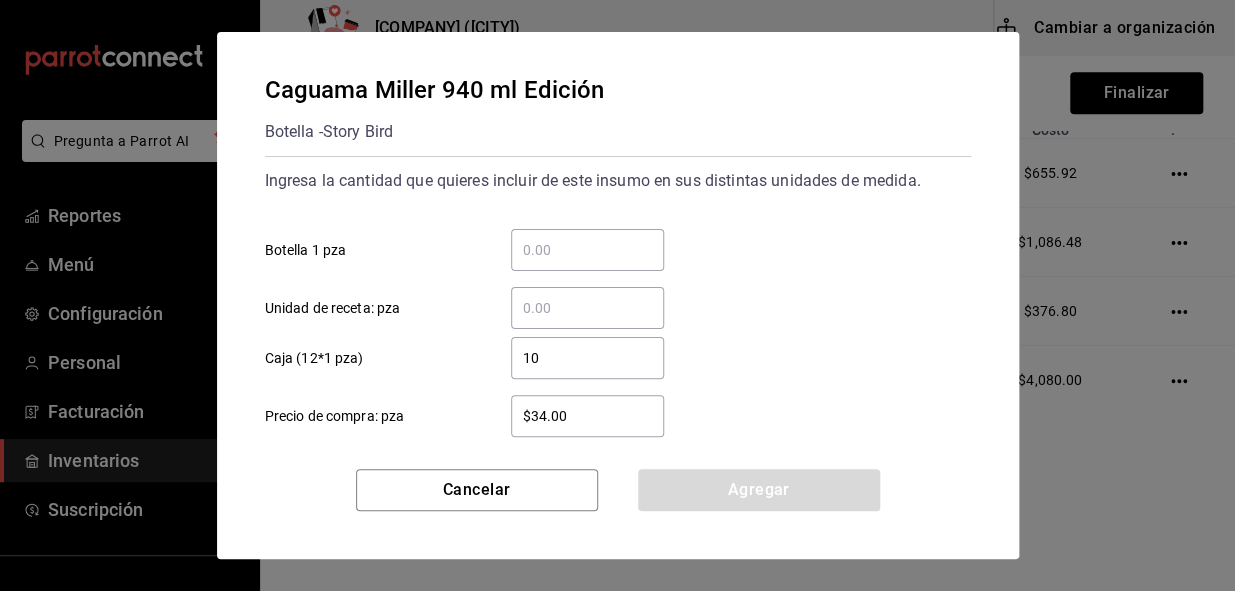 click on "$34.00" at bounding box center [587, 416] 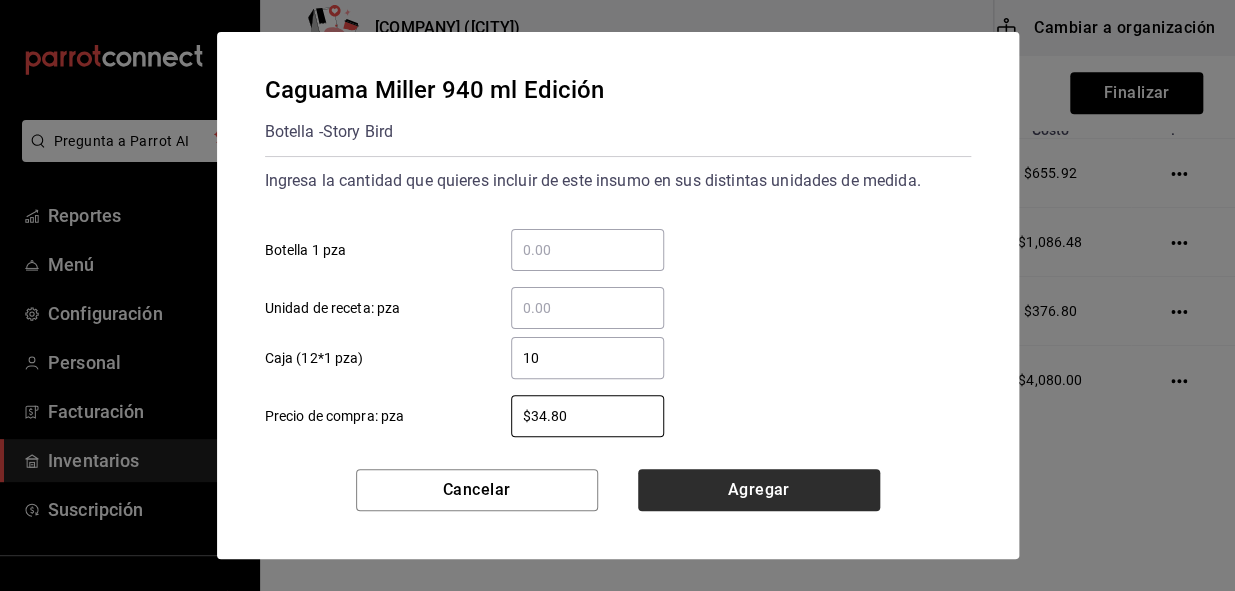 type on "$34.80" 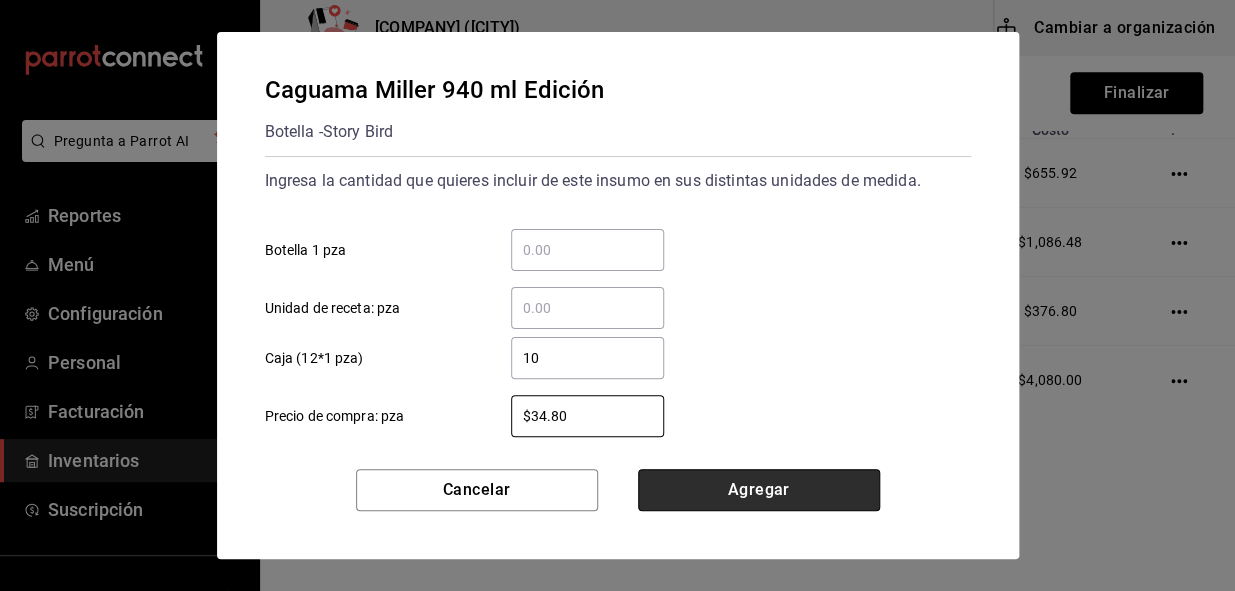 click on "Agregar" at bounding box center [759, 490] 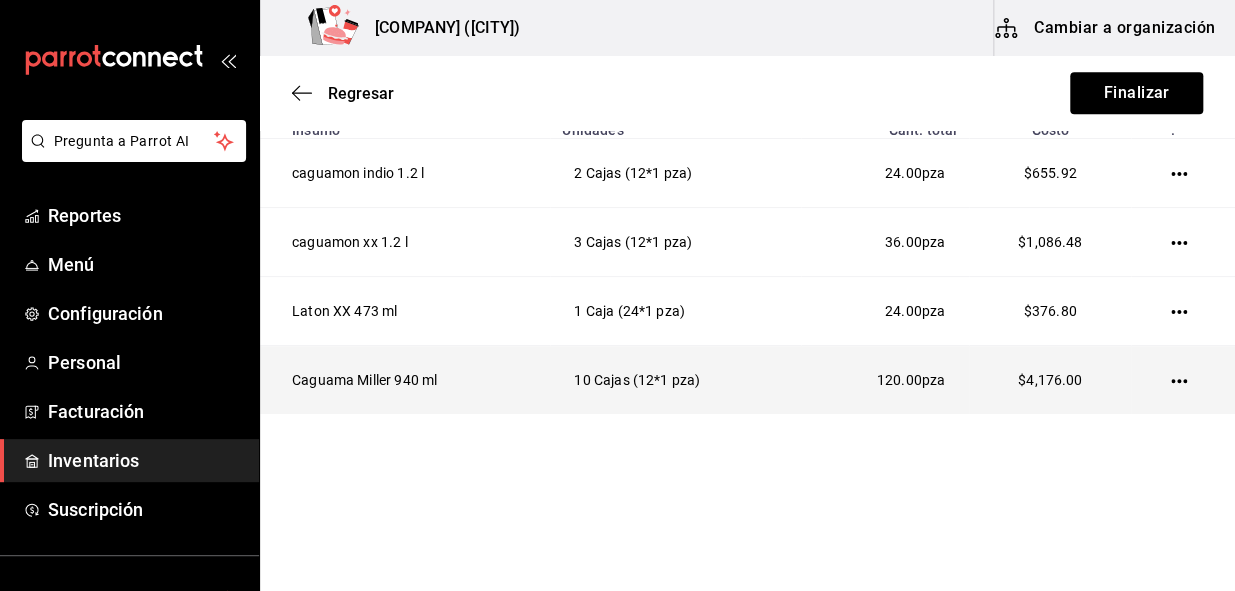 click 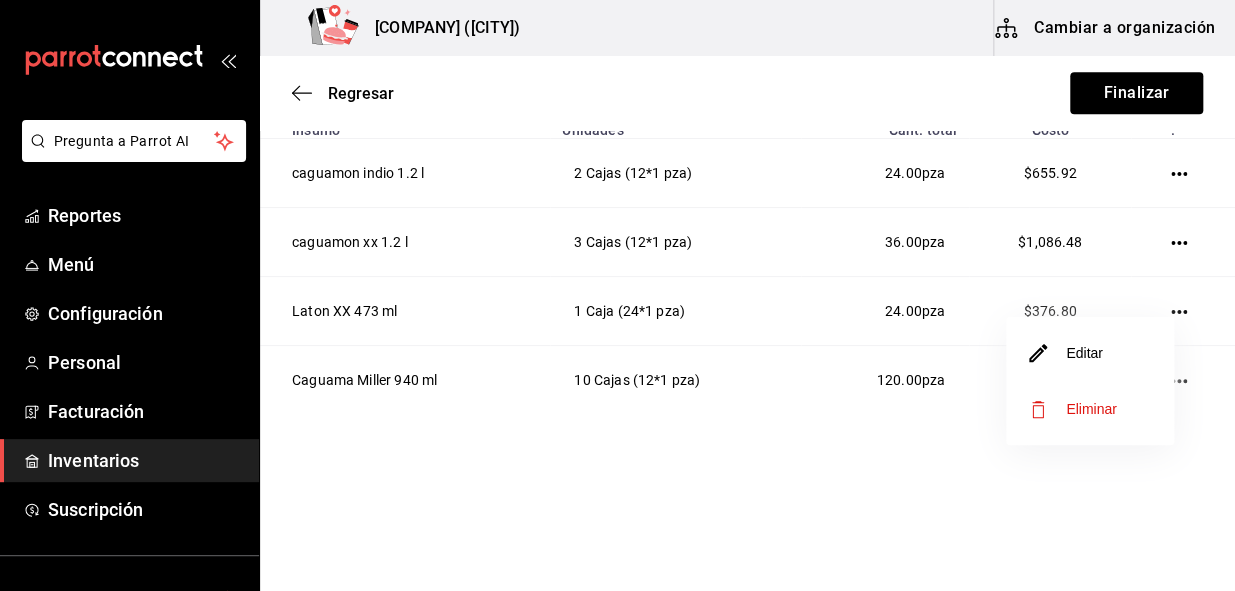 click on "Editar" at bounding box center (1090, 353) 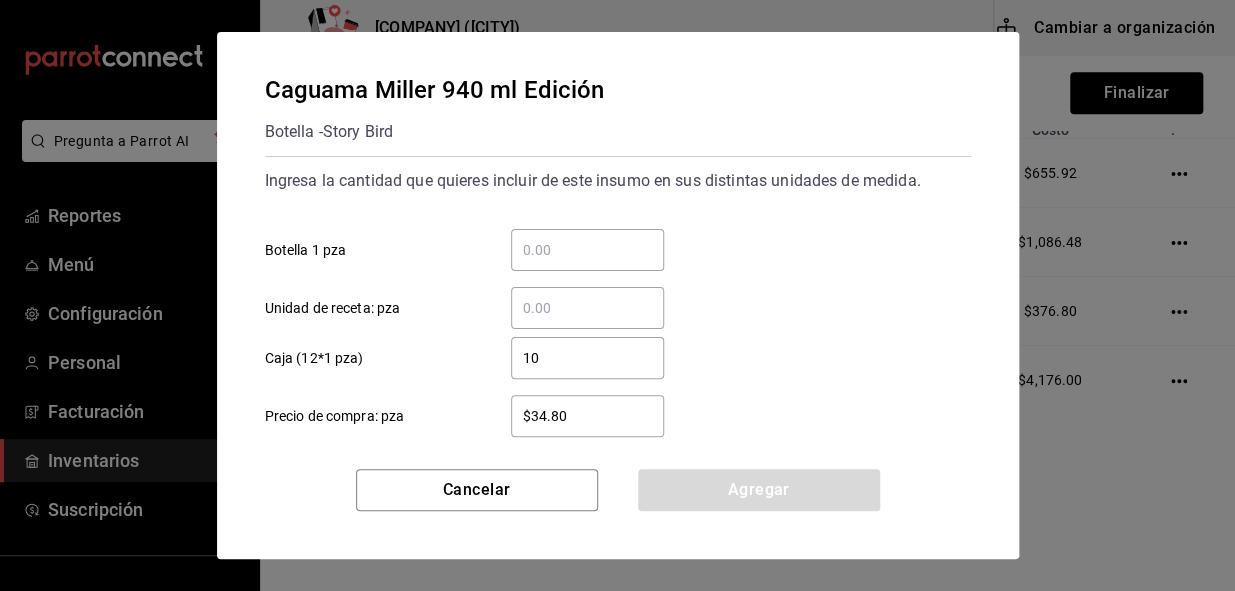 click on "$34.80" at bounding box center [587, 416] 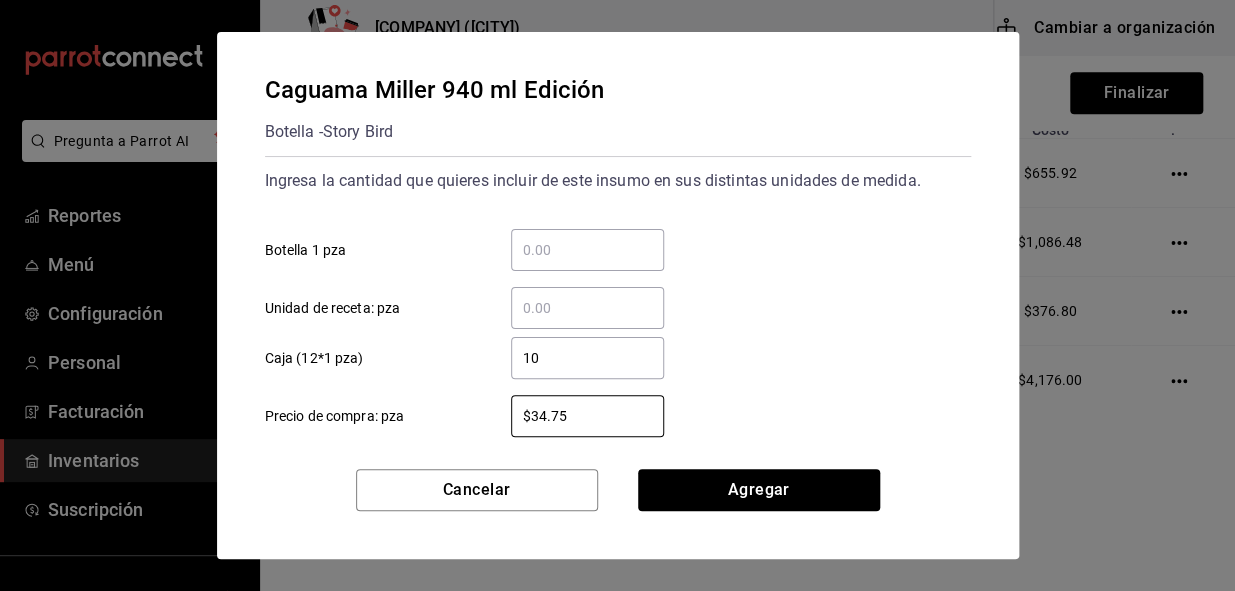 type on "$34.75" 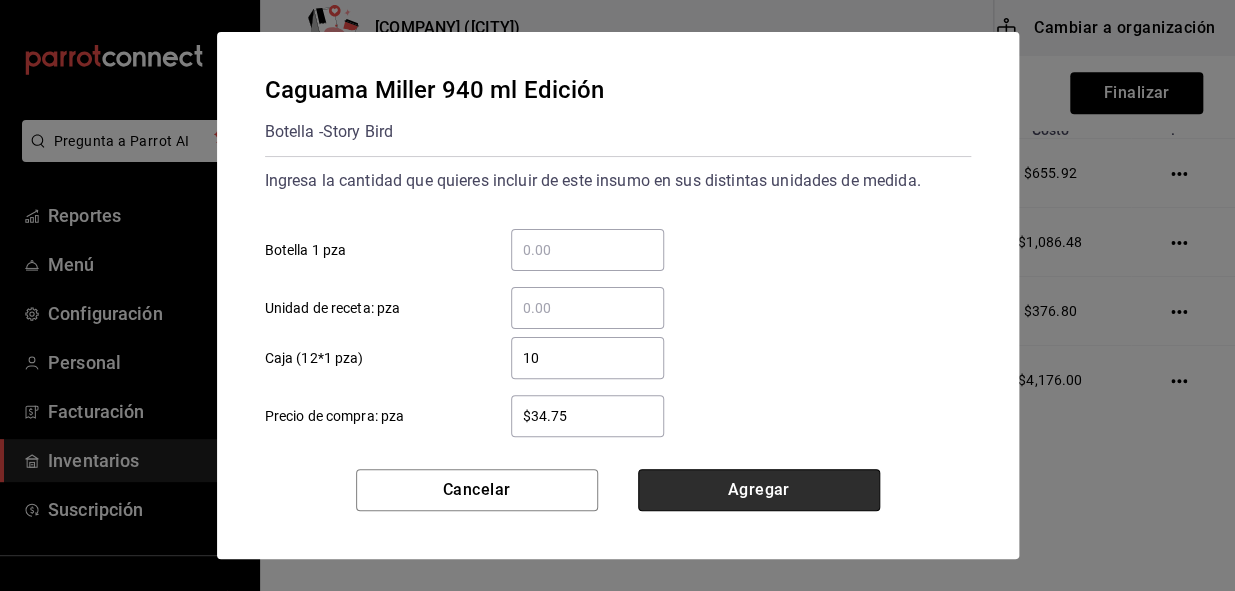 click on "Agregar" at bounding box center (759, 490) 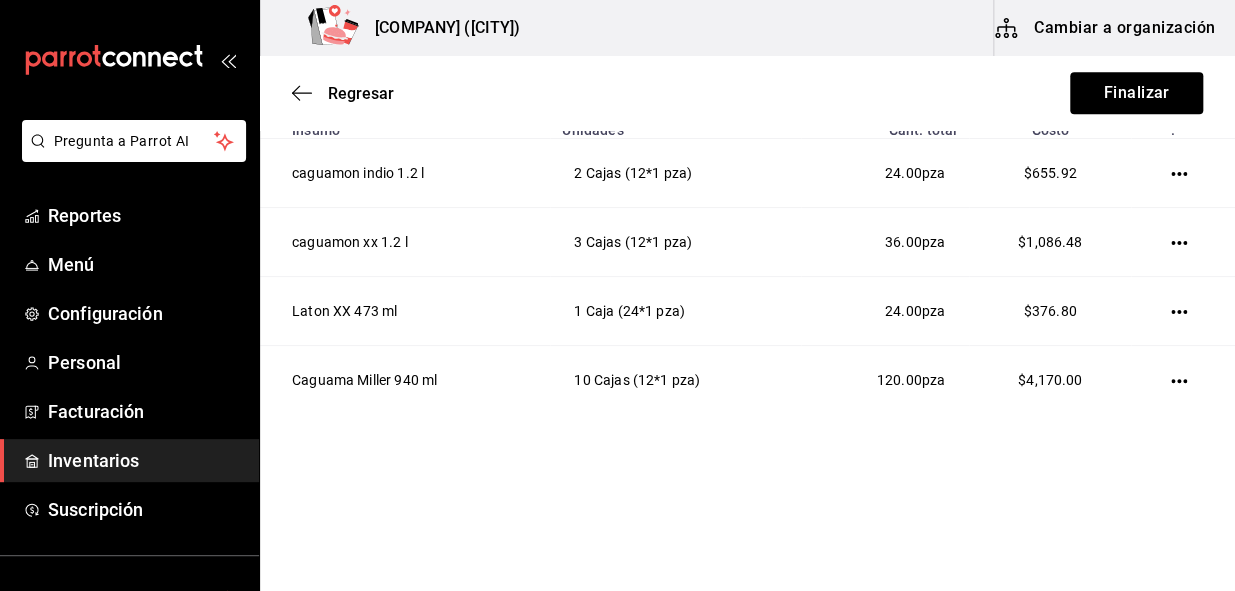 click on "Pregunta a Parrot AI Reportes   Menú   Configuración   Personal   Facturación   Inventarios   Suscripción   Ayuda Recomienda Parrot   [FIRST] [LAST]   Sugerir nueva función   [COMPANY] ([CITY]) Cambiar a organización Regresar Finalizar Compra Proveedor Story Bird 56011acc-c01a-4f08-a44c-d0c0e28cd95c Buscar Total: $6,289.20 Insumo Unidades Cant. total Costo  .  caguamon indio 1.2 l 2 Cajas (12*1 pza) 24.00  pza $655.92 caguamon xx 1.2 l 3 Cajas (12*1 pza) 36.00  pza $1,086.48 Laton XX 473 ml 1 Caja (24*1 pza) 24.00  pza $376.80 Caguama Miller 940 ml 10 Cajas (12*1 pza) 120.00  pza $4,170.00 GANA 1 MES GRATIS EN TU SUSCRIPCIÓN AQUÍ ¿Recuerdas cómo empezó tu restaurante?
Hoy puedes ayudar a un colega a tener el mismo cambio que tú viviste.
Recomienda Parrot directamente desde tu Portal Administrador.
Es fácil y rápido.
🎁 Por cada restaurante que se una, ganas 1 mes gratis. Ver video tutorial Ir a video Pregunta a Parrot AI Reportes   Menú   Configuración   Personal   Facturación" at bounding box center [617, 239] 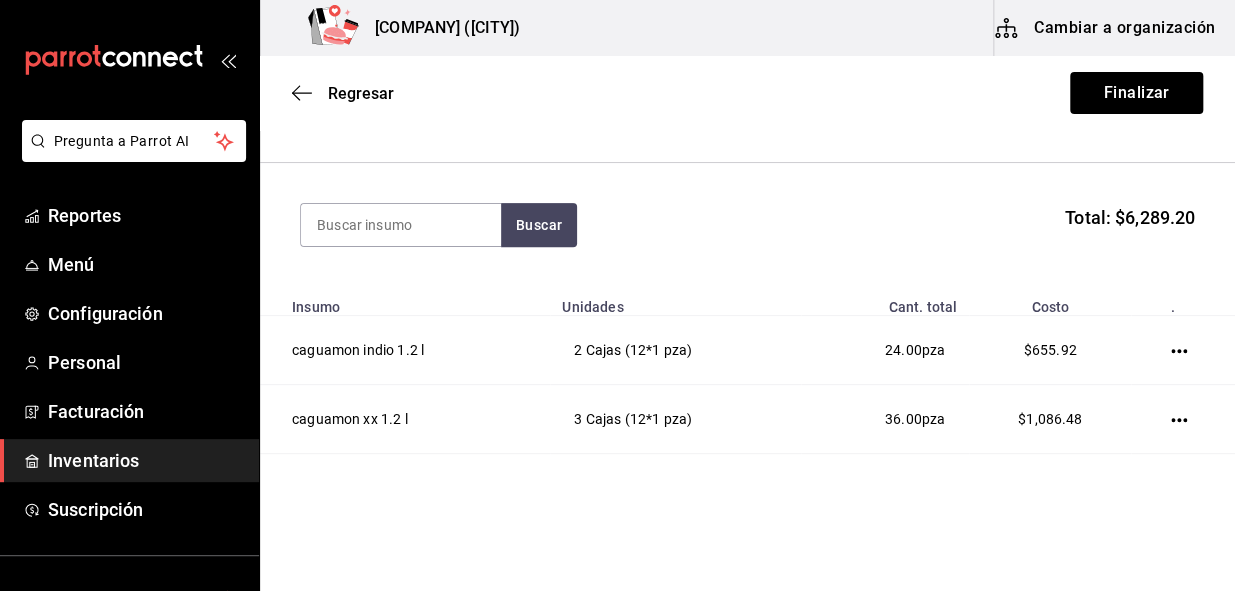 scroll, scrollTop: 0, scrollLeft: 0, axis: both 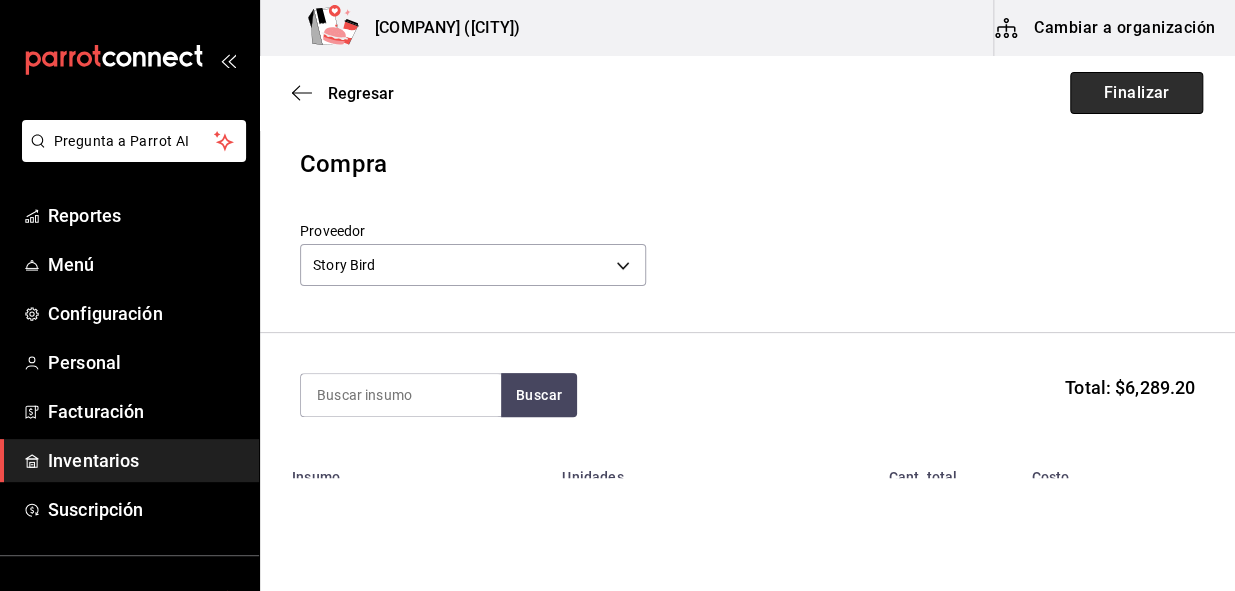 click on "Finalizar" at bounding box center [1136, 93] 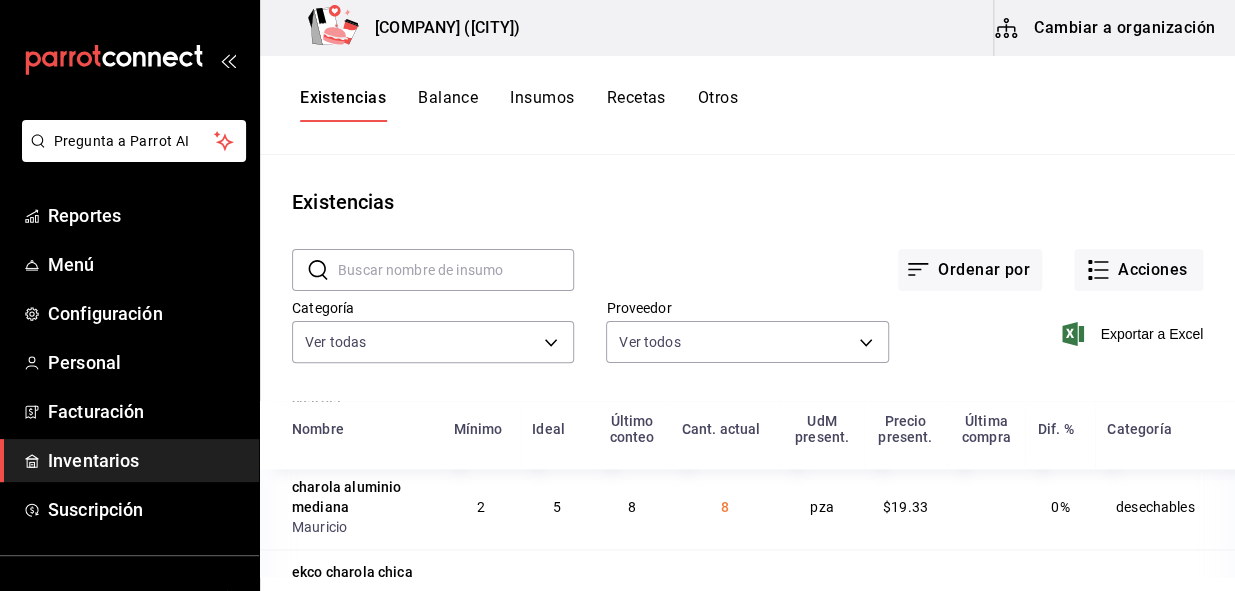 scroll, scrollTop: 1272, scrollLeft: 0, axis: vertical 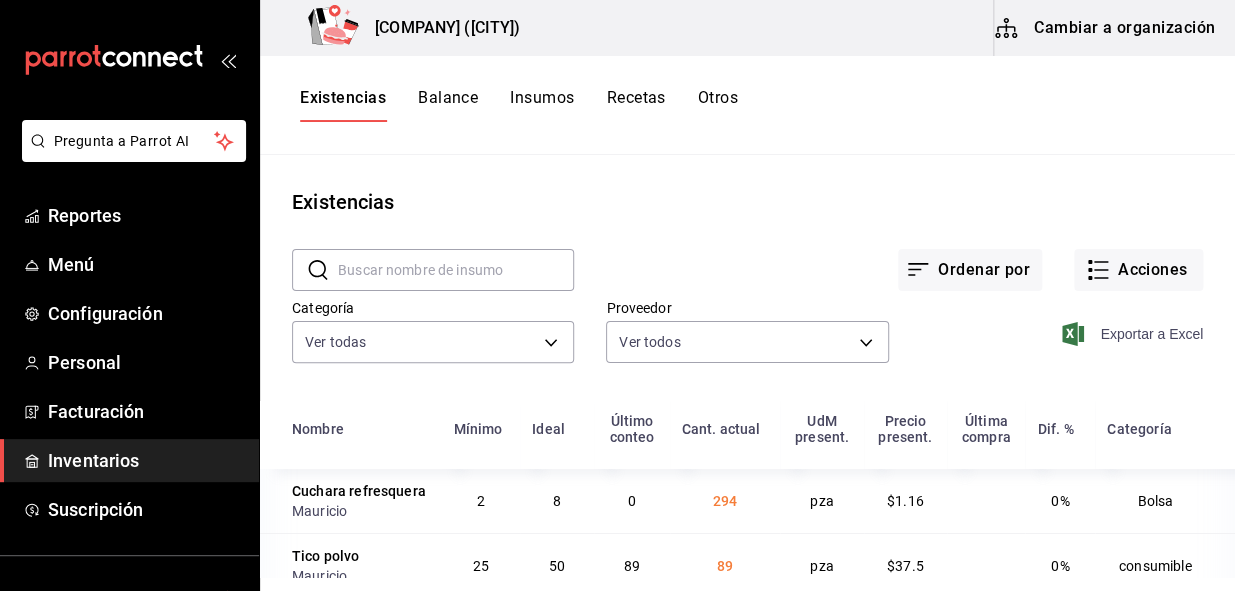 click on "Exportar a Excel" at bounding box center [1134, 334] 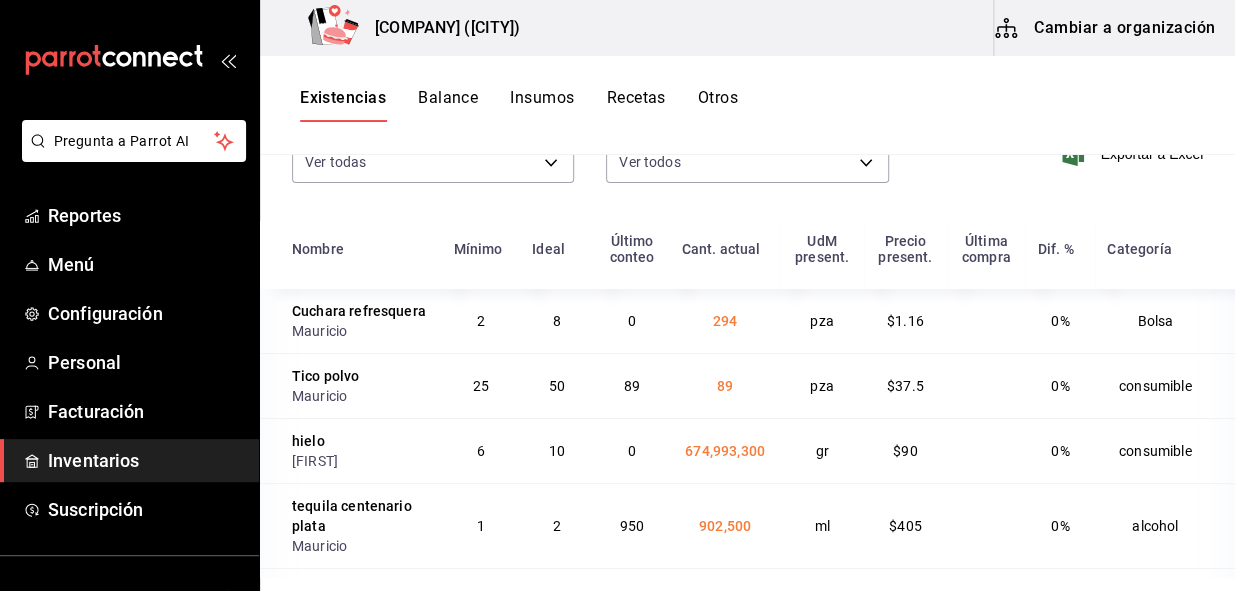 scroll, scrollTop: 245, scrollLeft: 0, axis: vertical 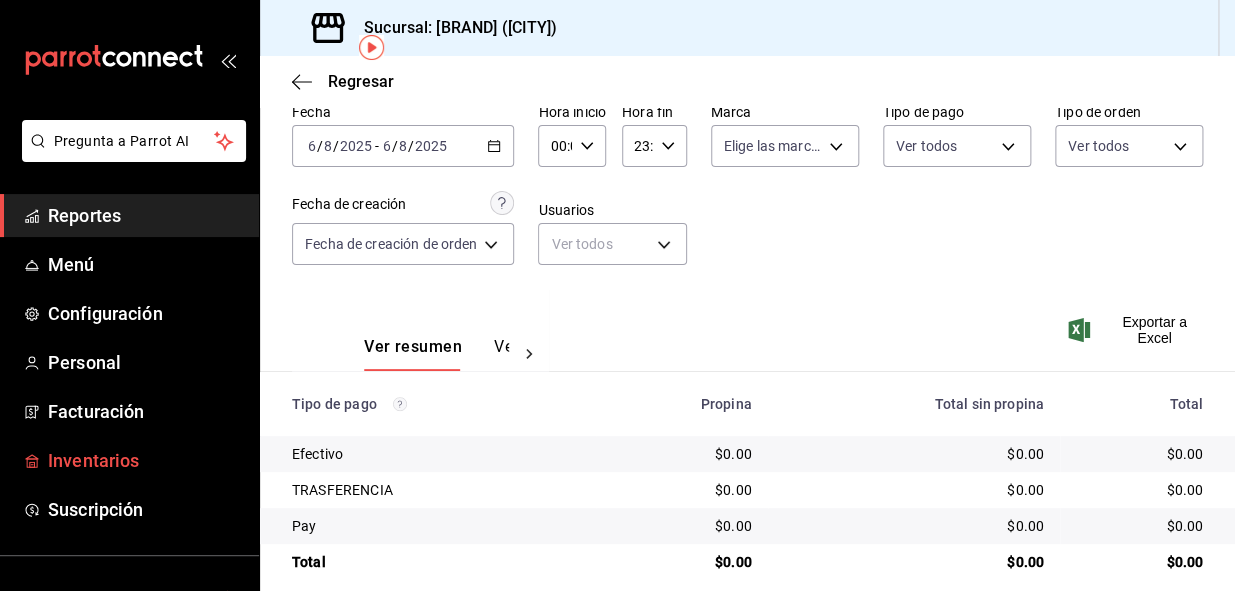click on "Inventarios" at bounding box center (145, 460) 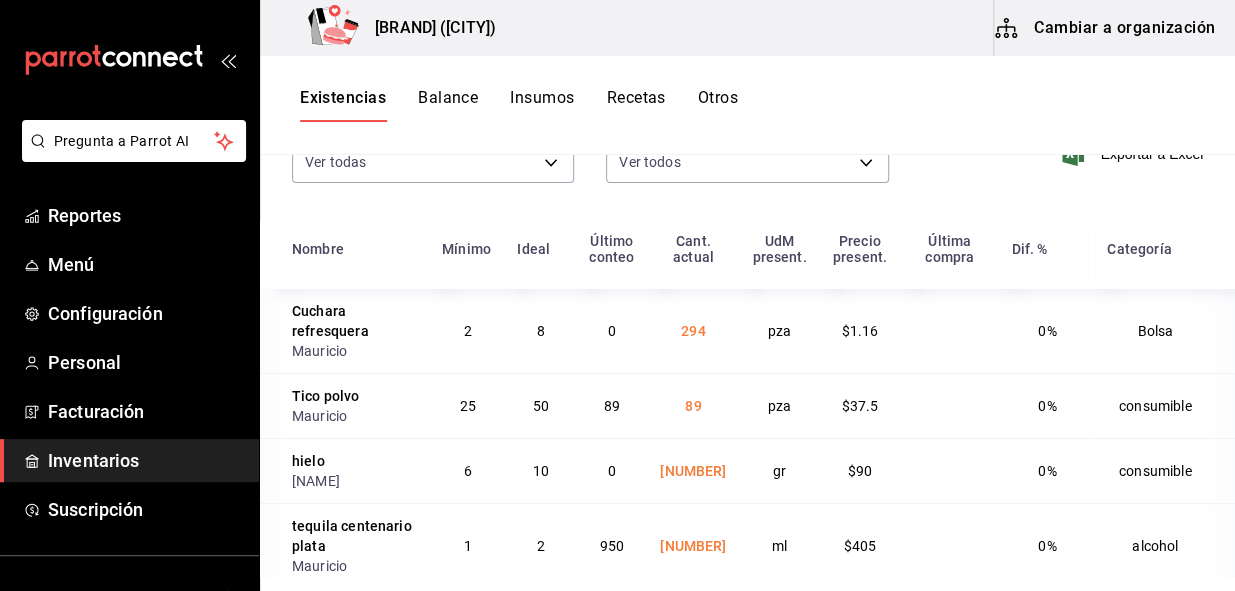 scroll, scrollTop: 181, scrollLeft: 0, axis: vertical 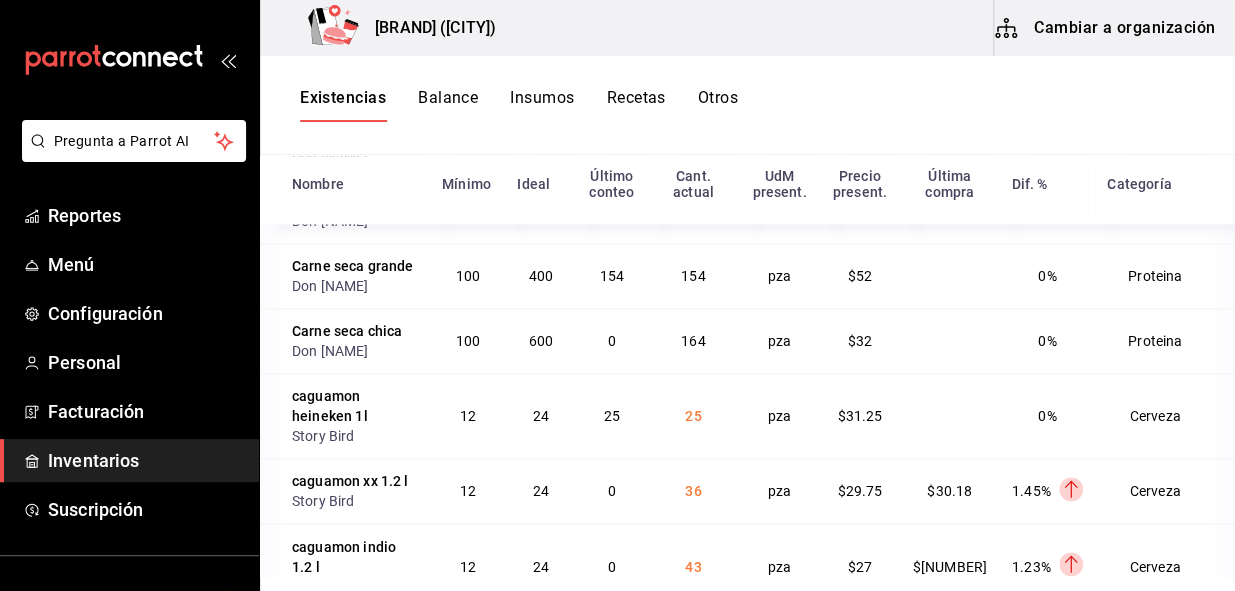 click on "12" at bounding box center [467, 415] 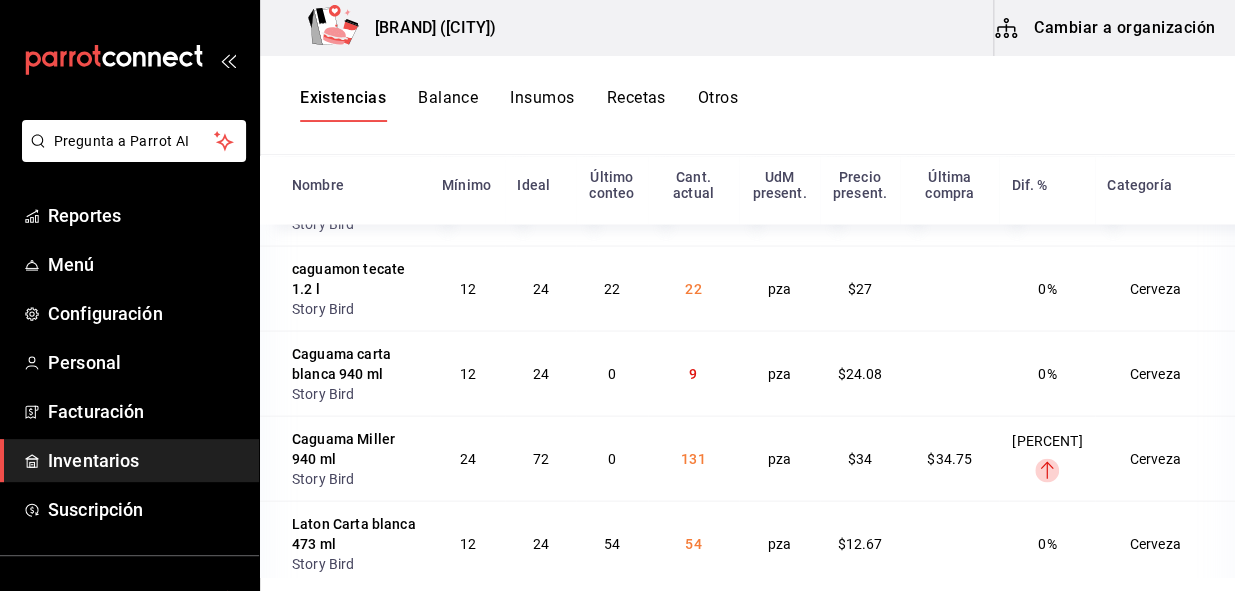 scroll, scrollTop: 3697, scrollLeft: 0, axis: vertical 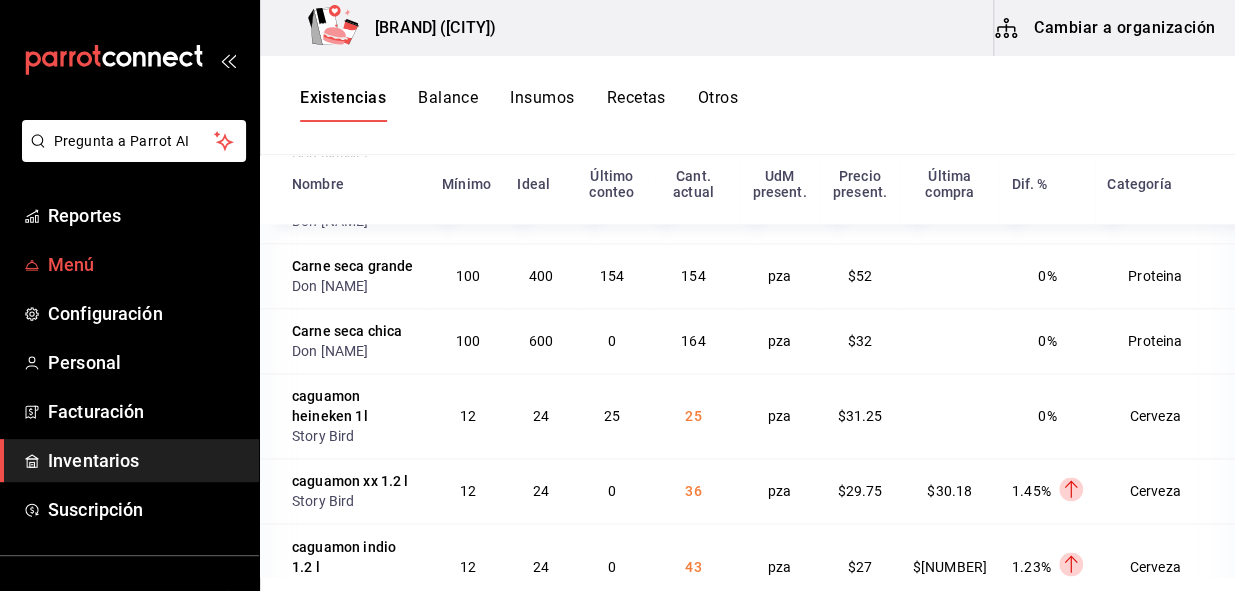 click on "Menú" at bounding box center (145, 264) 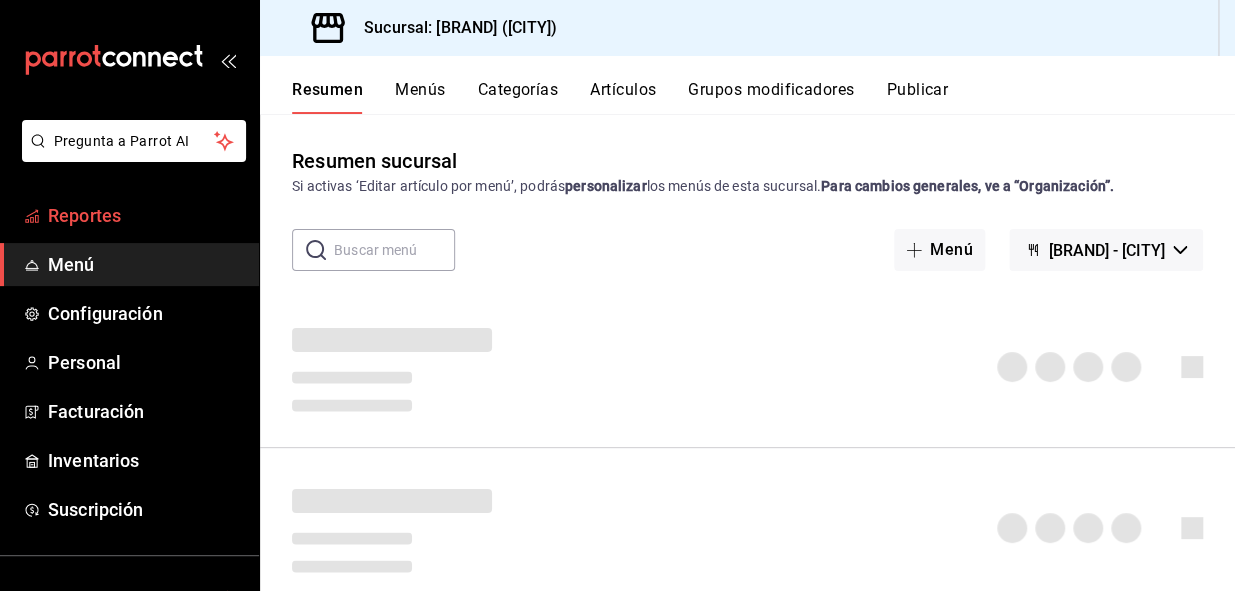 click on "Reportes" at bounding box center [145, 215] 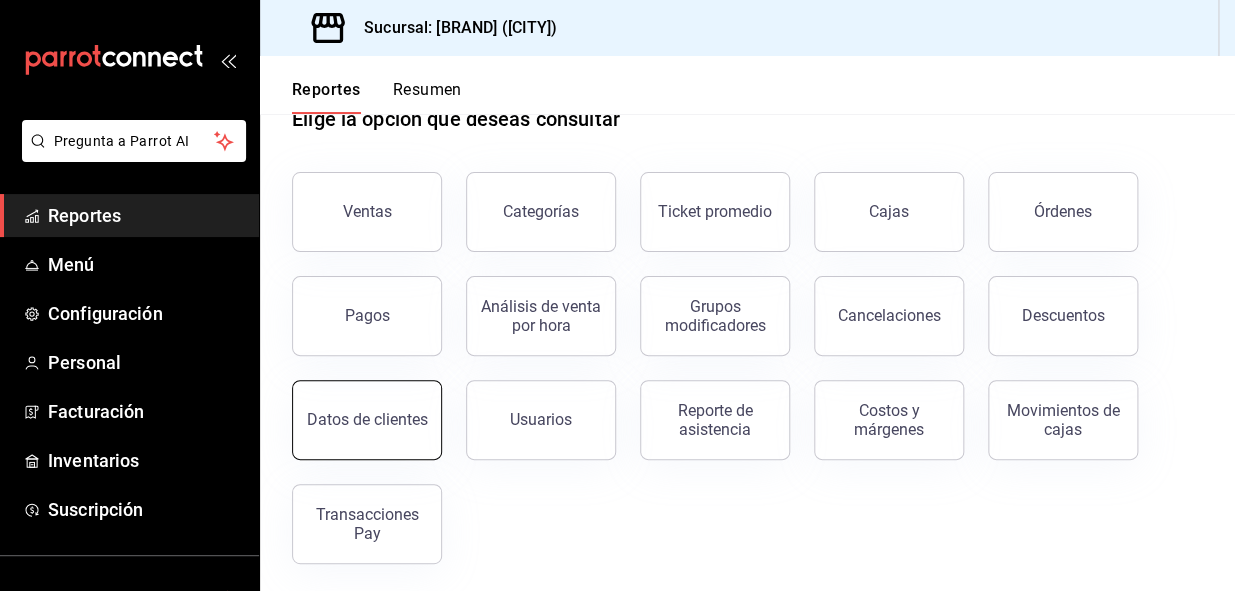 scroll, scrollTop: 60, scrollLeft: 0, axis: vertical 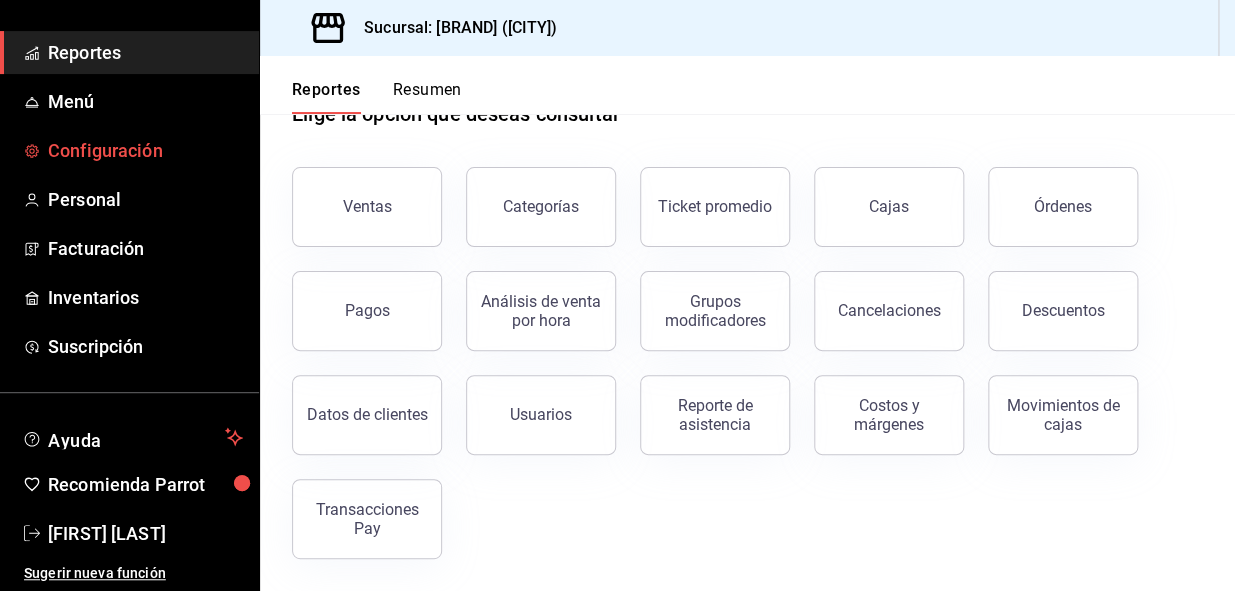 click on "Configuración" at bounding box center [145, 150] 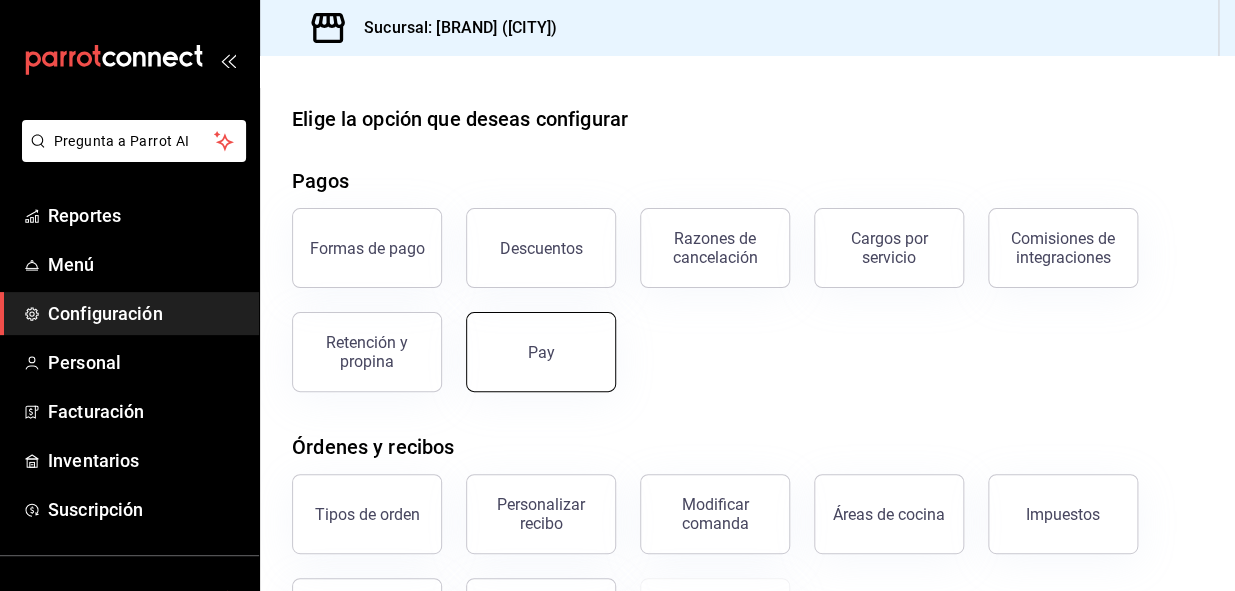 click on "Pay" at bounding box center (541, 352) 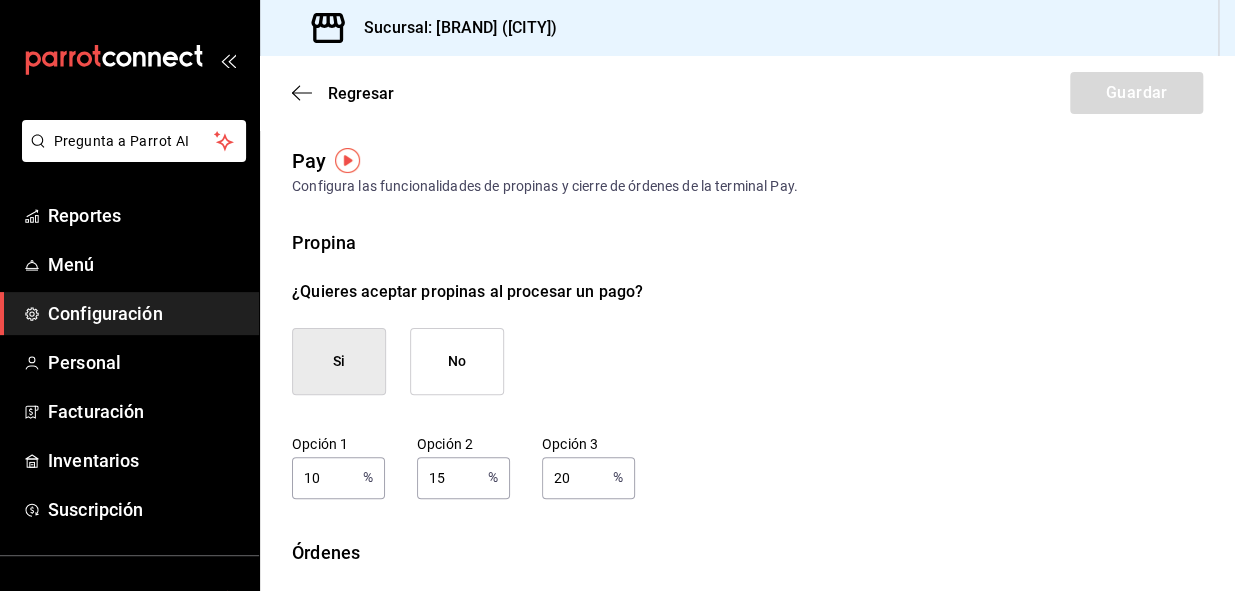 click on "10" at bounding box center (323, 477) 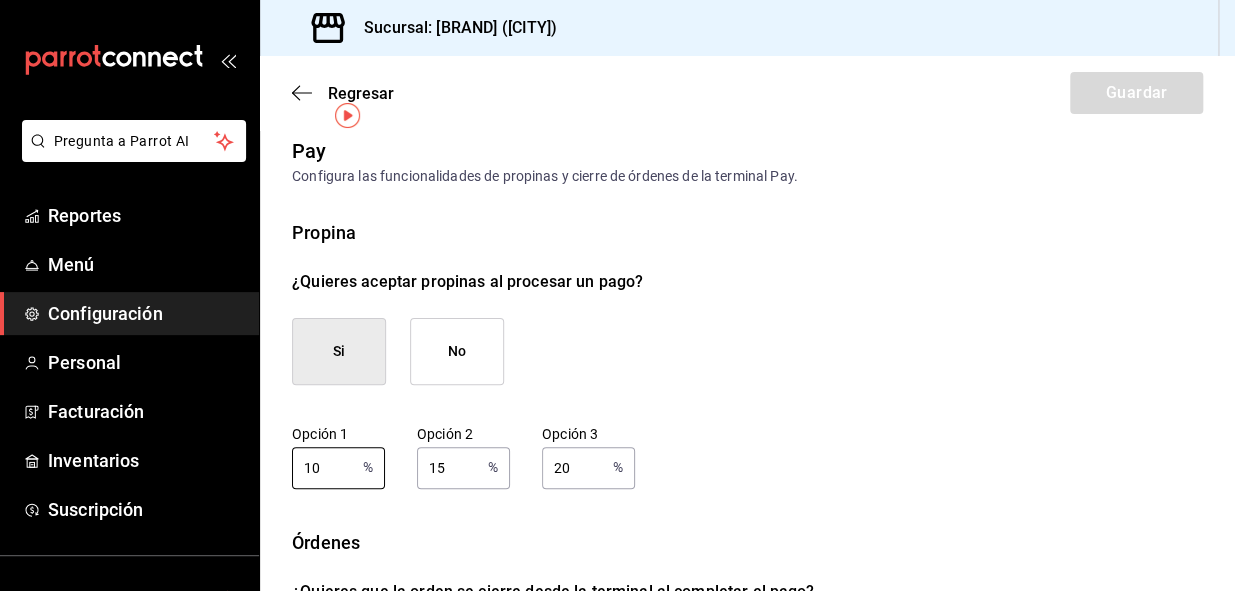 scroll, scrollTop: 0, scrollLeft: 0, axis: both 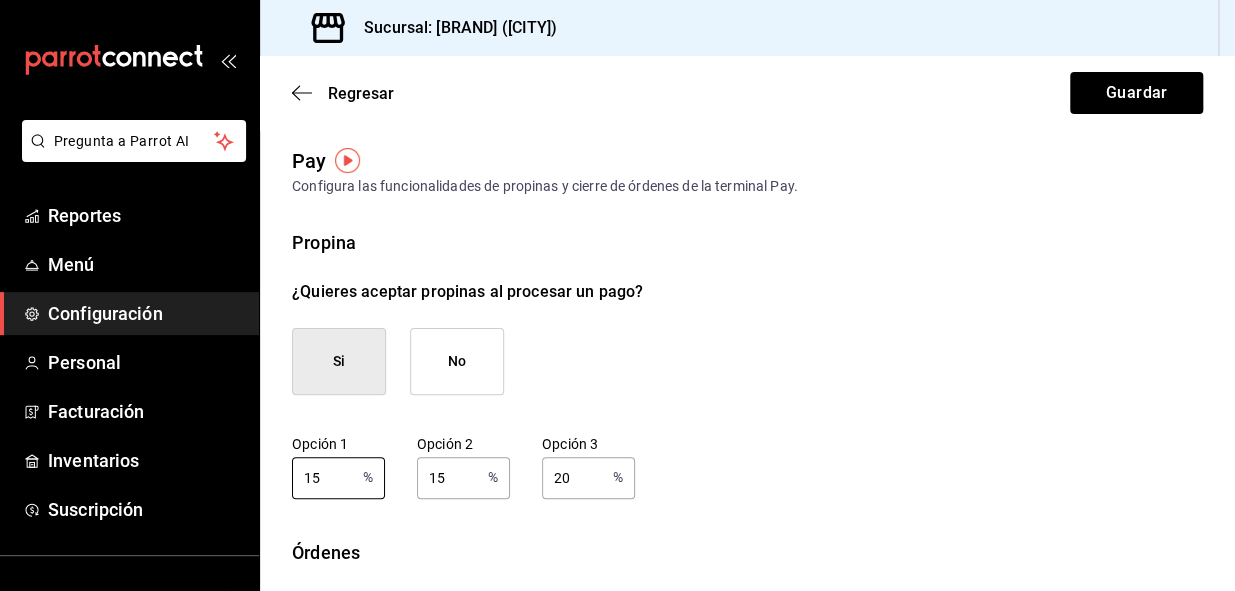 type on "15" 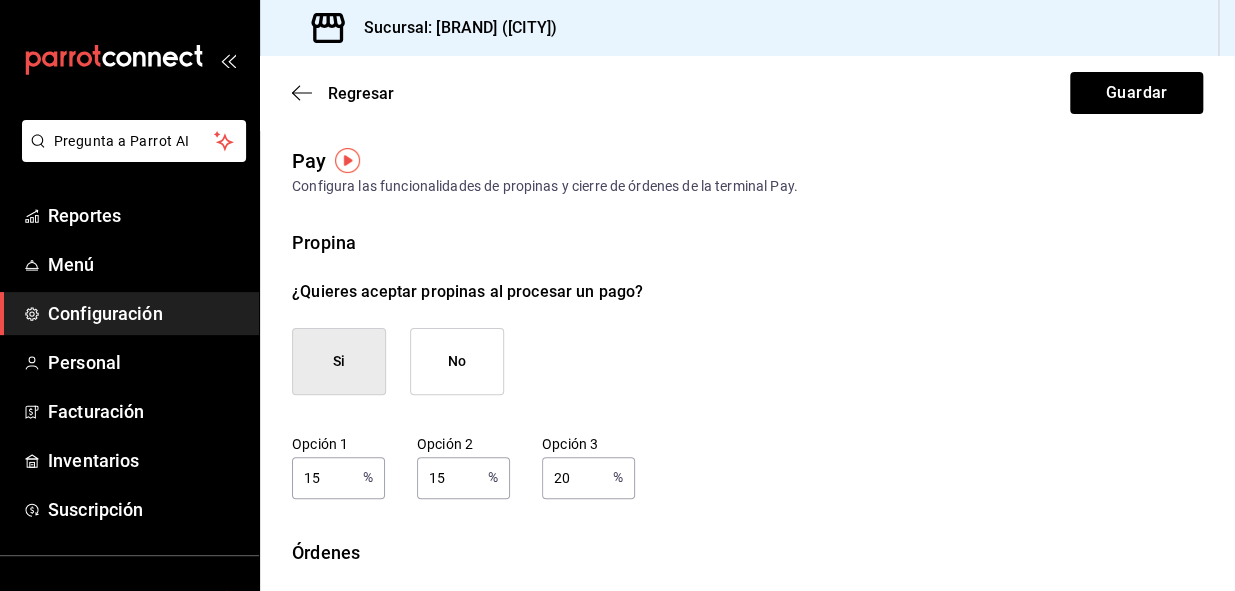 type on "1" 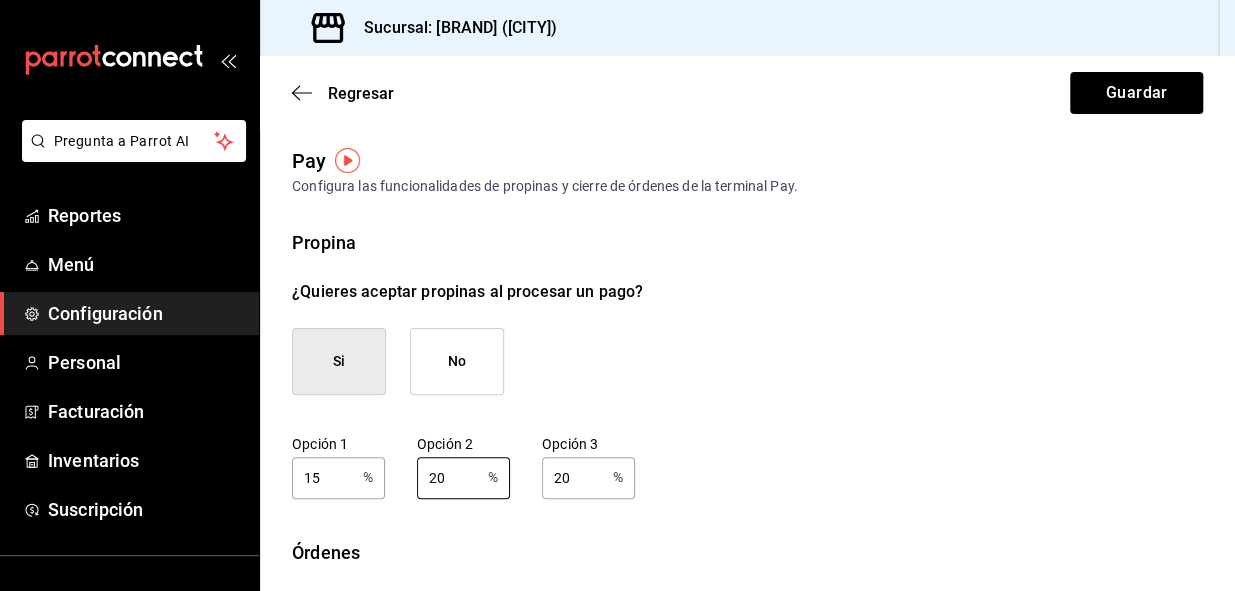 type on "20" 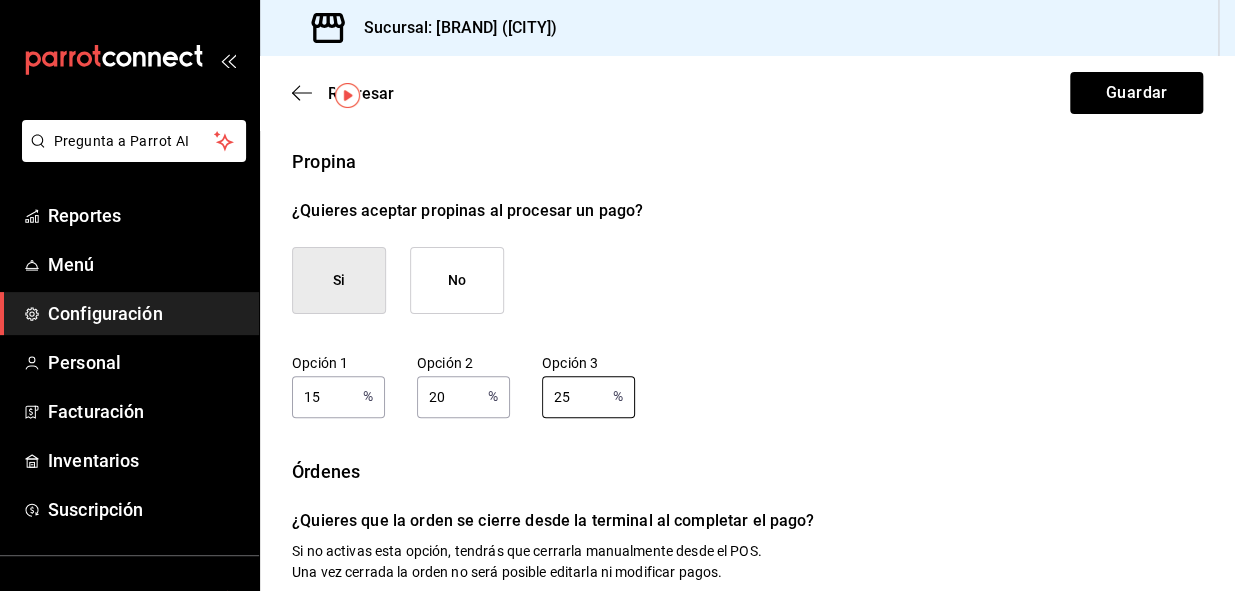 scroll, scrollTop: 65, scrollLeft: 0, axis: vertical 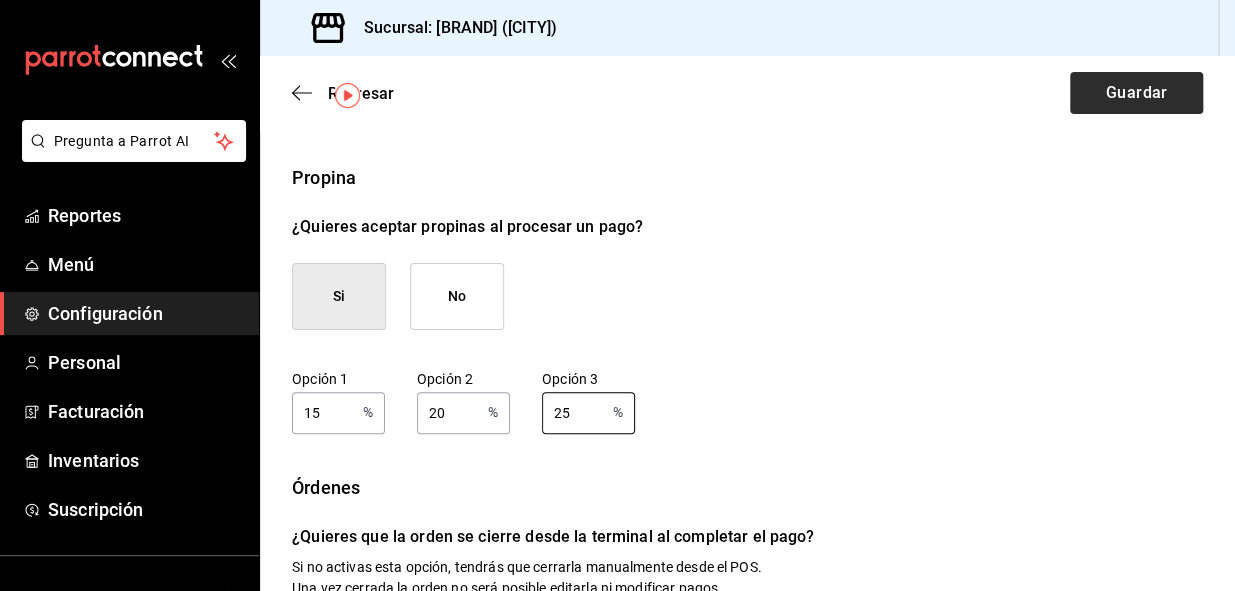 type on "25" 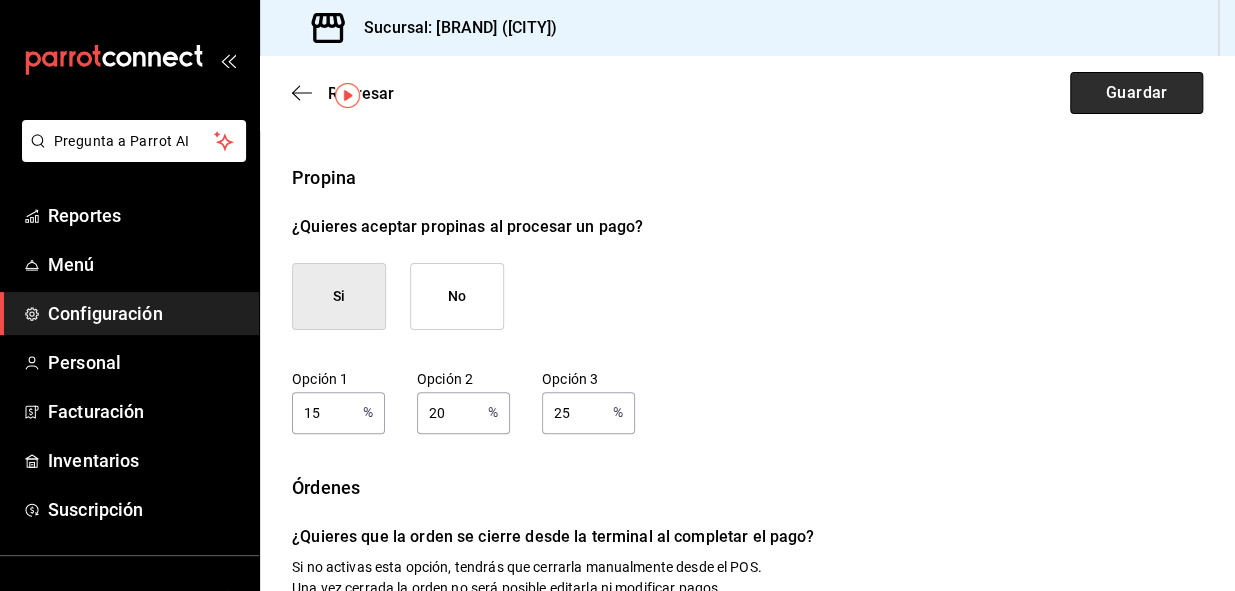click on "Guardar" at bounding box center (1136, 93) 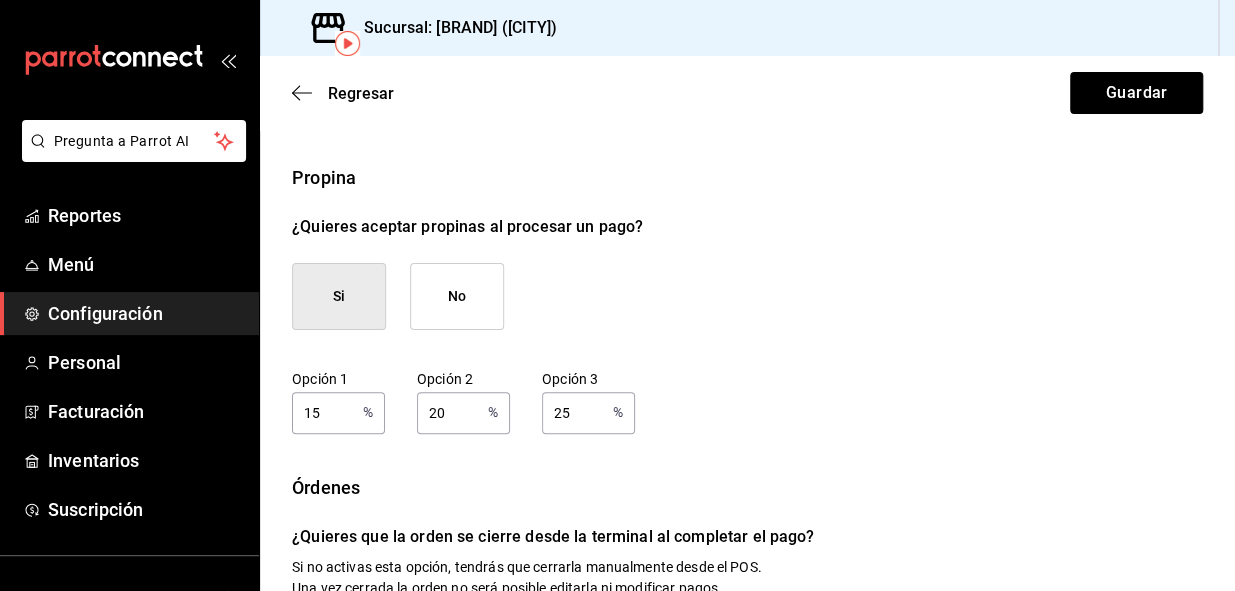scroll, scrollTop: 429, scrollLeft: 0, axis: vertical 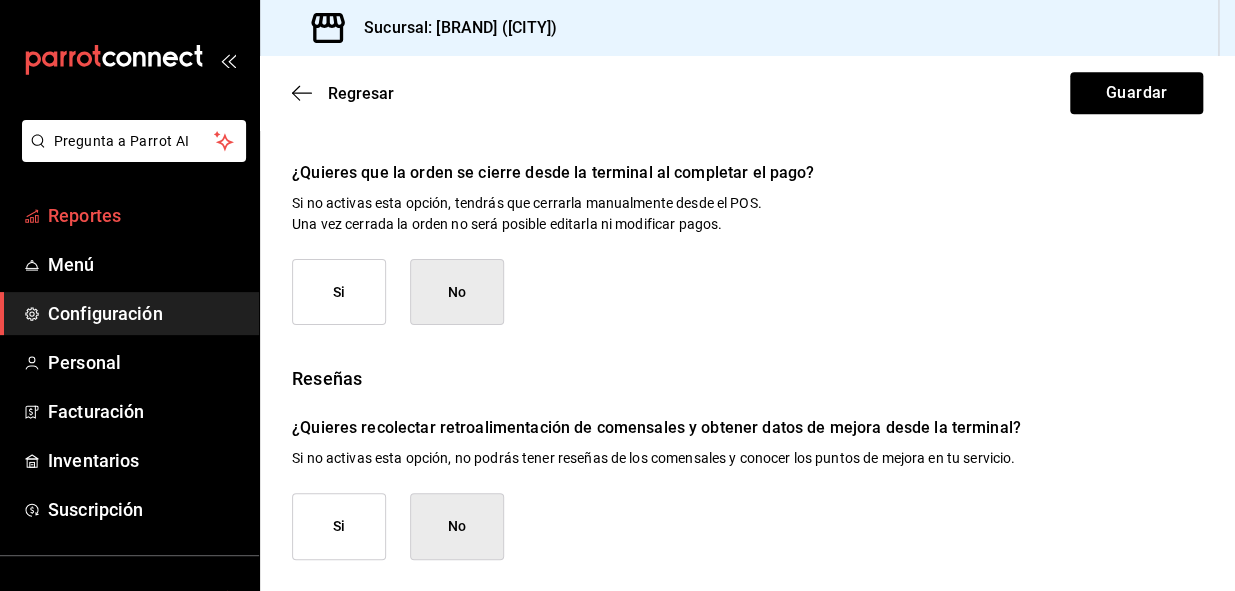 click on "Reportes" at bounding box center [129, 215] 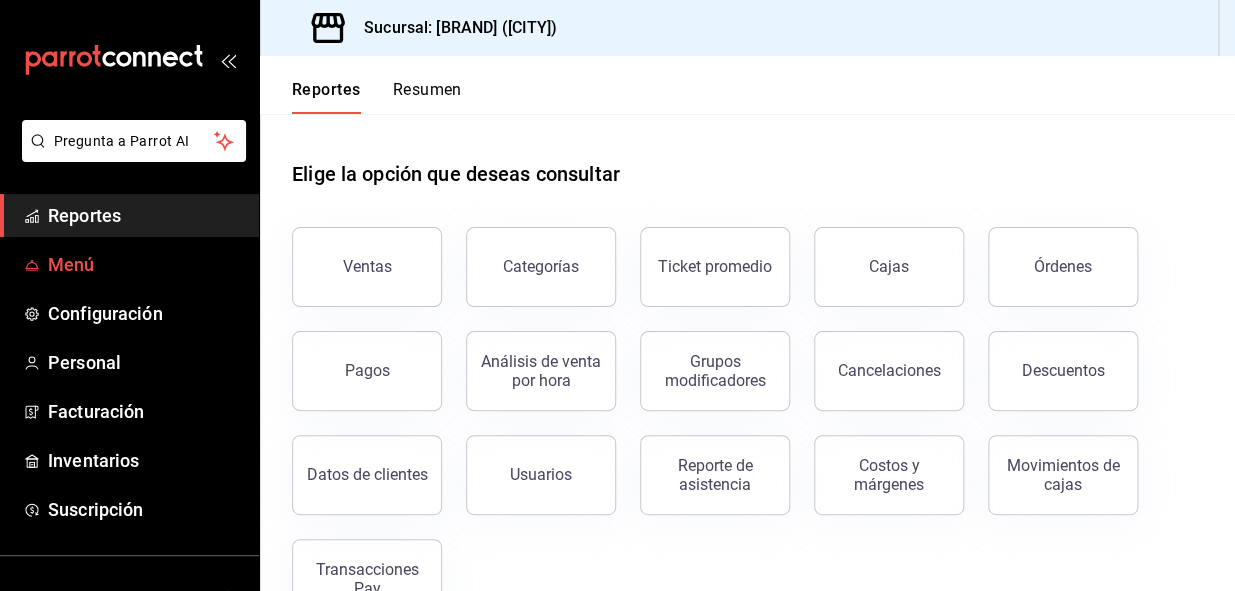 click on "Menú" at bounding box center [145, 264] 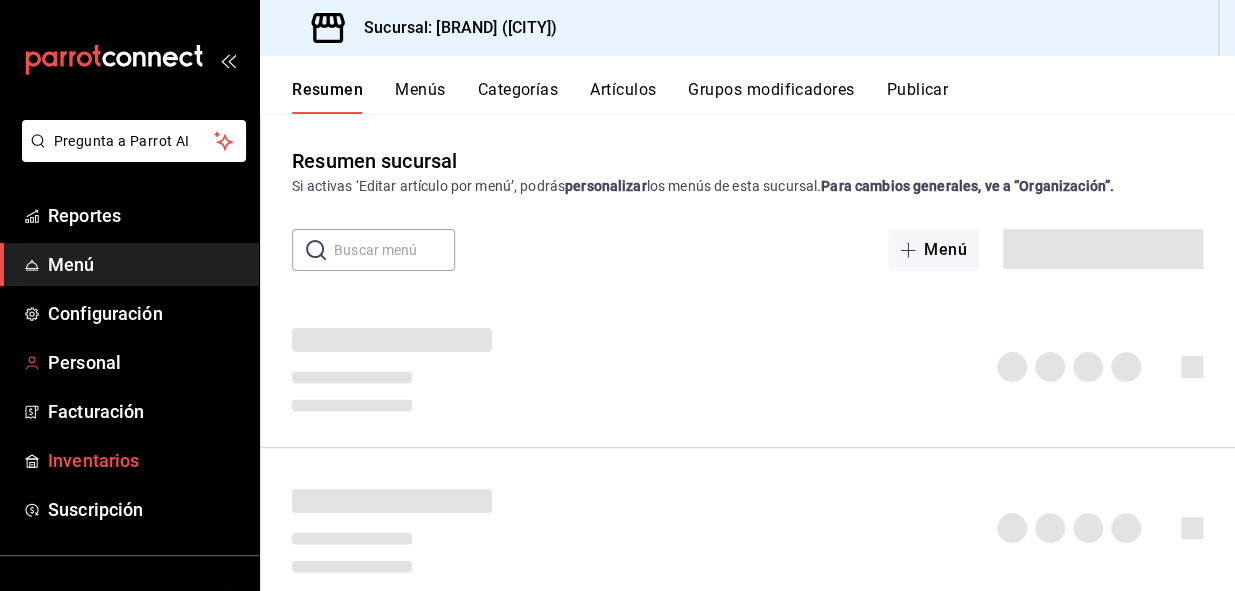 click on "Inventarios" at bounding box center (145, 460) 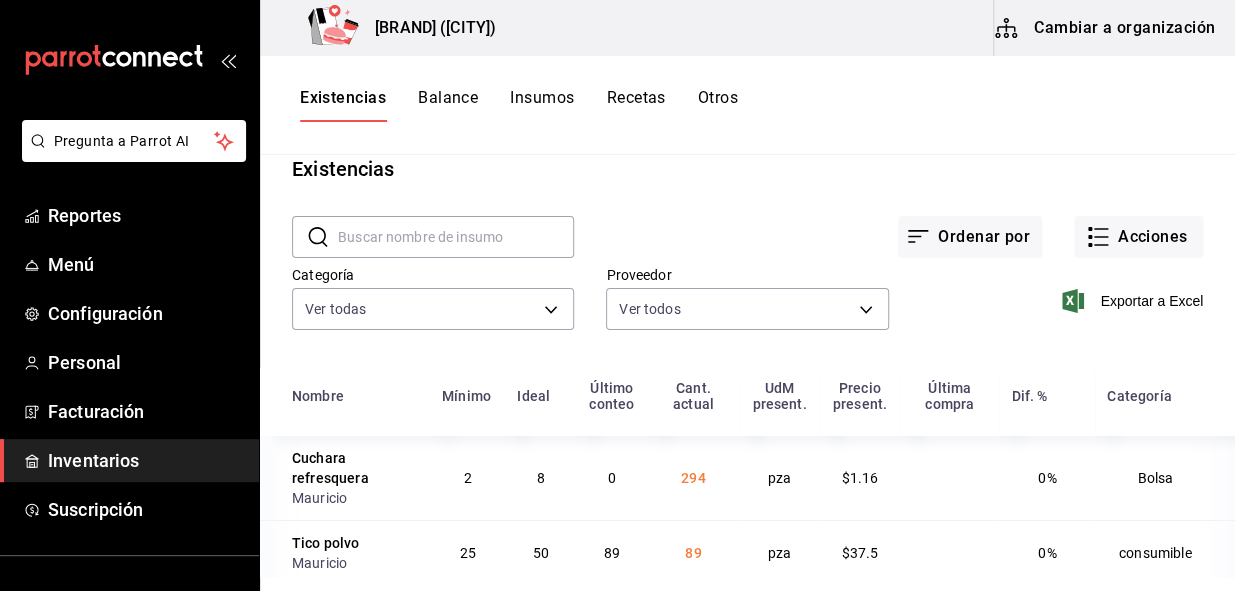 scroll, scrollTop: 60, scrollLeft: 0, axis: vertical 